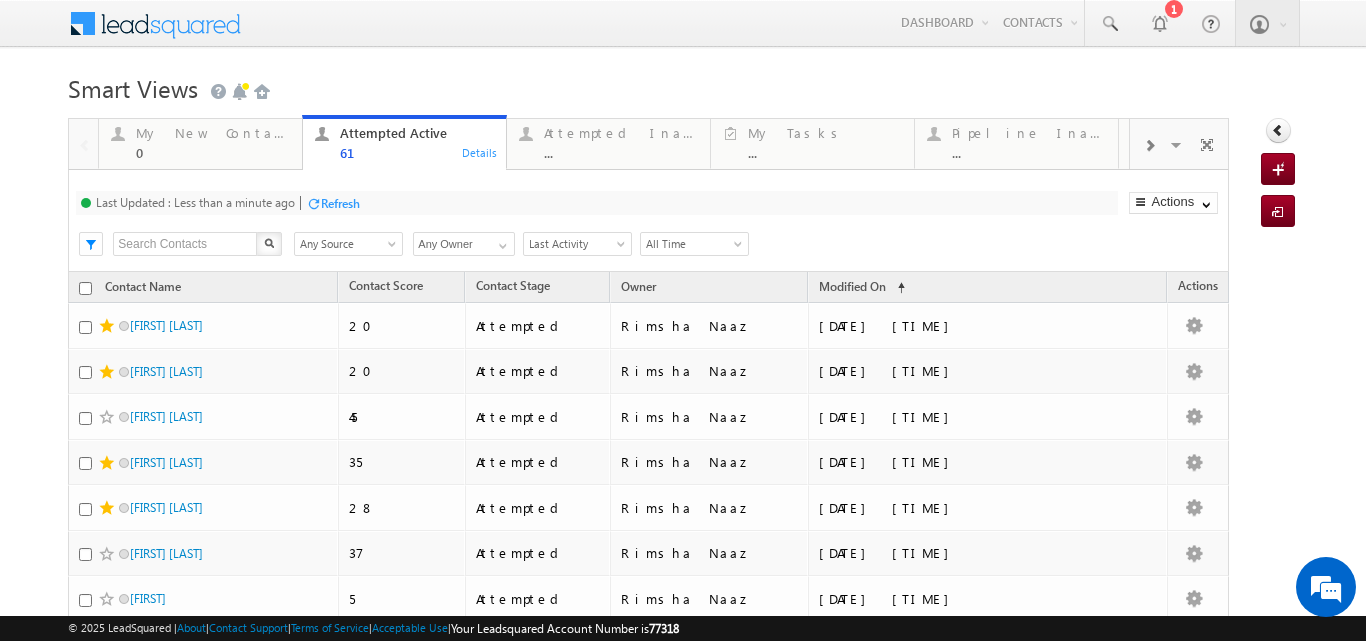 scroll, scrollTop: 0, scrollLeft: 0, axis: both 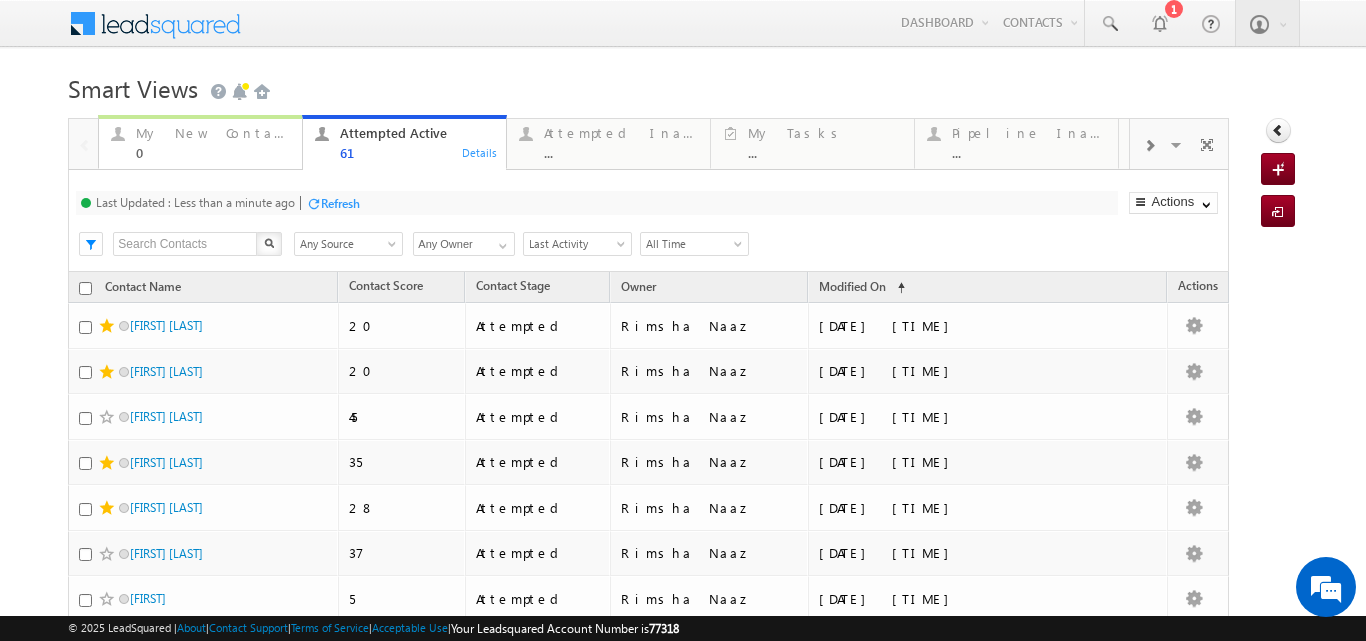 drag, startPoint x: 224, startPoint y: 145, endPoint x: 238, endPoint y: 143, distance: 14.142136 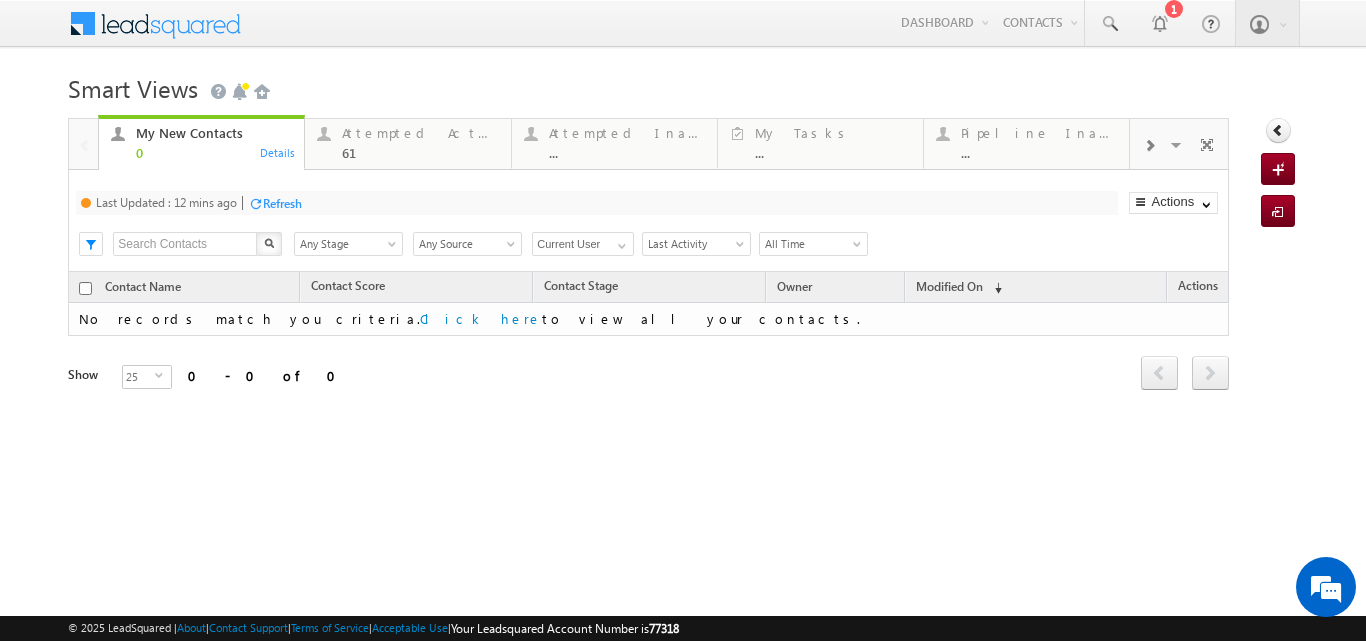 click on "Refresh" at bounding box center (282, 203) 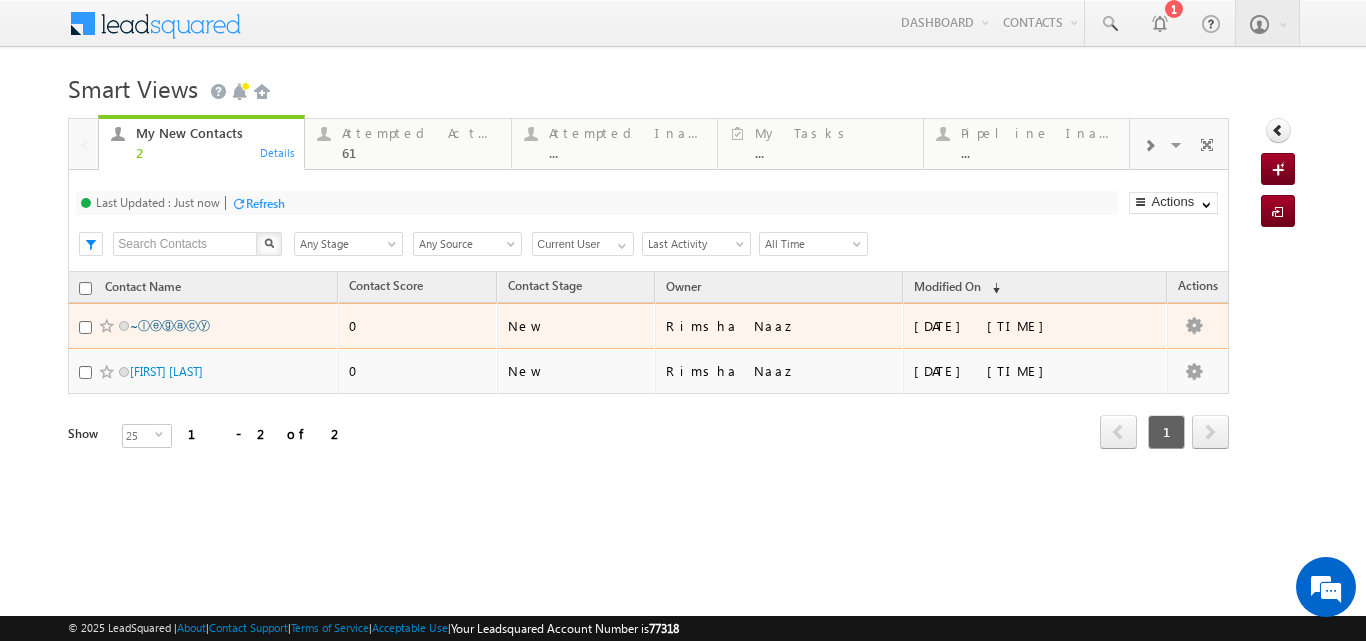 click on "~ⓛⓔⓖⓐⓒⓨ" at bounding box center (170, 325) 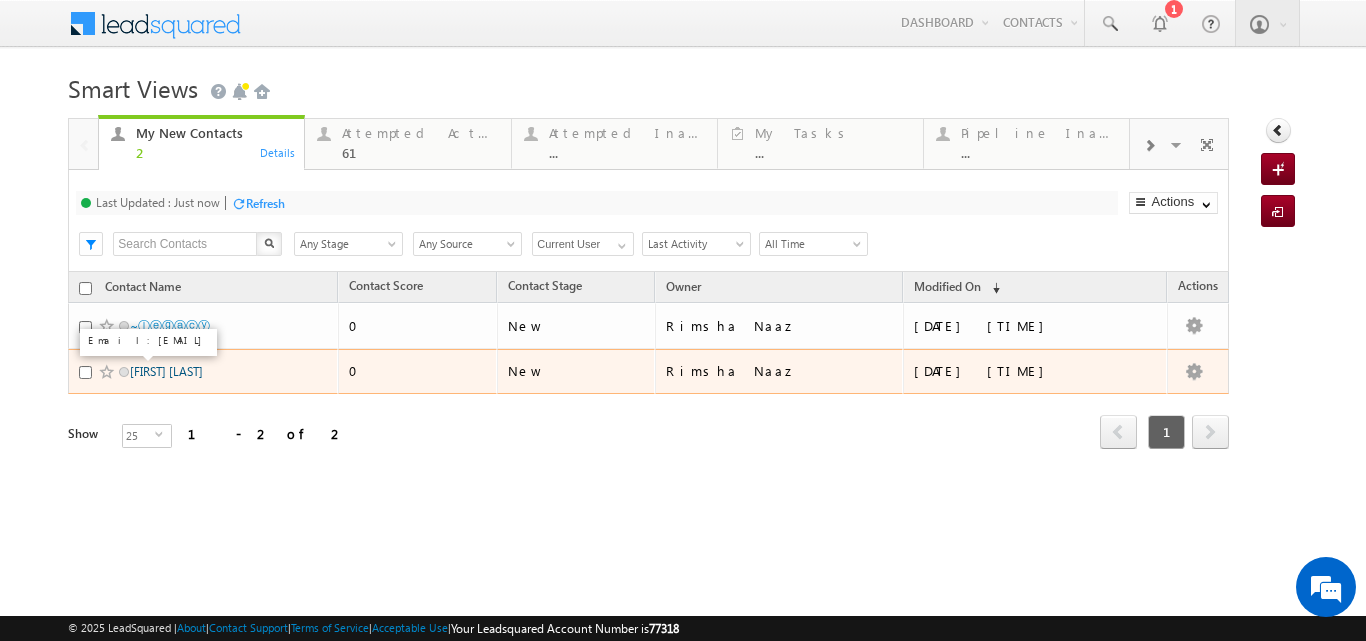 click on "[FIRST] [LAST]" at bounding box center (166, 371) 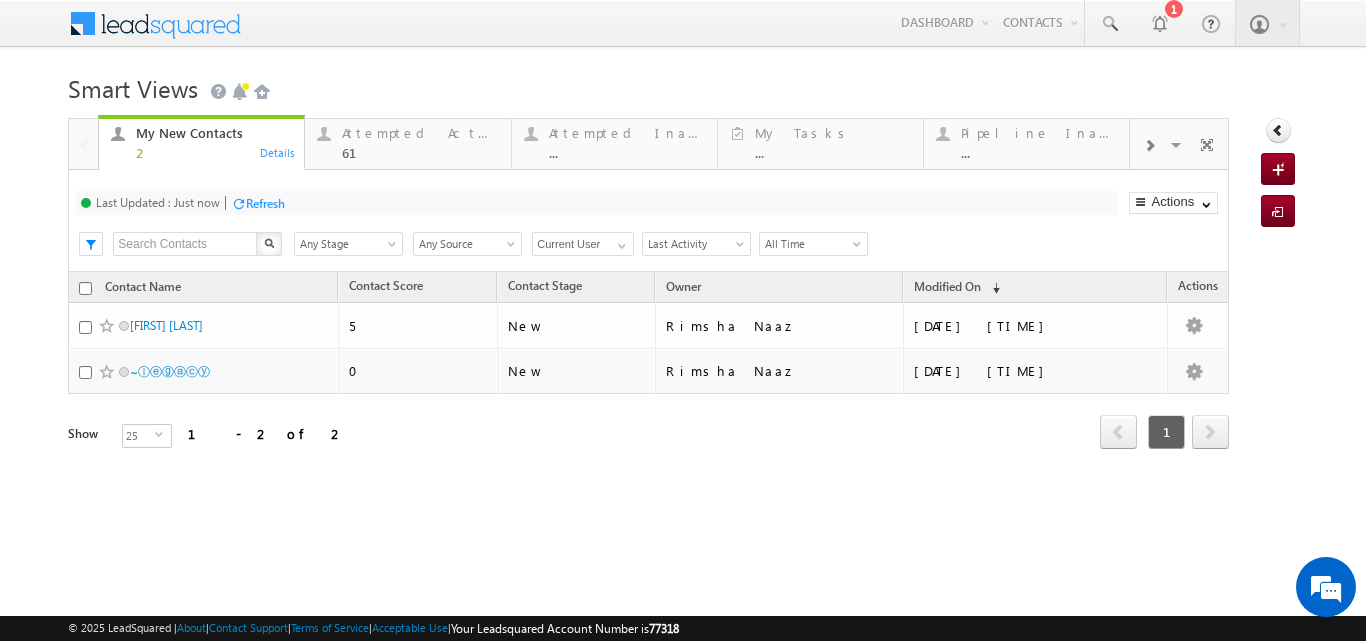 click on "Refresh" at bounding box center [265, 203] 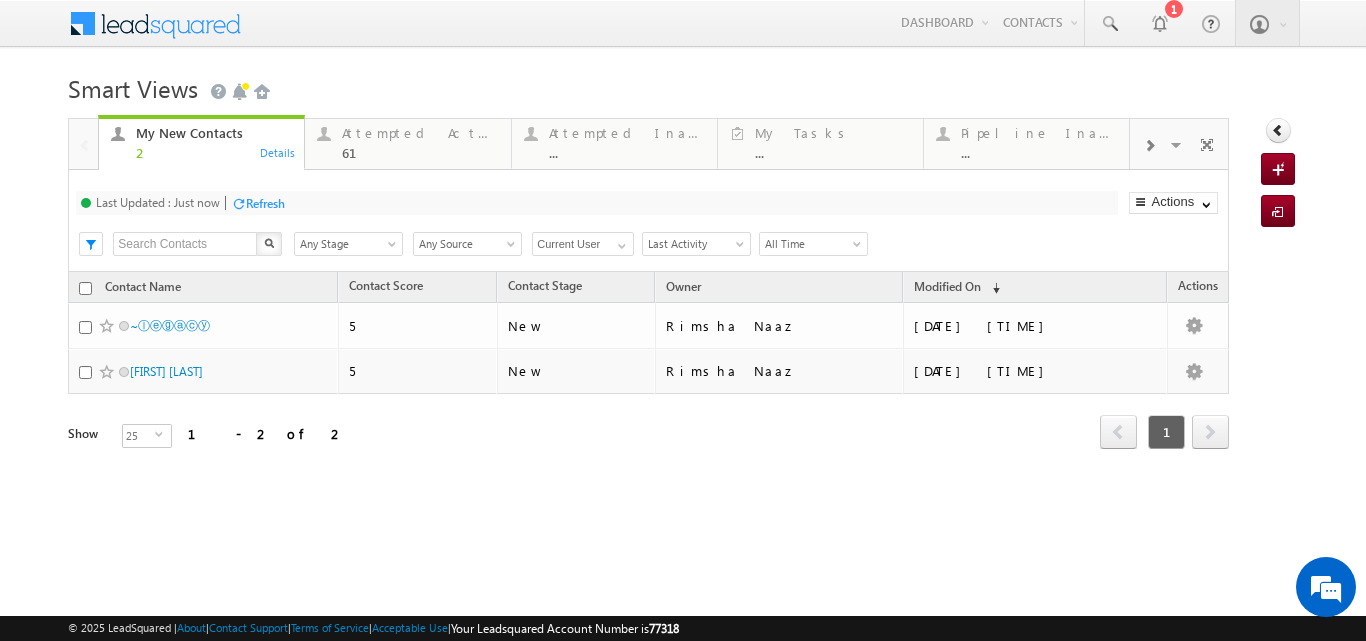 click on "Refresh" at bounding box center [265, 203] 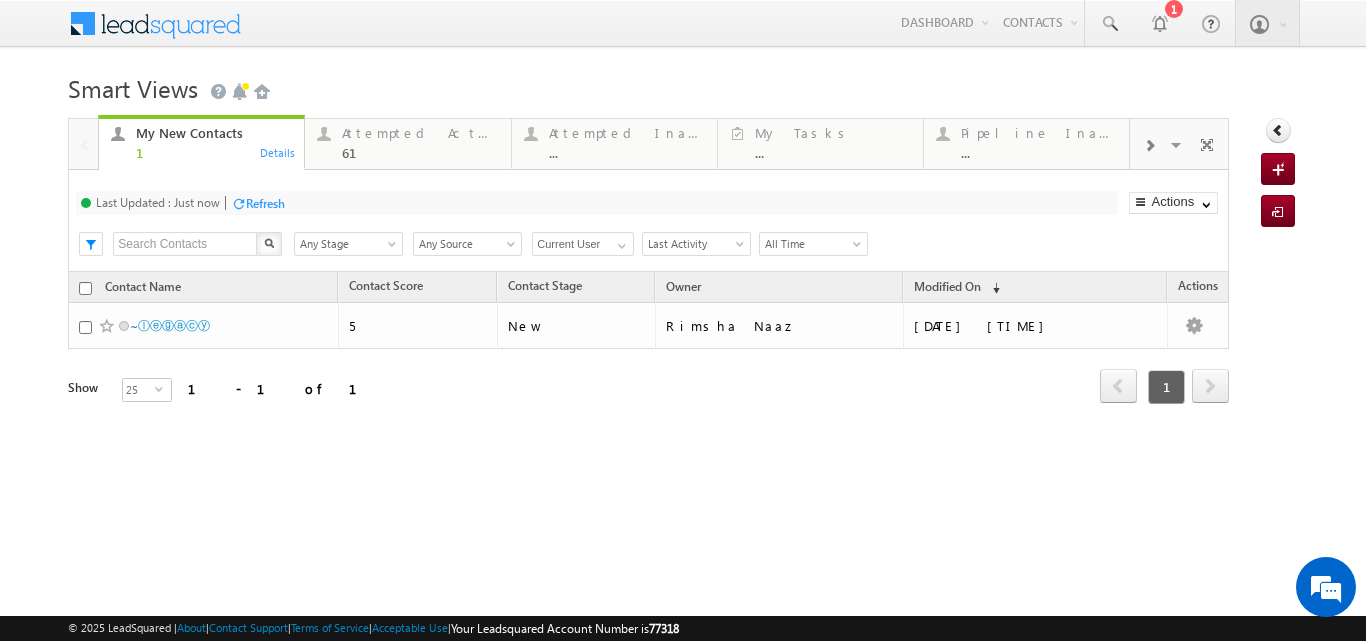 click on "Refresh" at bounding box center (265, 203) 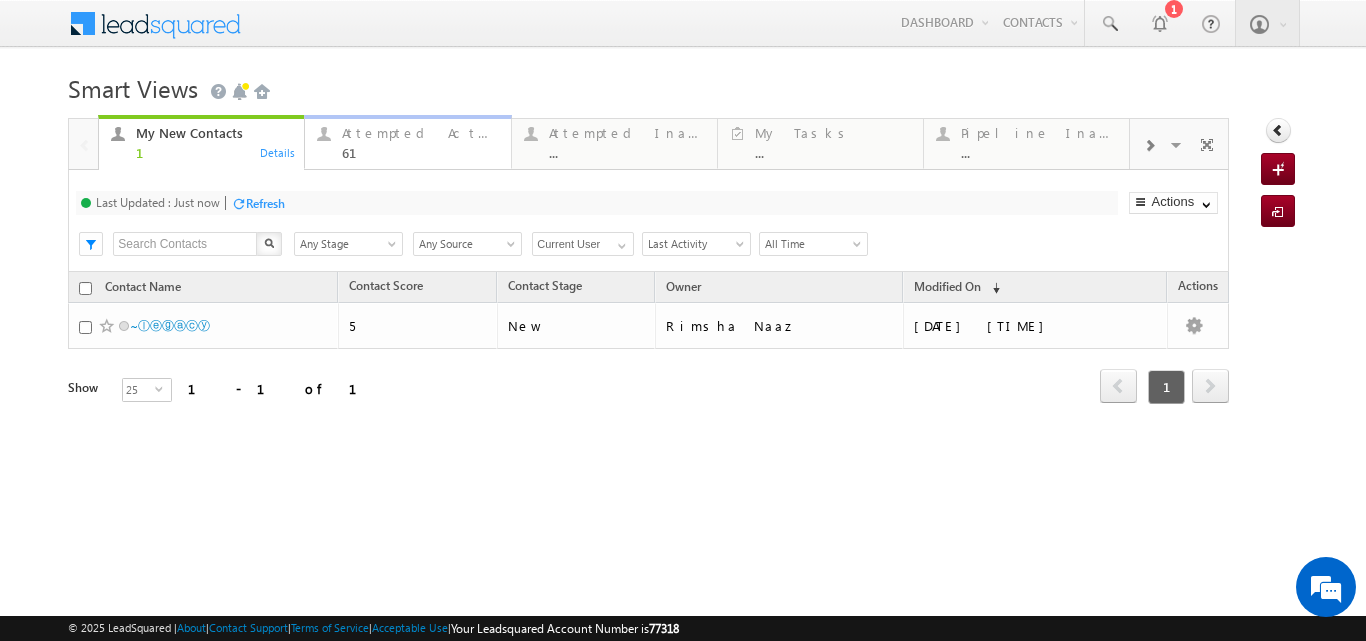 click on "Attempted Active 61" at bounding box center [420, 140] 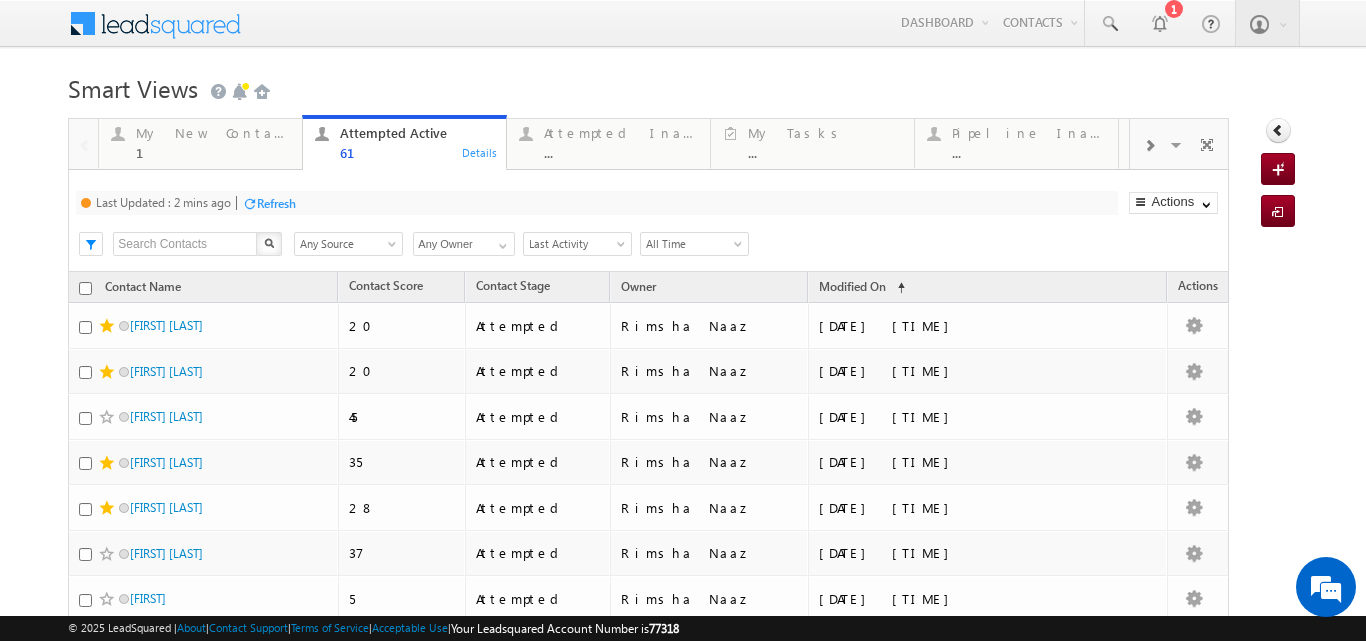 click on "Refresh" at bounding box center [276, 203] 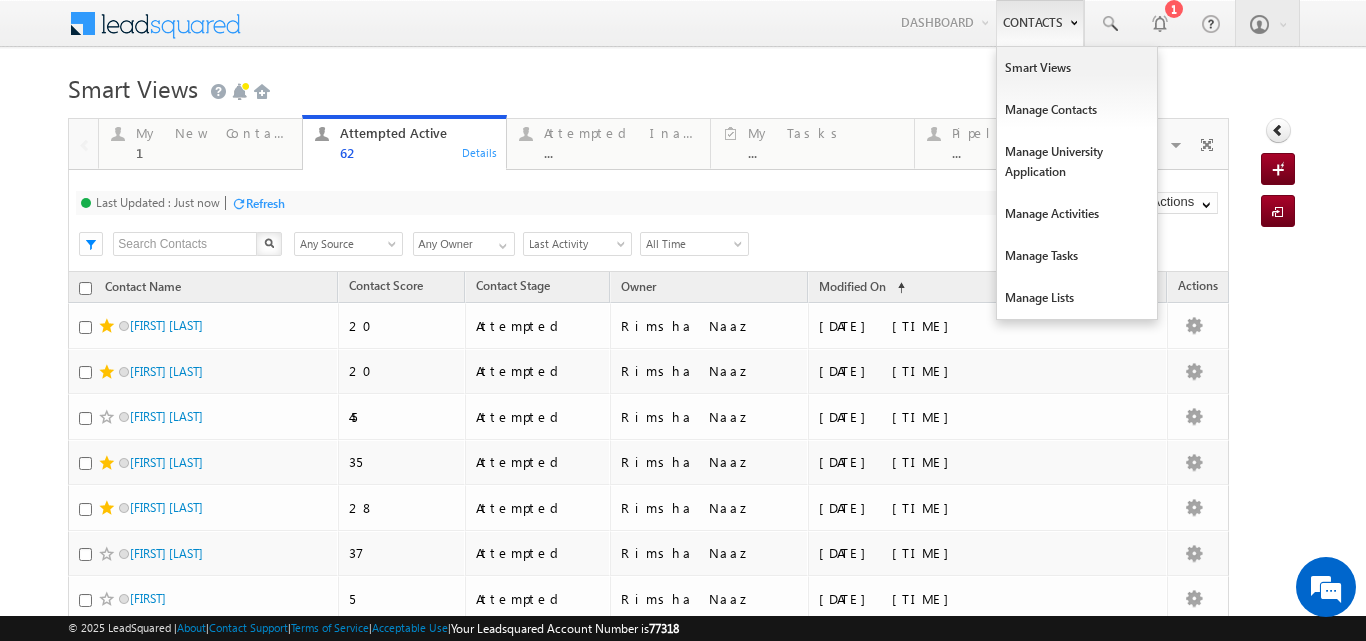 click on "Contacts" at bounding box center [1040, 23] 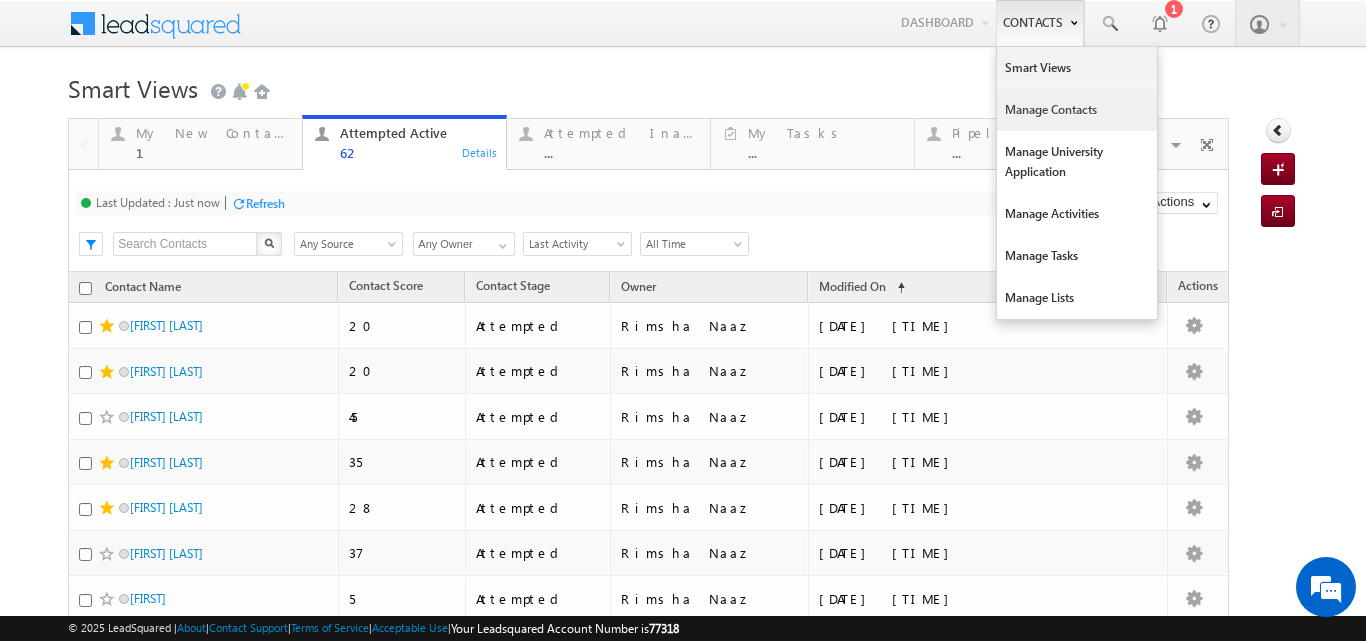 click on "Manage Contacts" at bounding box center [1077, 110] 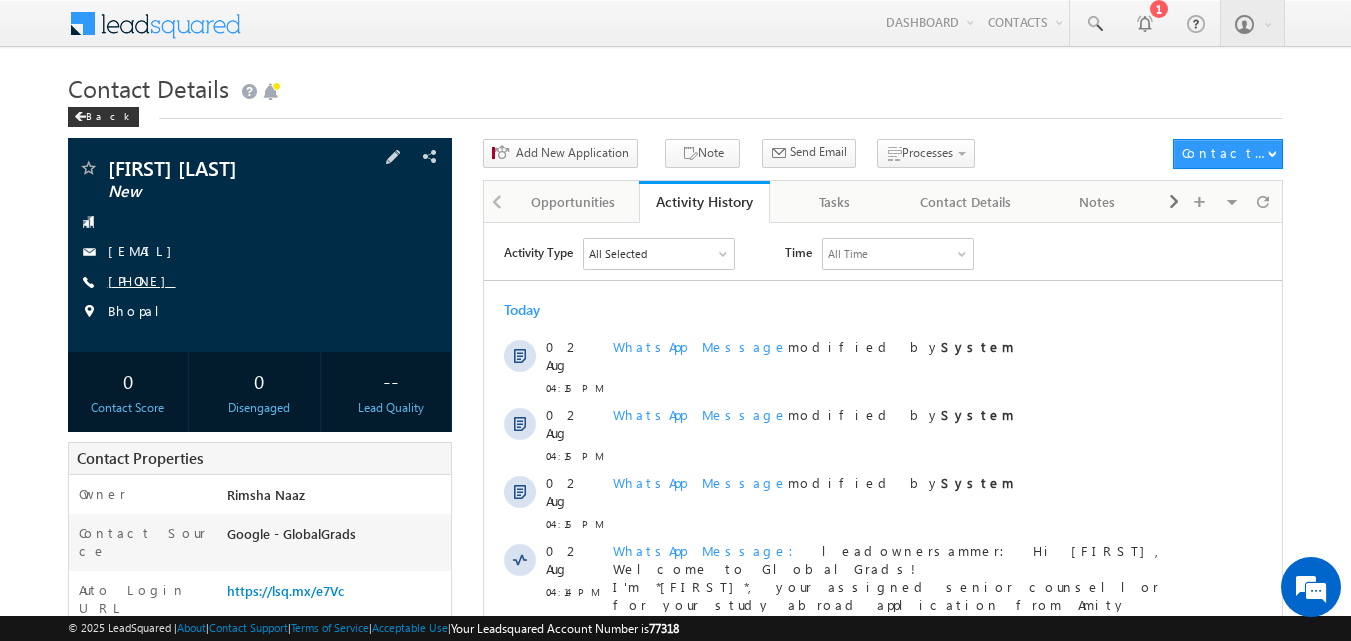 scroll, scrollTop: 0, scrollLeft: 0, axis: both 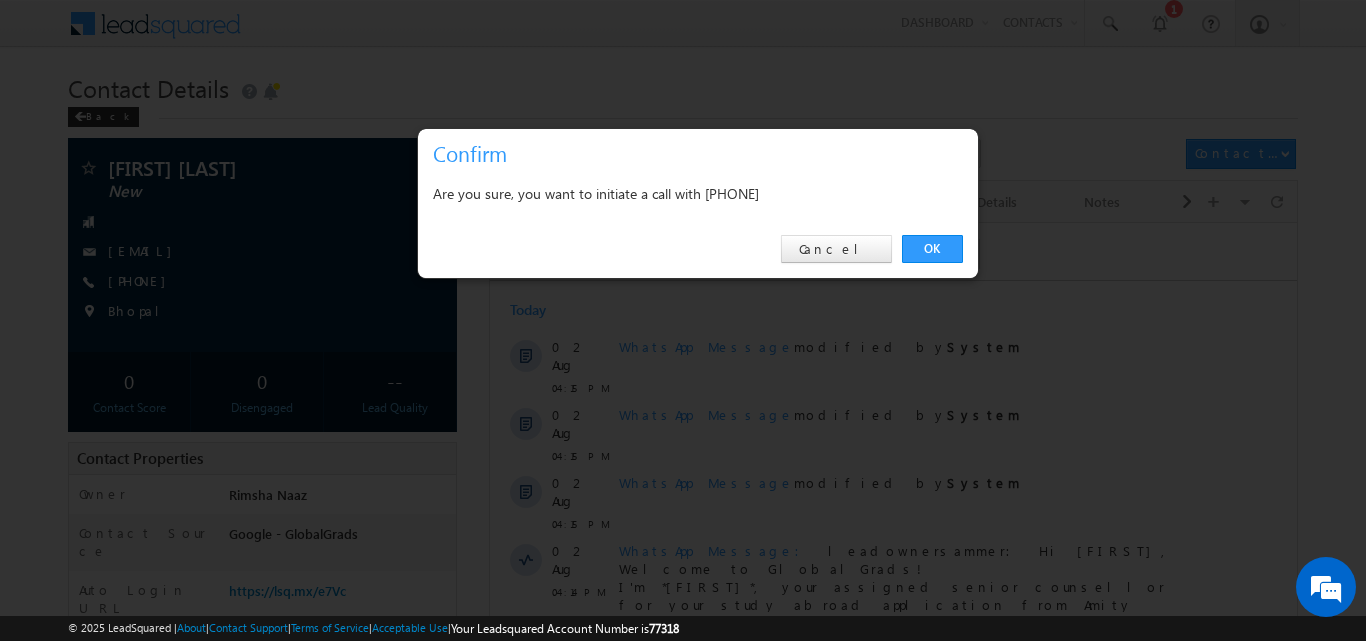 click on "OK Cancel" at bounding box center (698, 249) 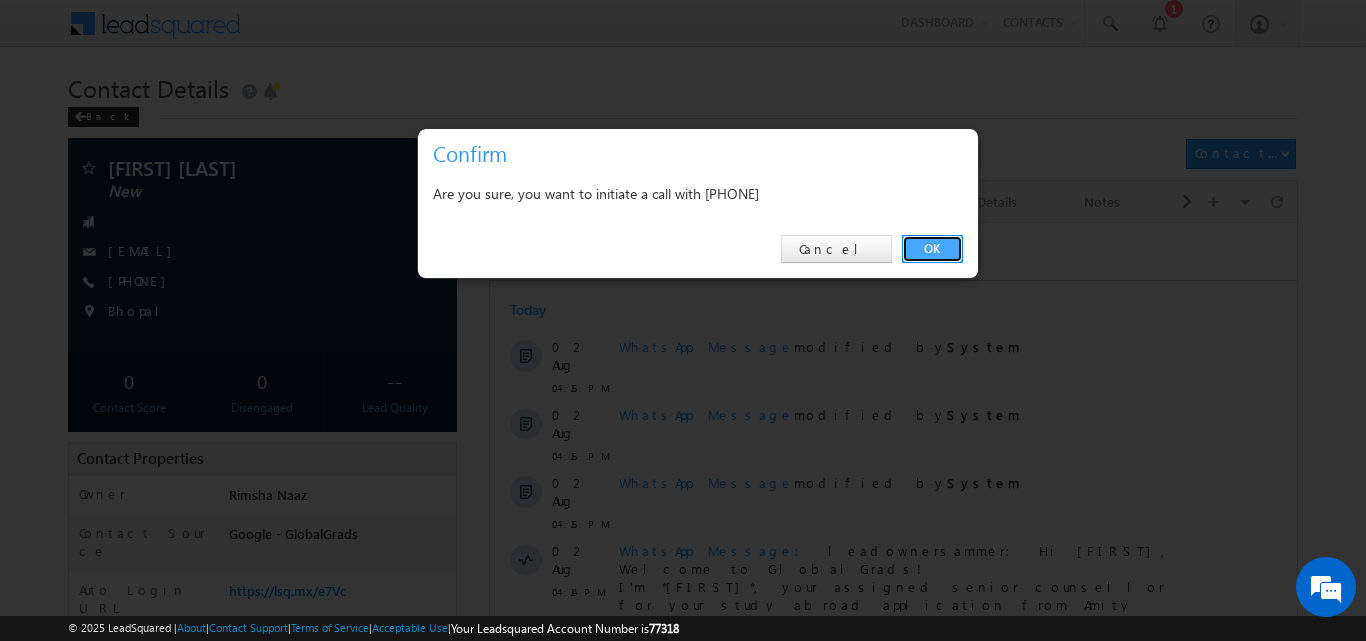 click on "OK" at bounding box center [932, 249] 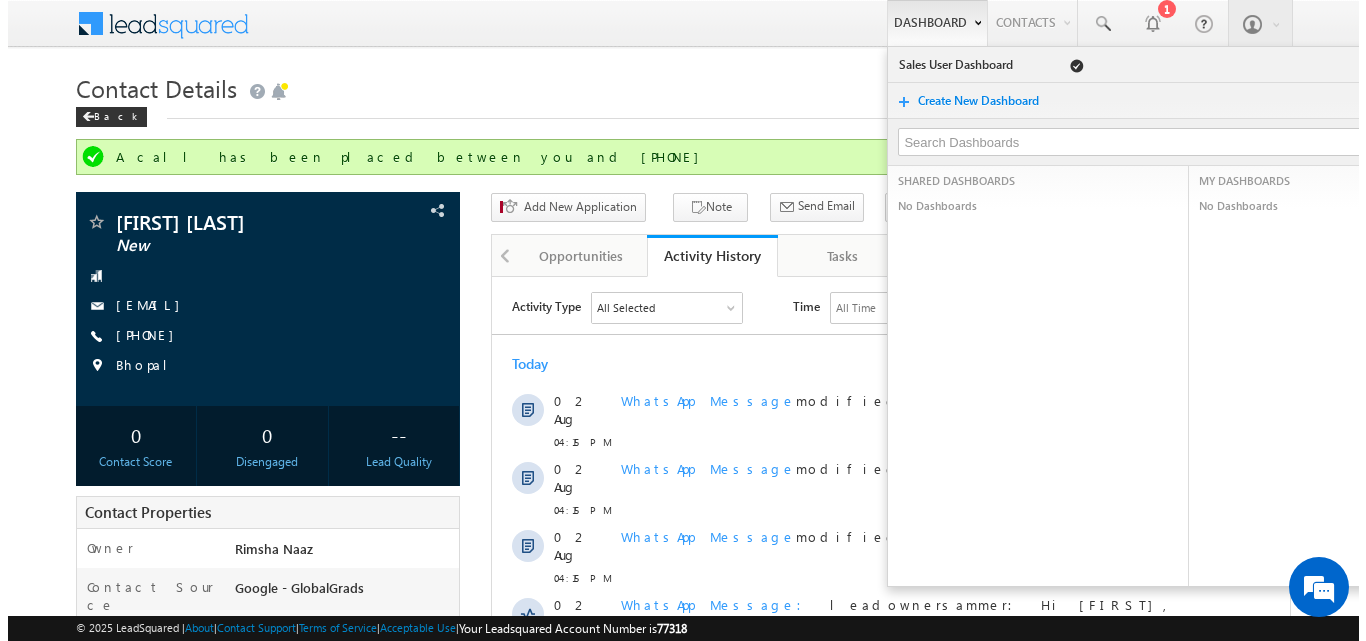 scroll, scrollTop: 0, scrollLeft: 0, axis: both 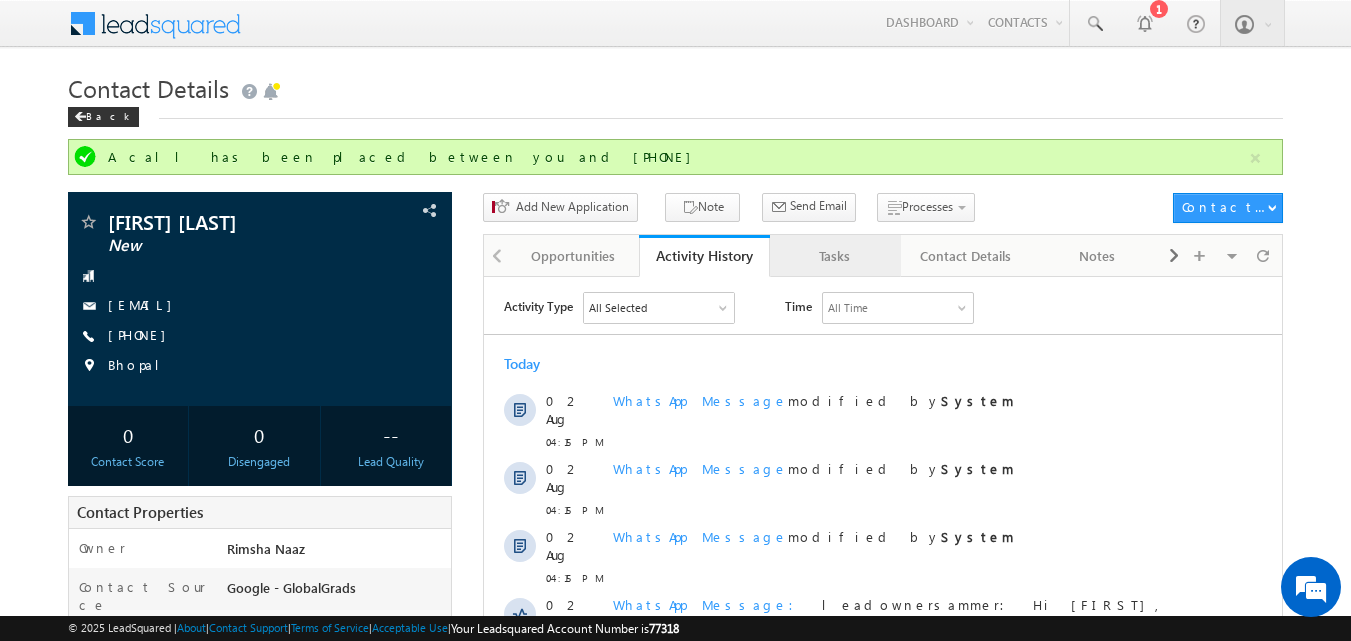 click on "Tasks" at bounding box center (834, 256) 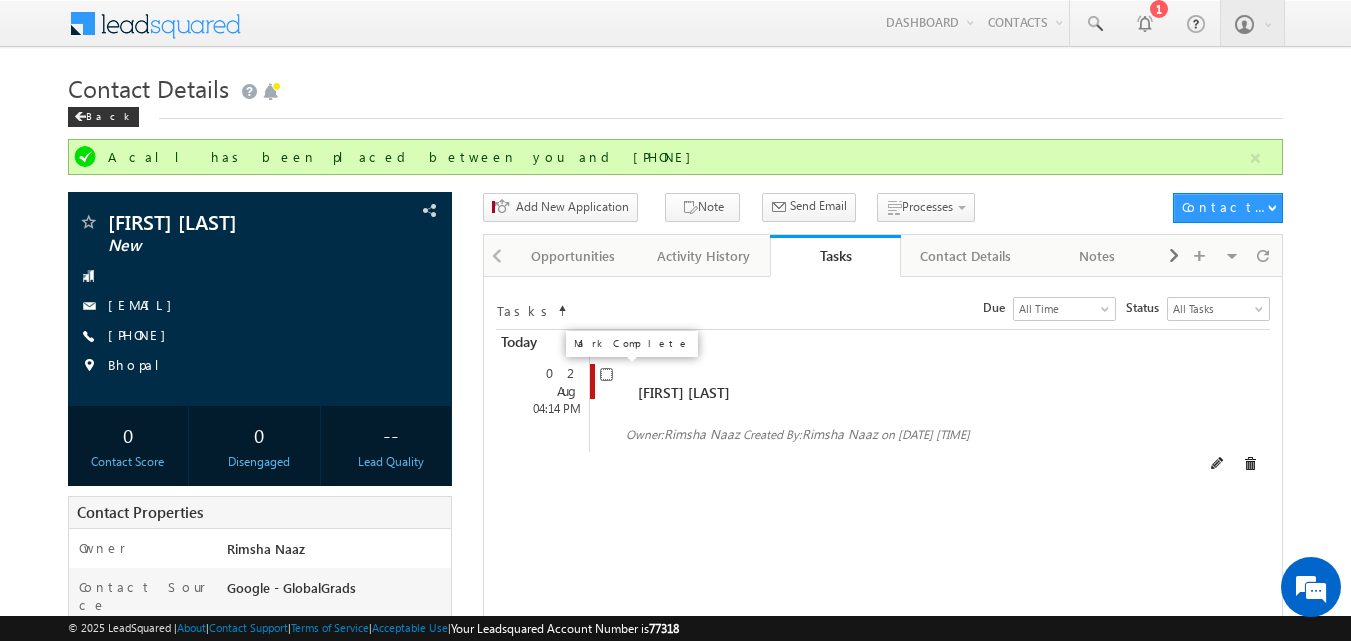 click at bounding box center [606, 374] 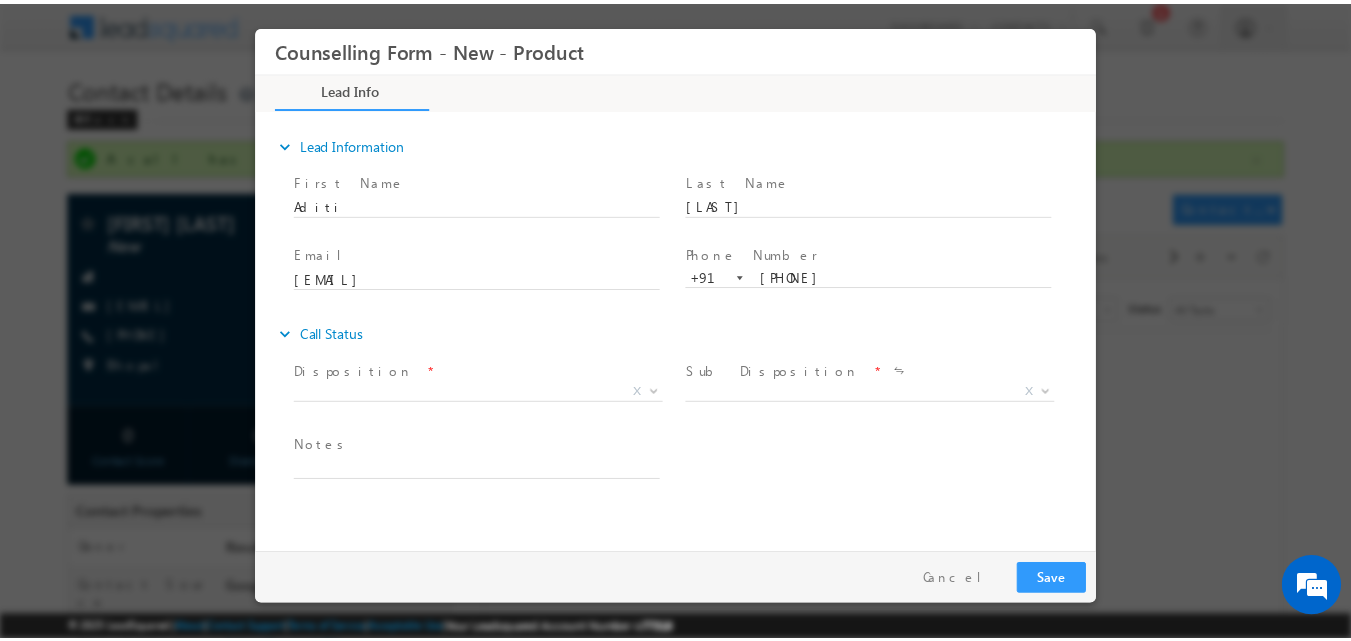 scroll, scrollTop: 0, scrollLeft: 0, axis: both 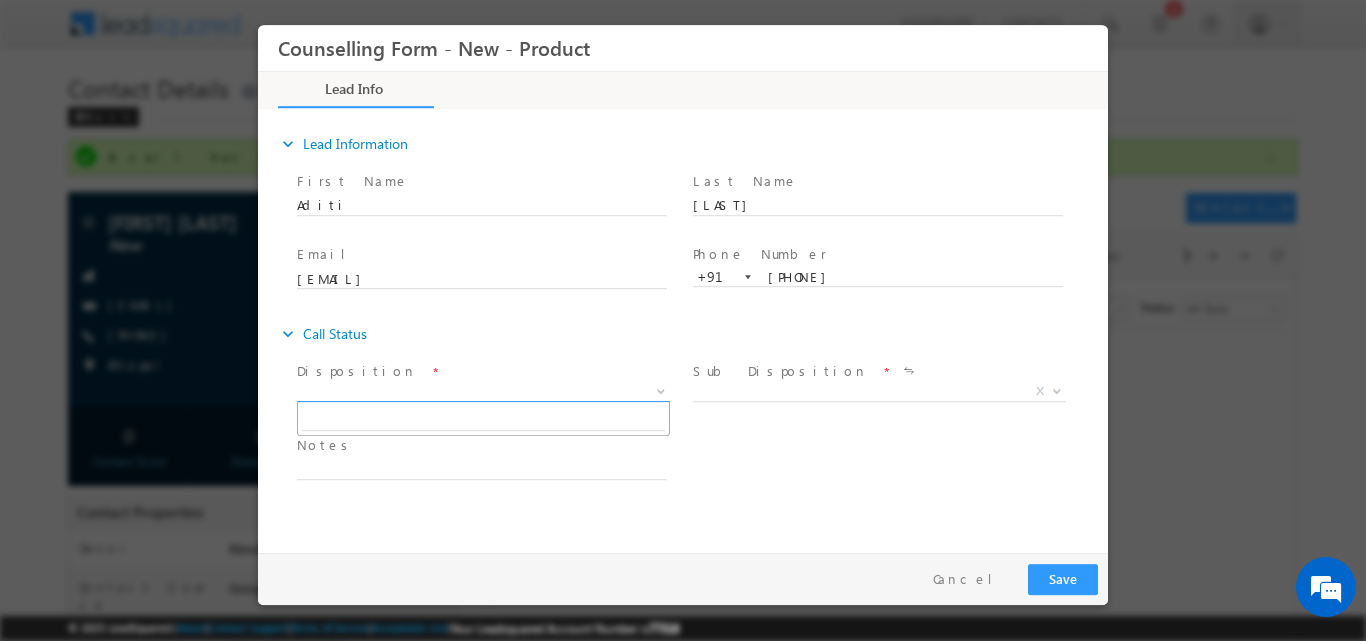 click at bounding box center (661, 389) 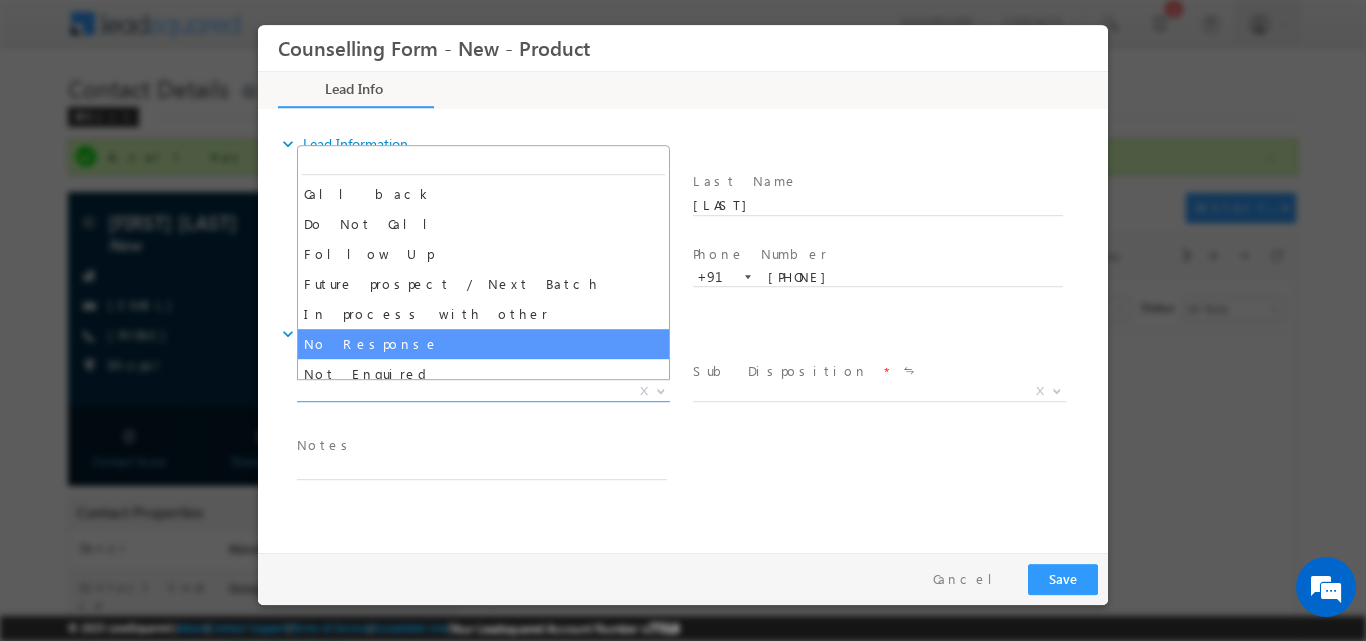 select on "No Response" 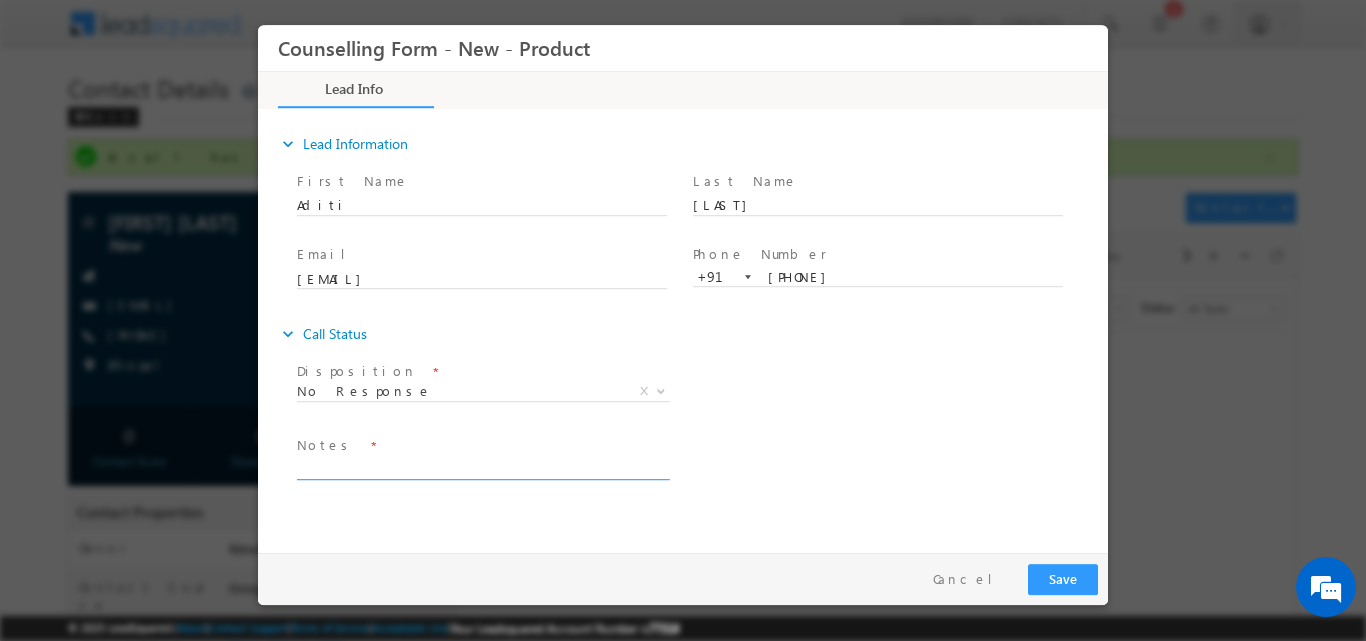 click at bounding box center [482, 467] 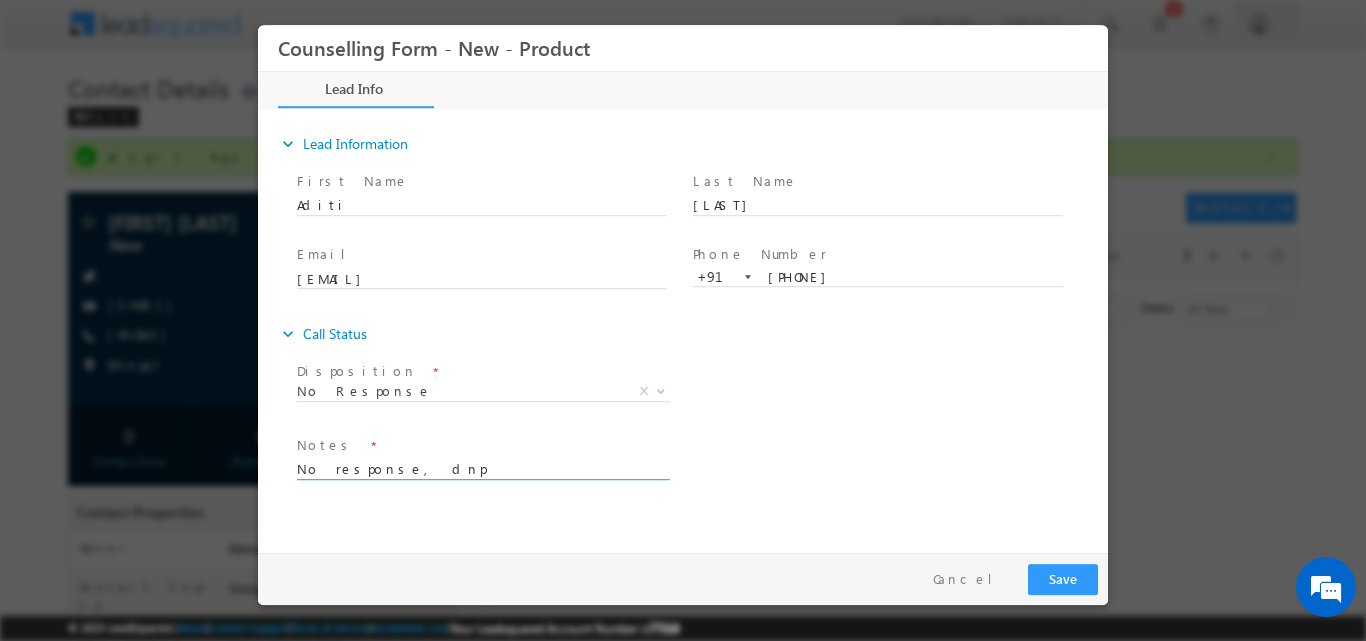 type on "No response, dnp" 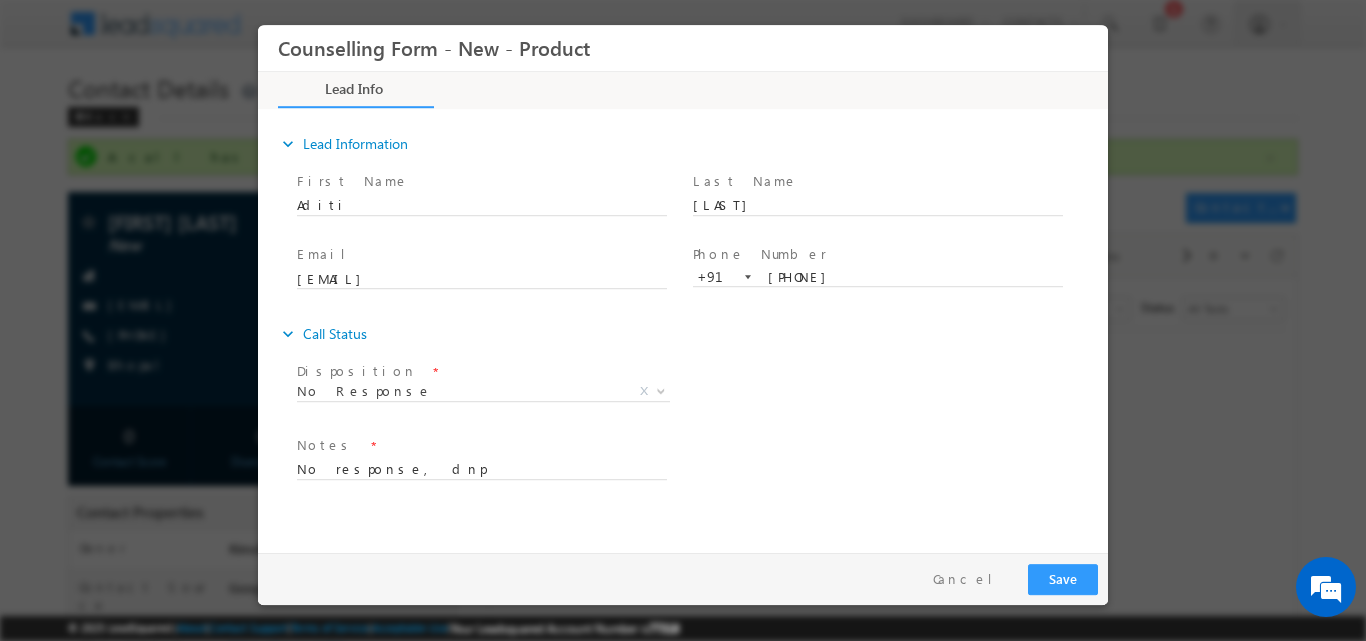 click on "Disposition
*
No Response No Response X
Sub Disposition
*
Attempts 1-9 X" at bounding box center (700, 393) 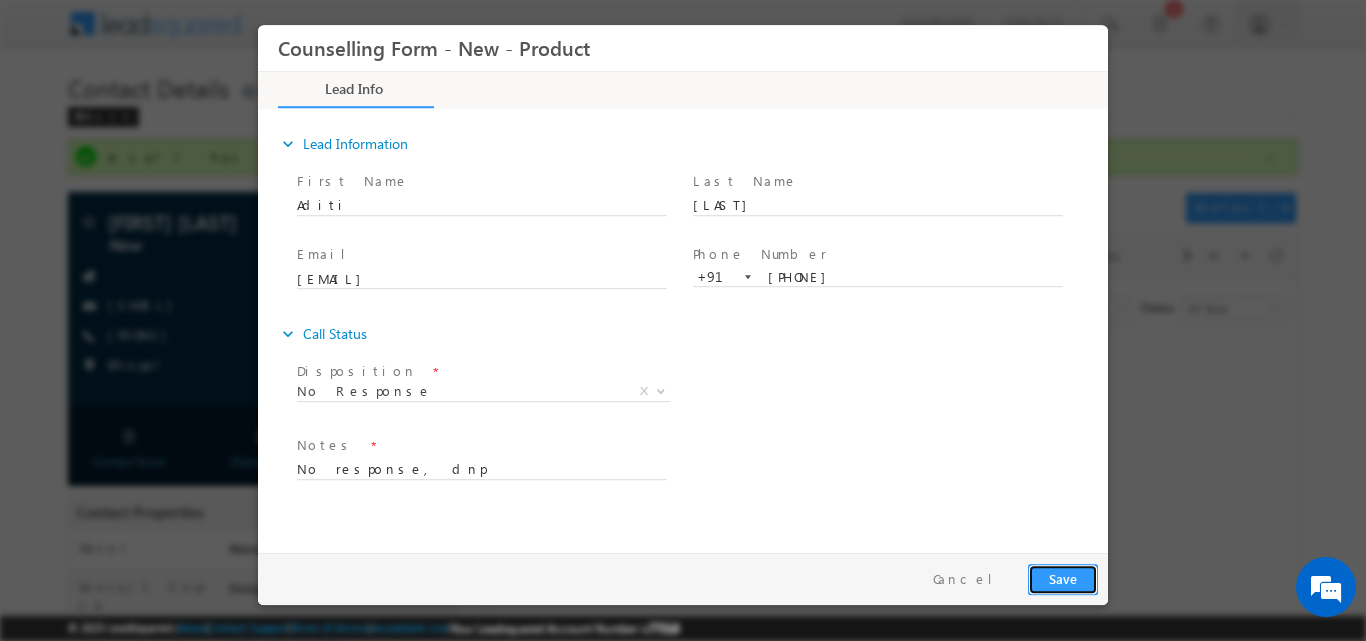 click on "Save" at bounding box center [1063, 578] 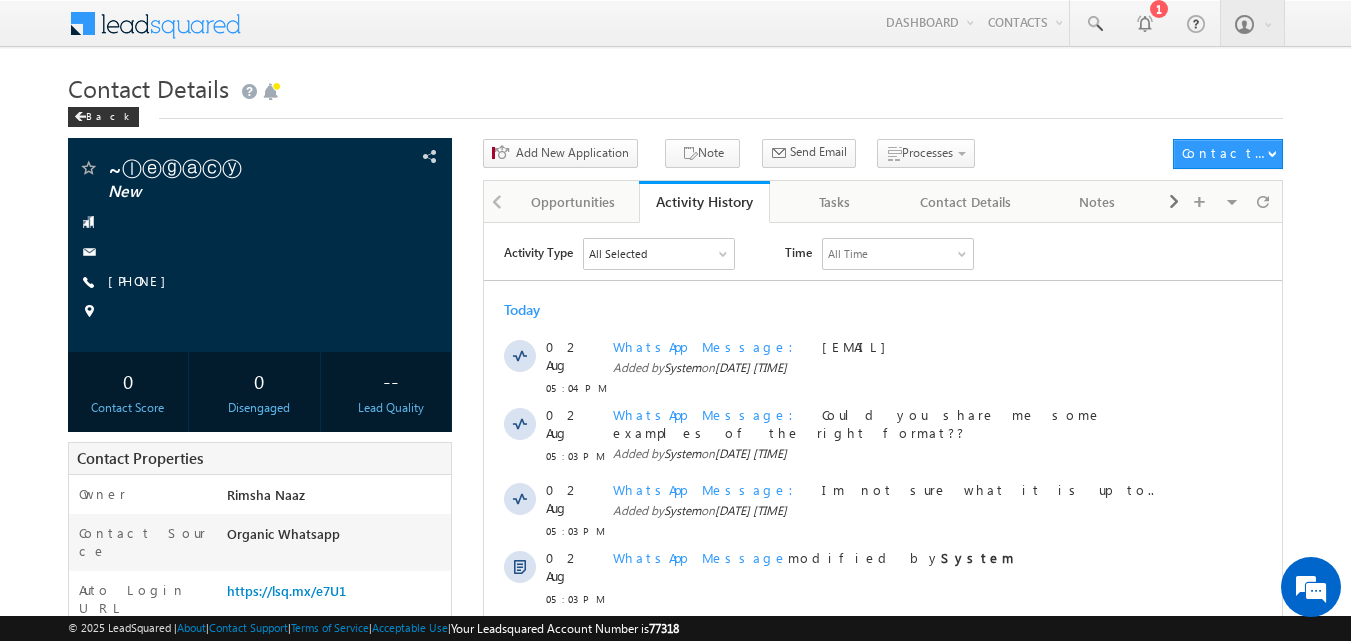 scroll, scrollTop: 0, scrollLeft: 0, axis: both 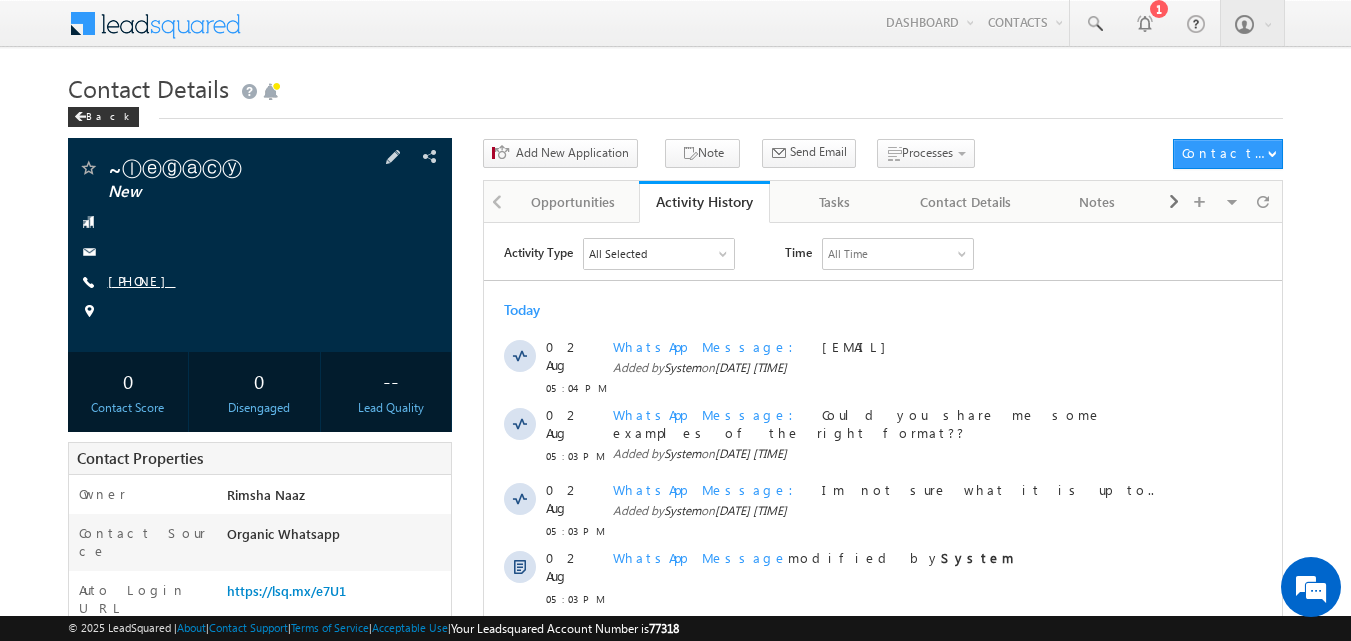 click on "+91-8787604545" at bounding box center (142, 280) 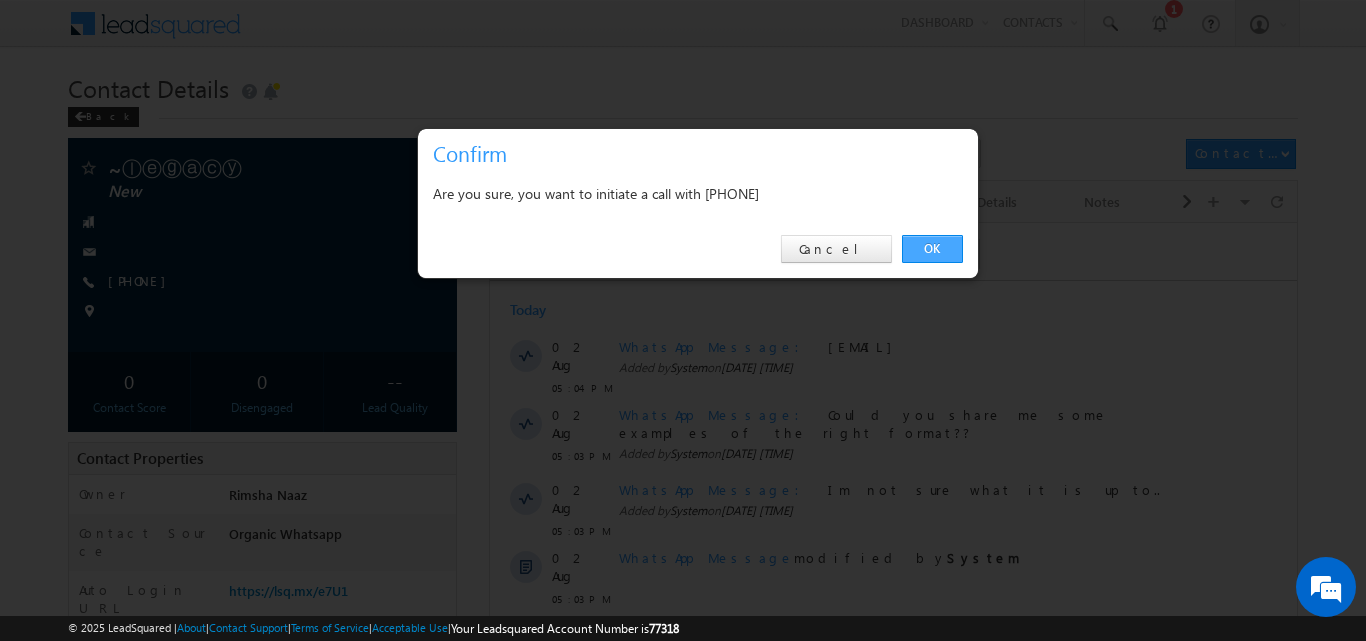 click on "OK" at bounding box center (932, 249) 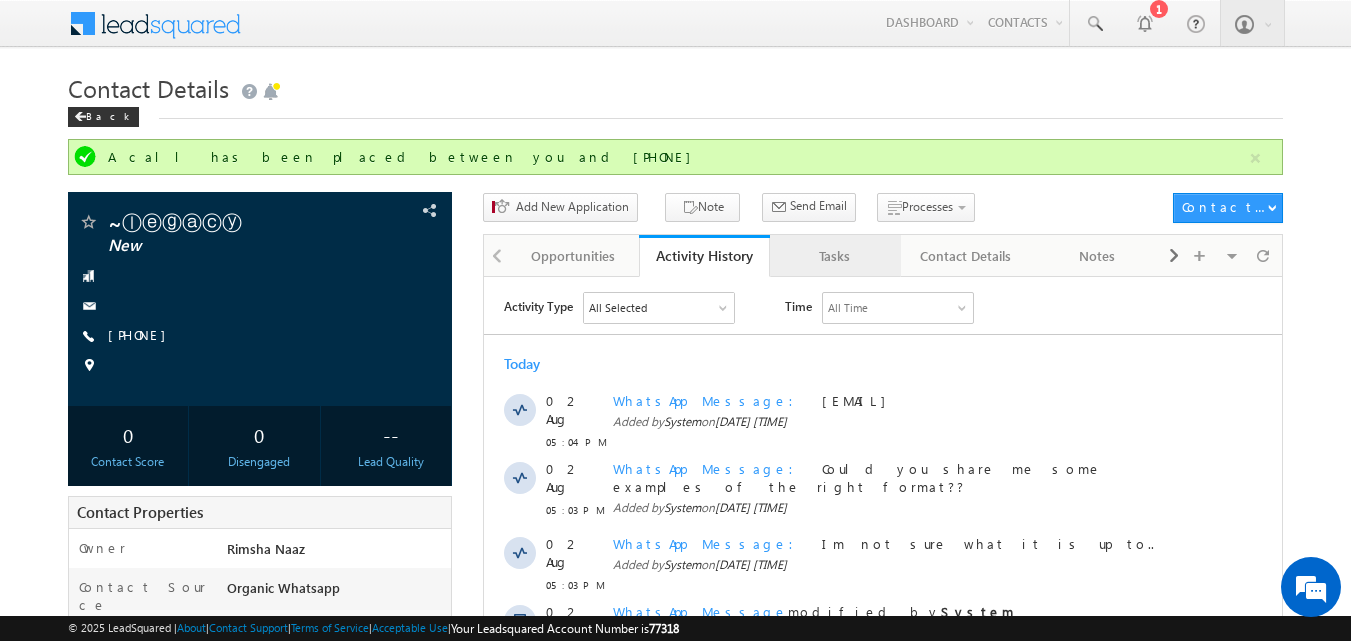 click on "Tasks" at bounding box center (834, 256) 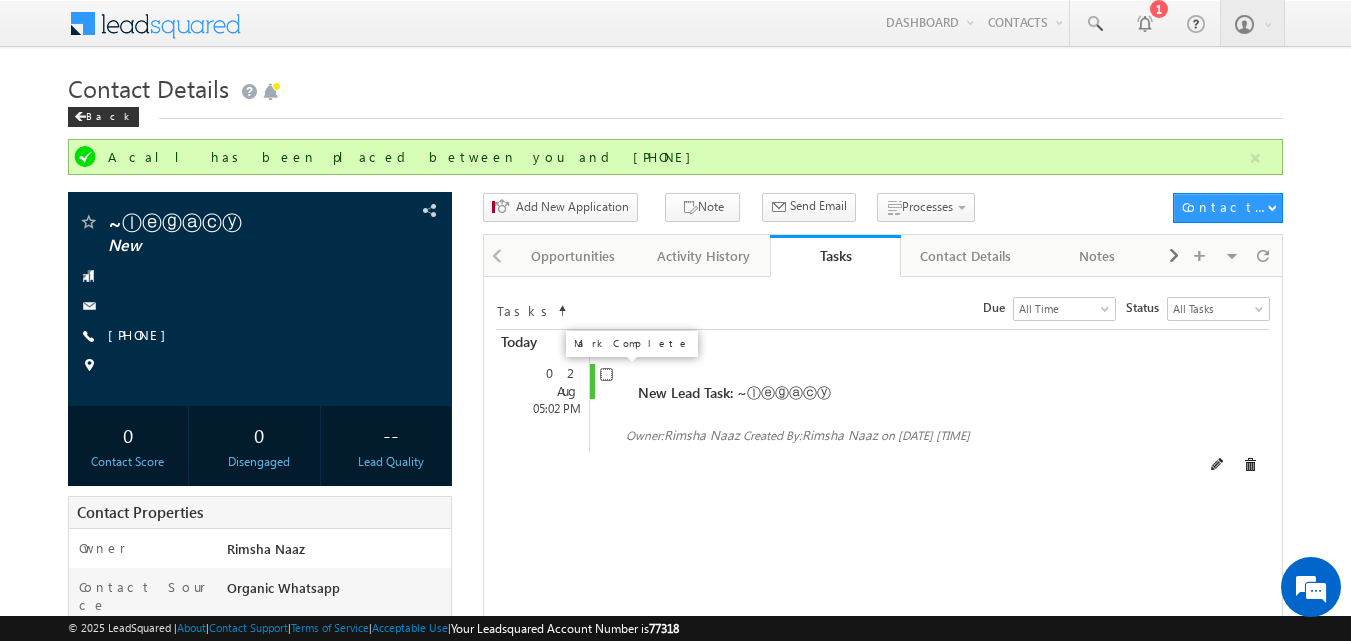 click at bounding box center (606, 374) 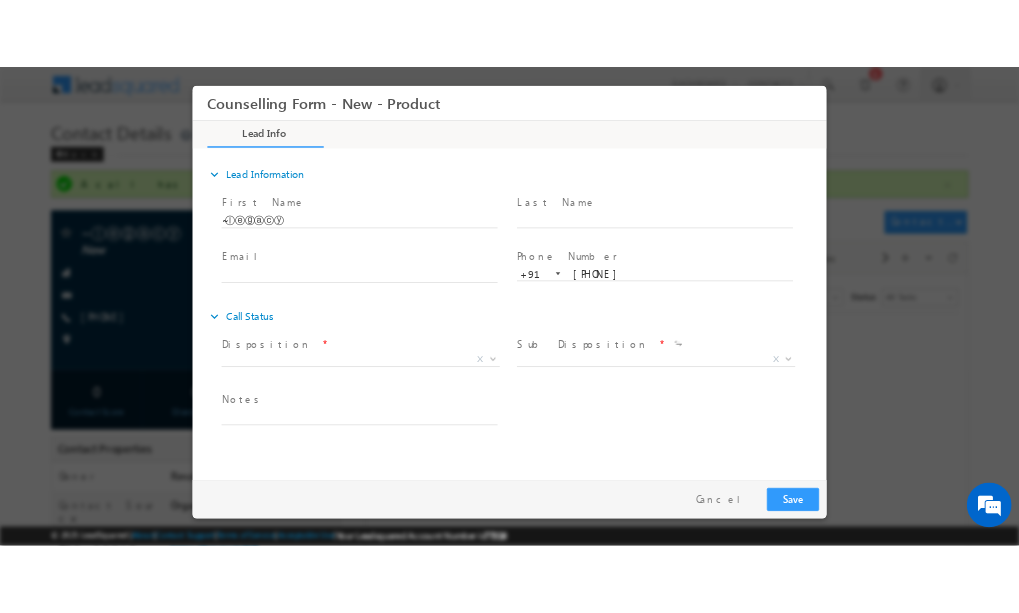 scroll, scrollTop: 0, scrollLeft: 0, axis: both 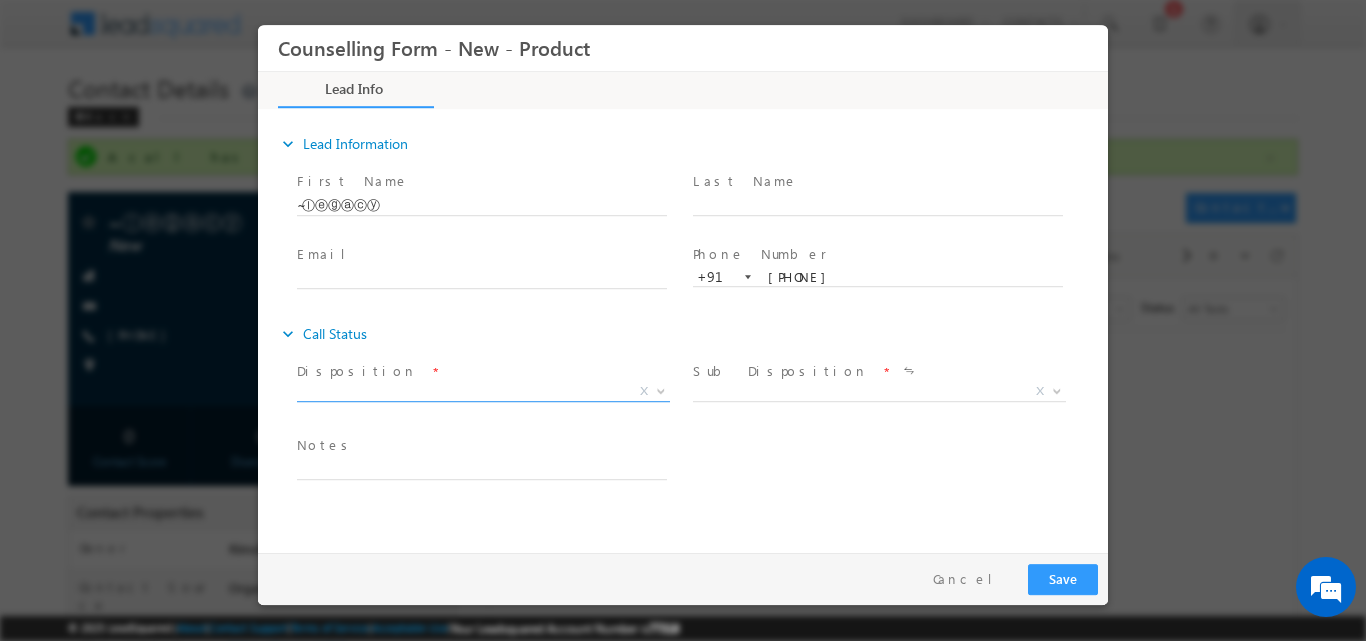 click at bounding box center (661, 389) 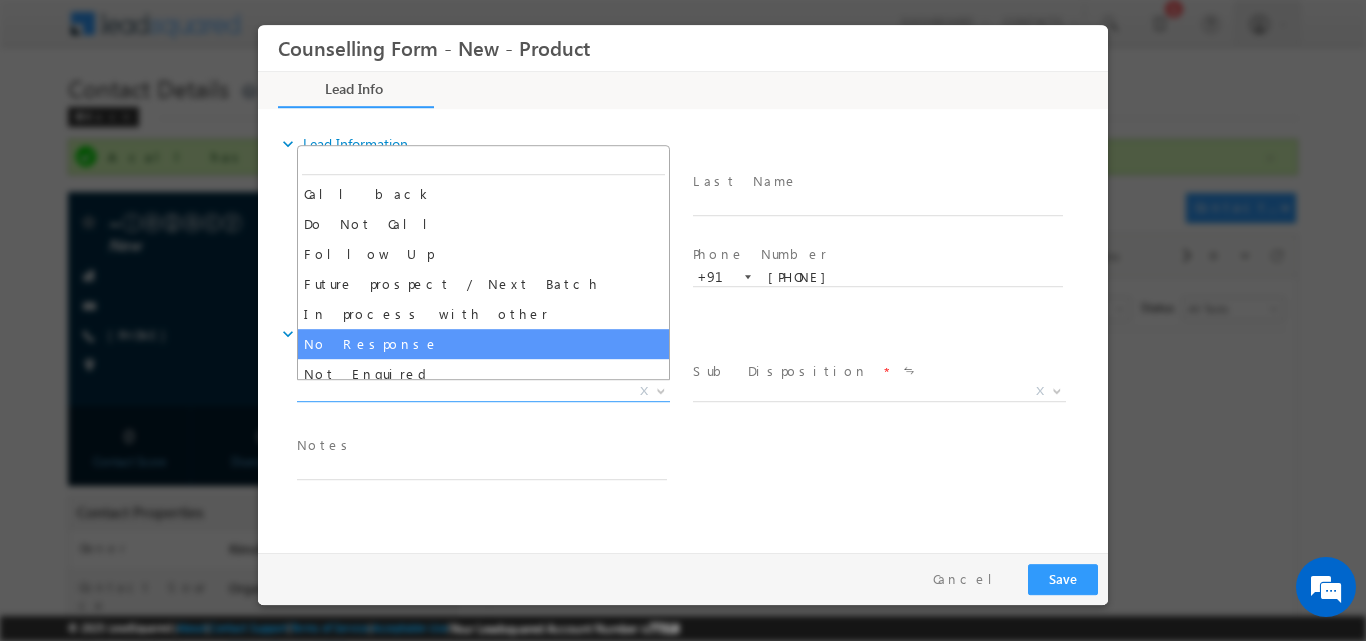 select on "No Response" 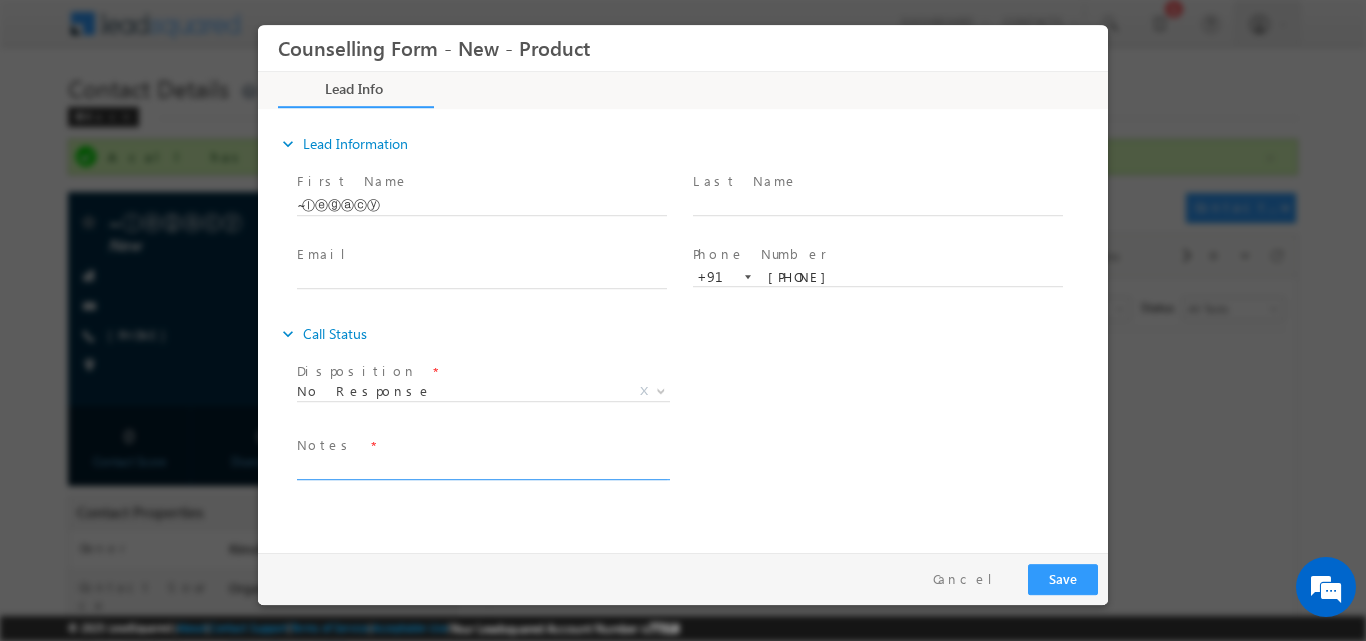 click at bounding box center [482, 467] 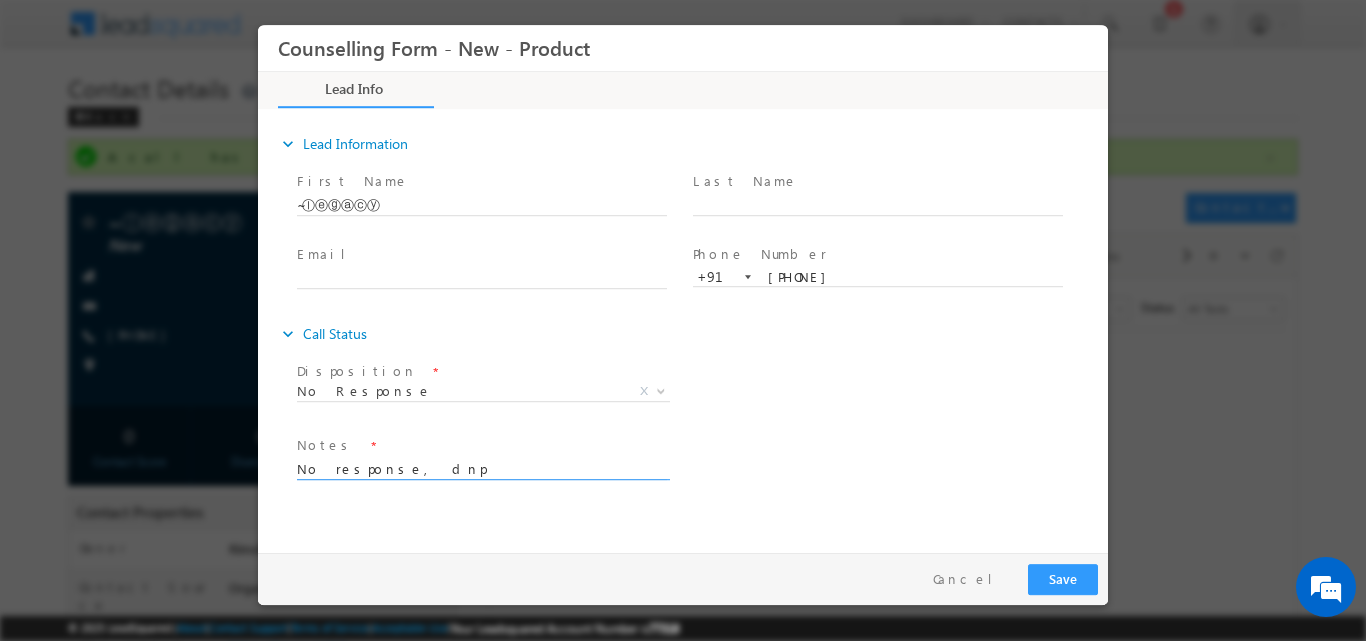 type on "No response, dnp" 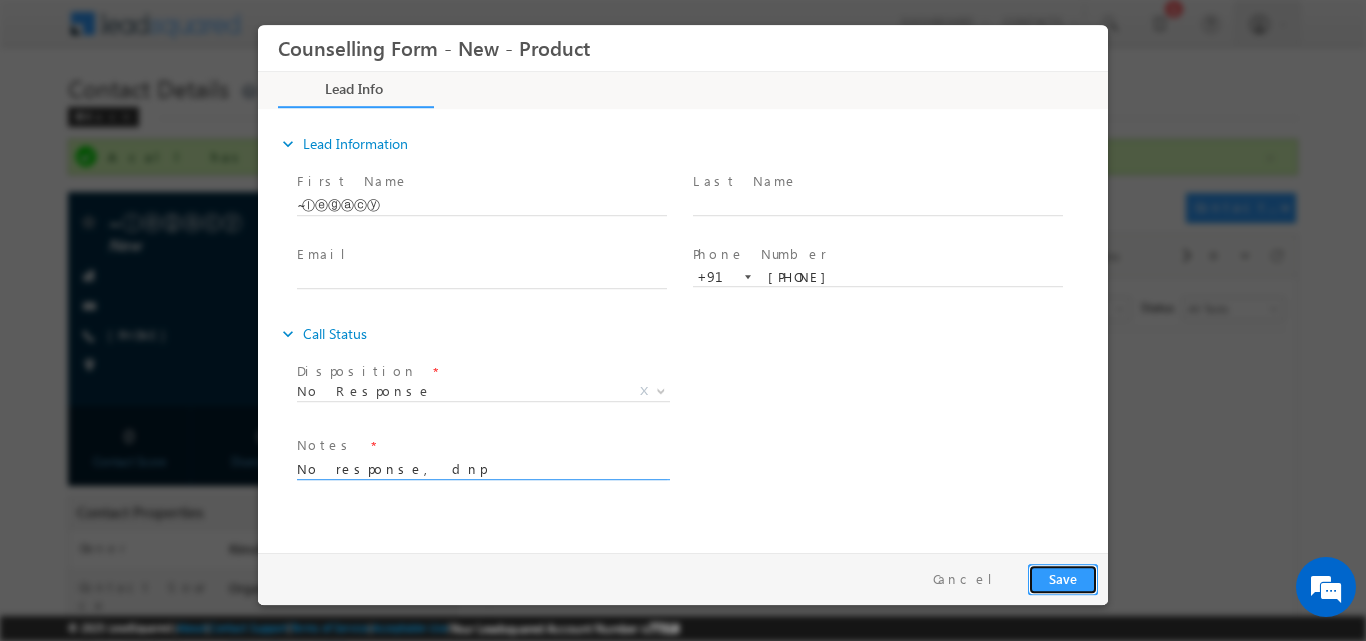 click on "Save" at bounding box center (1063, 578) 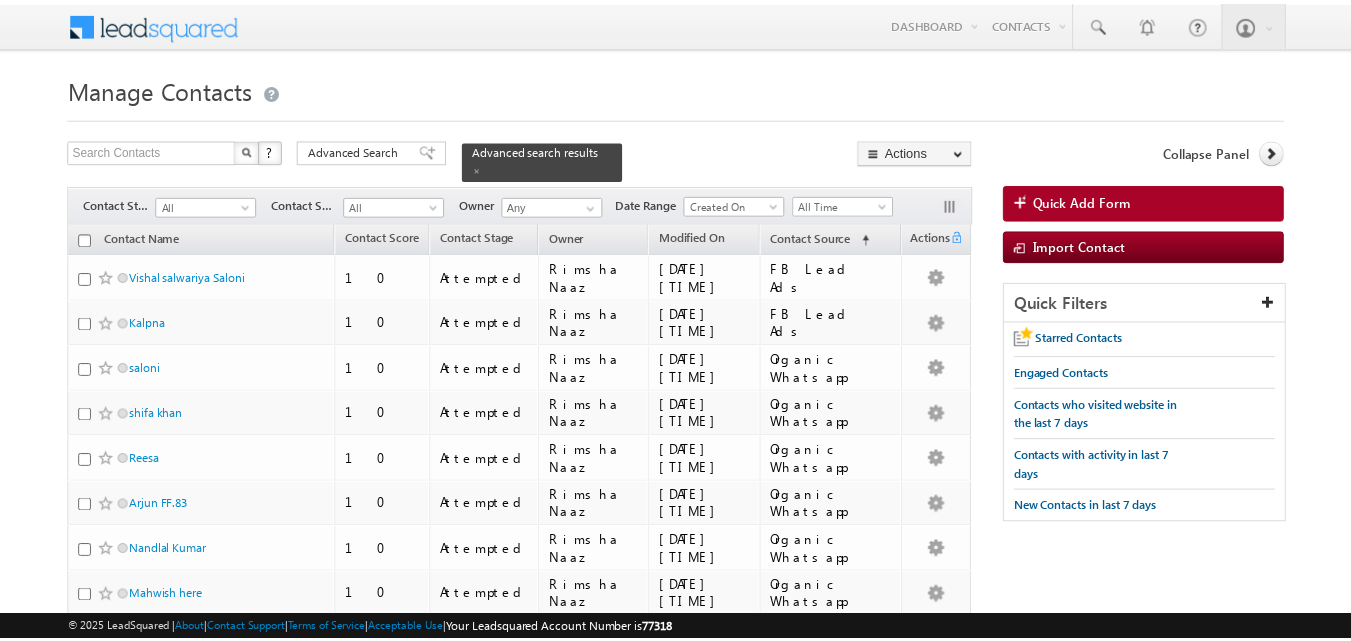 scroll, scrollTop: 0, scrollLeft: 0, axis: both 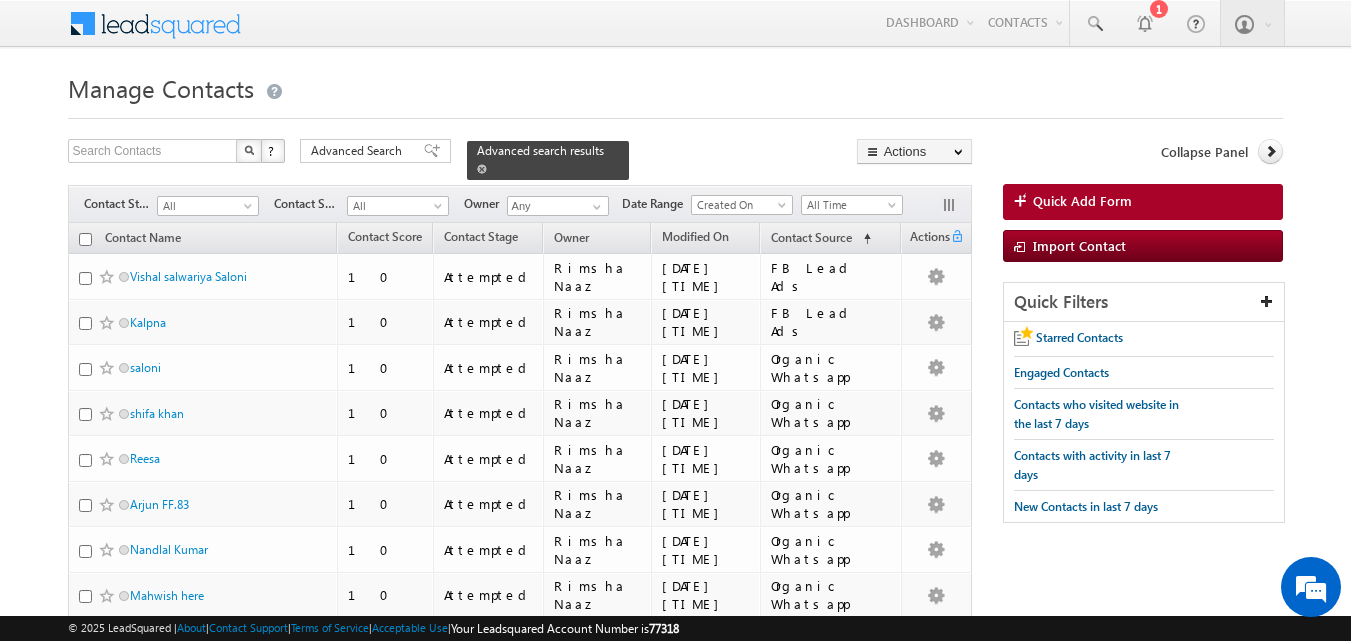 click on "Advanced search results" at bounding box center [540, 150] 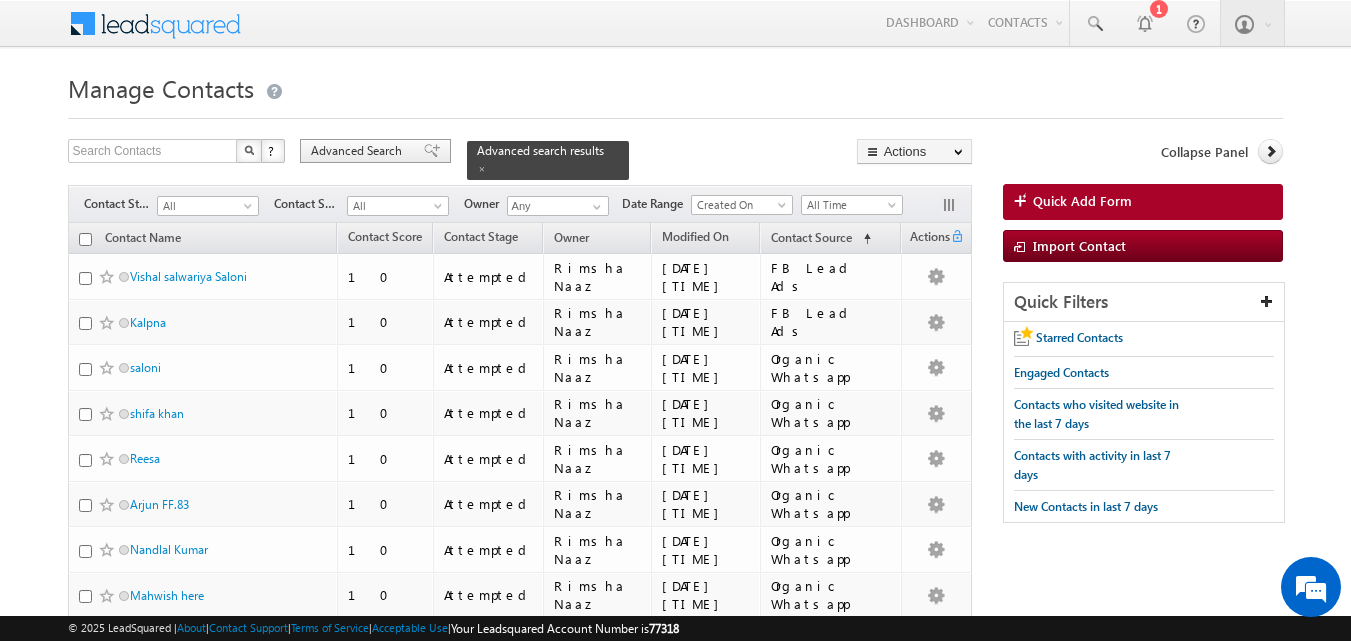 click on "Advanced Search" at bounding box center [359, 151] 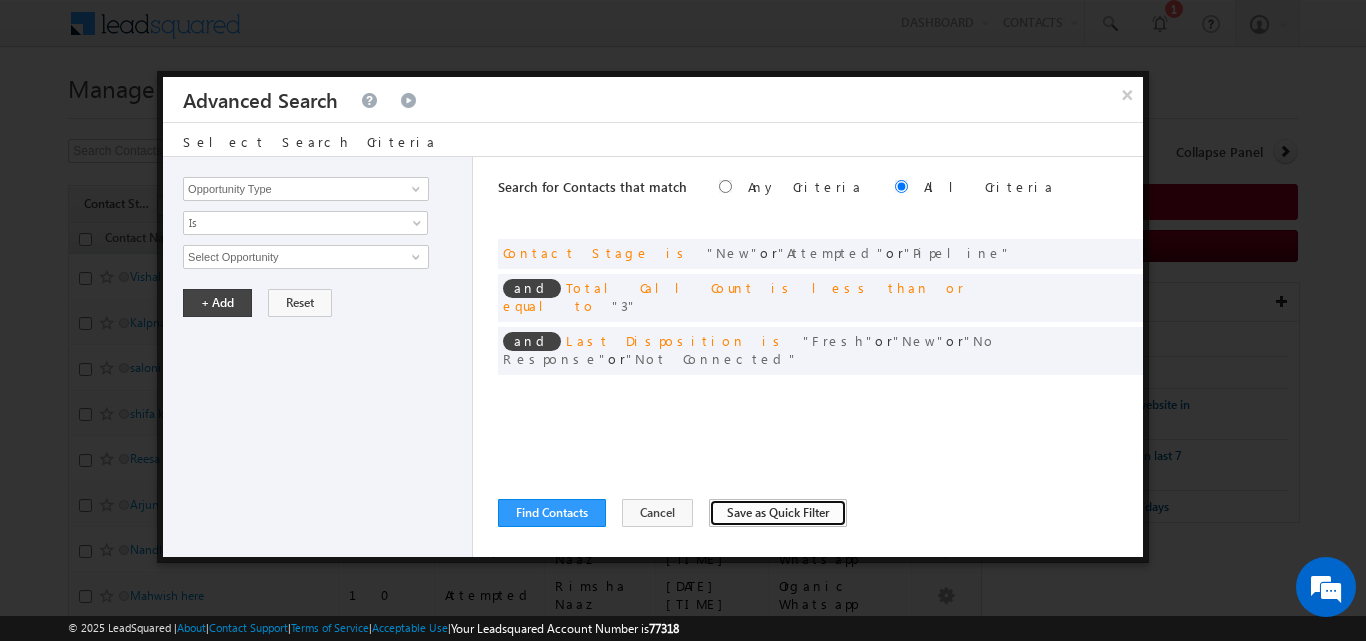 click on "Save as Quick Filter" at bounding box center [778, 513] 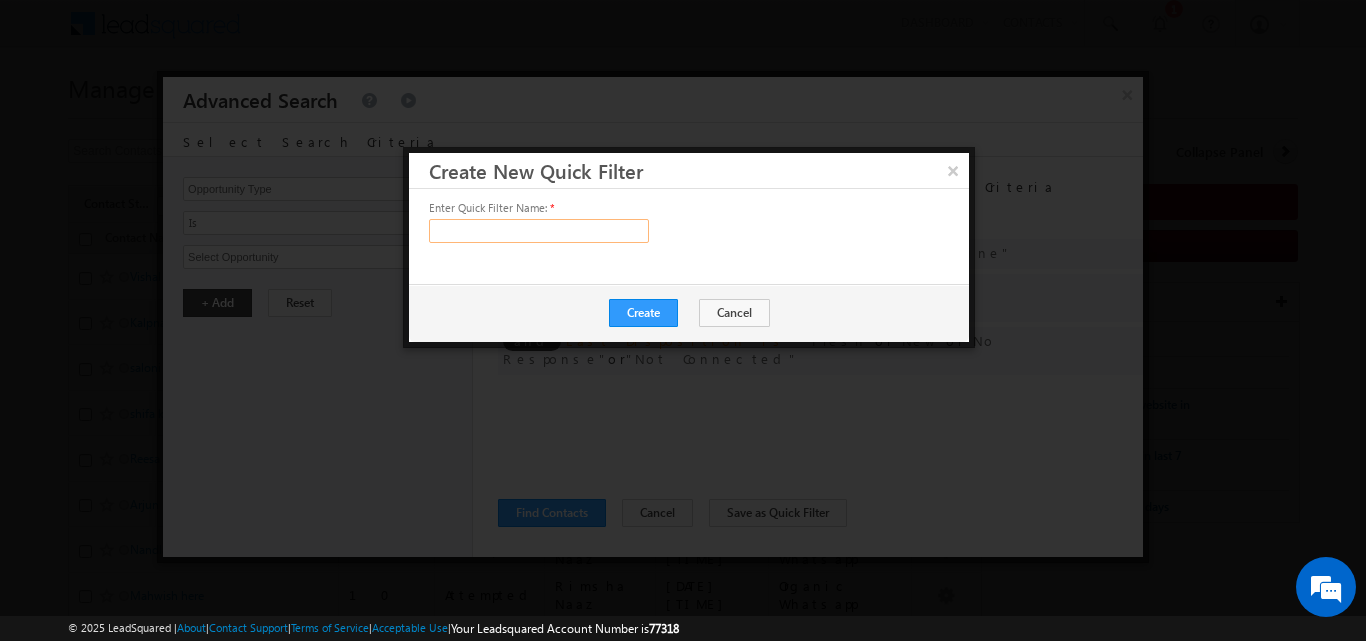 click at bounding box center (539, 231) 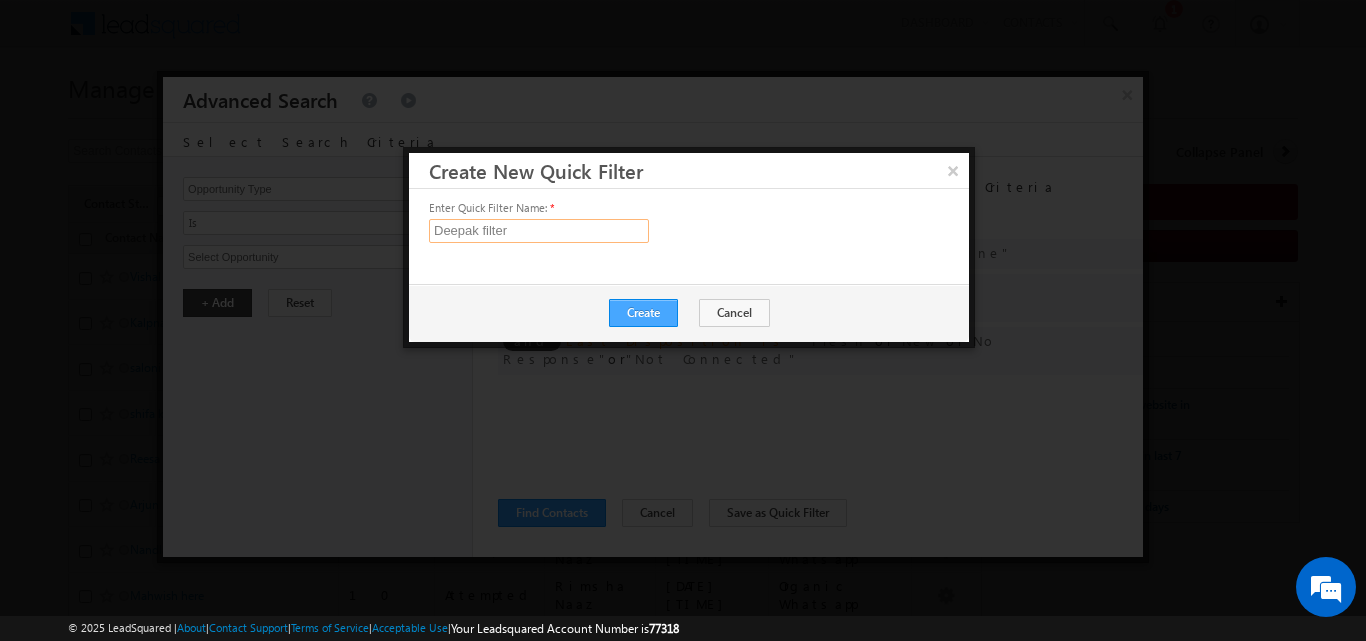 type on "Deepak filter" 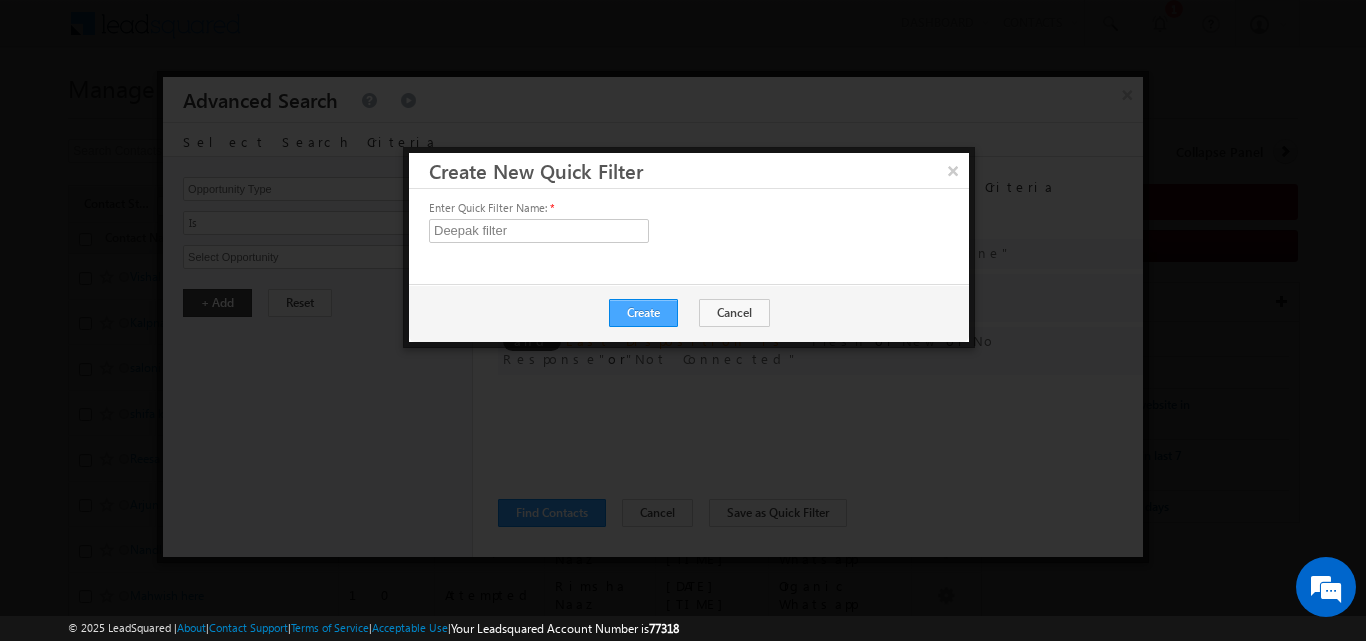 click on "Create" at bounding box center [643, 313] 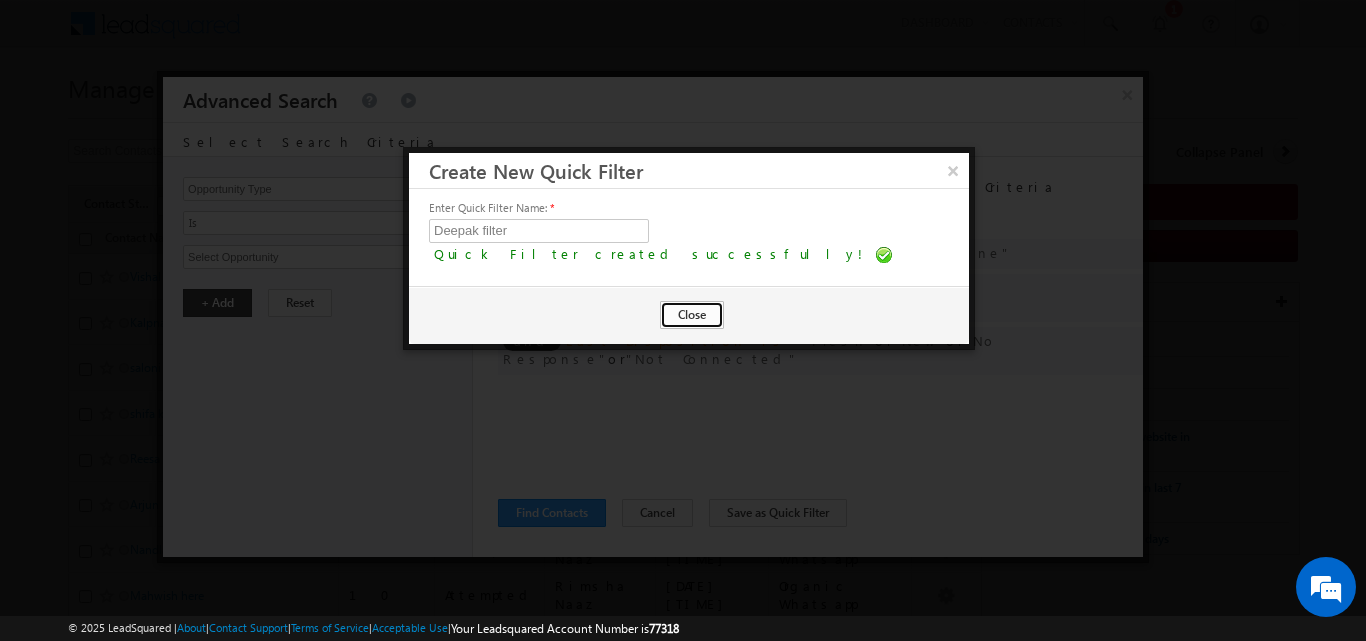 click on "Close" at bounding box center [692, 315] 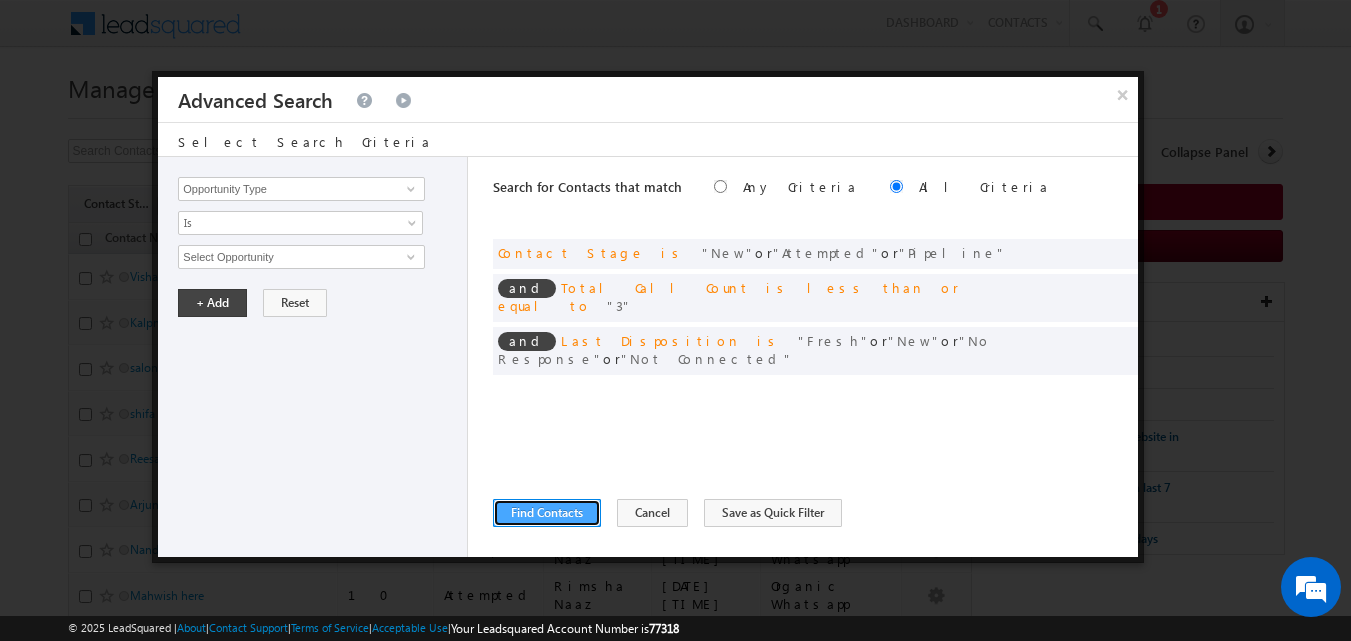 click on "Find Contacts" at bounding box center (547, 513) 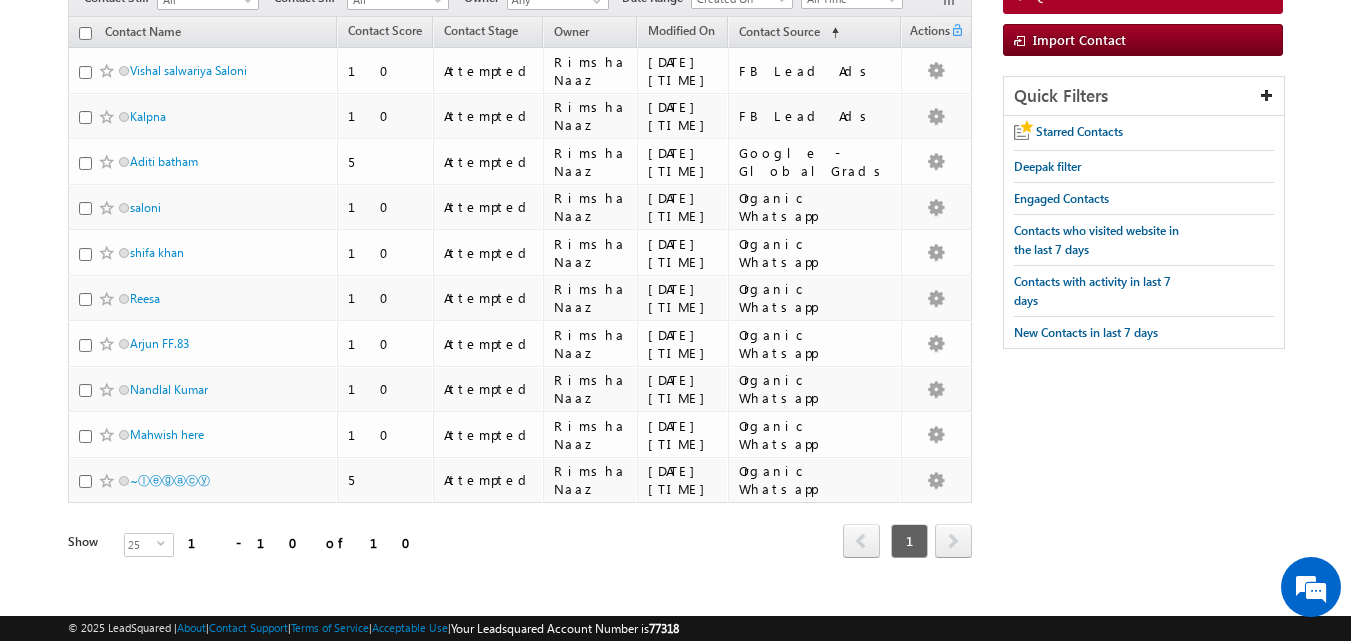 scroll, scrollTop: 180, scrollLeft: 0, axis: vertical 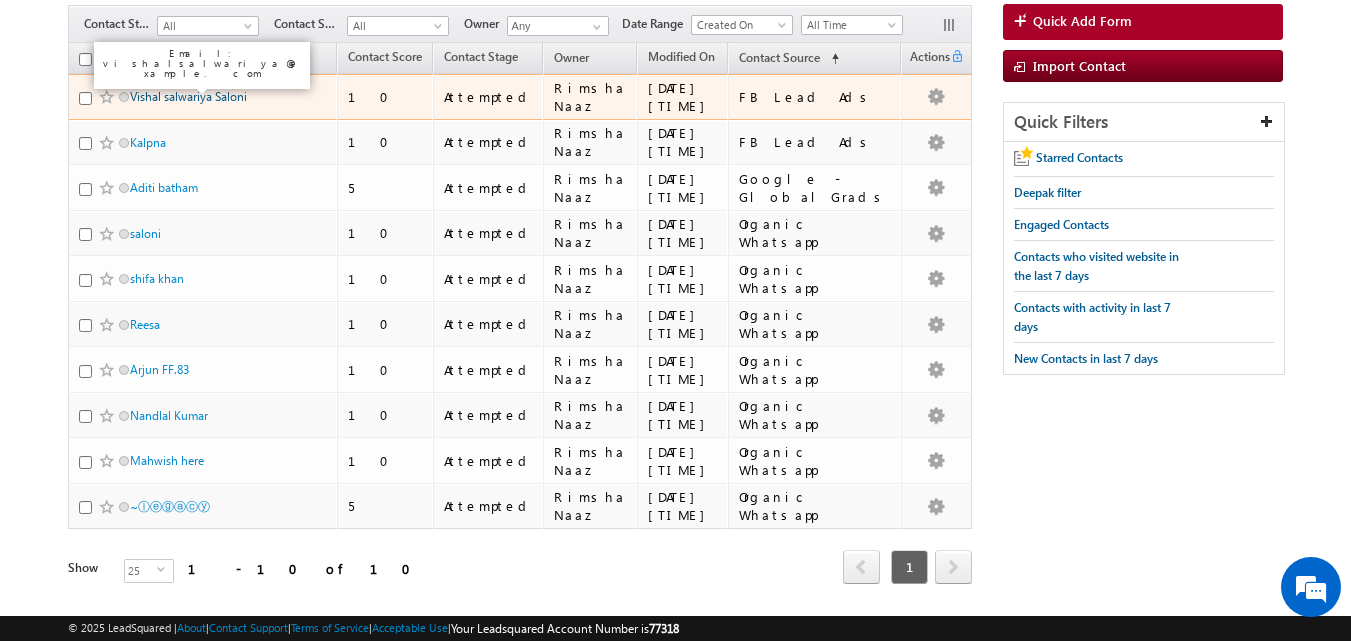 click on "Vishal salwariya Saloni" at bounding box center [188, 96] 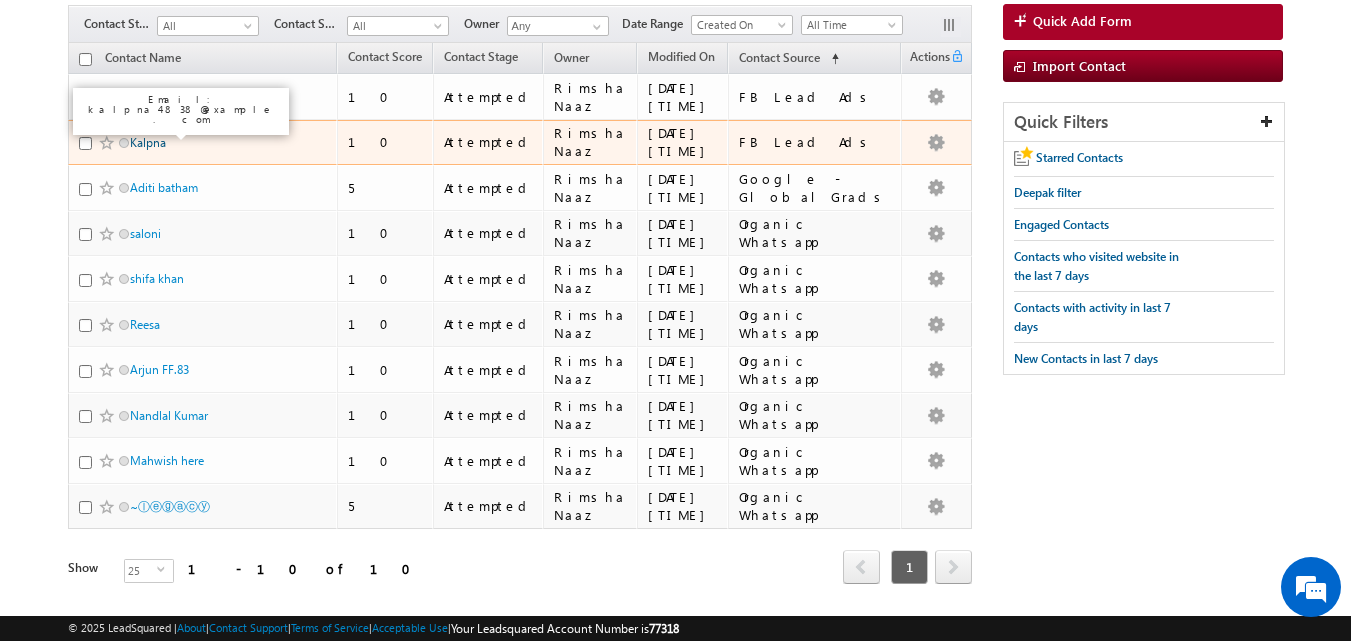 click on "Kalpna" at bounding box center [148, 142] 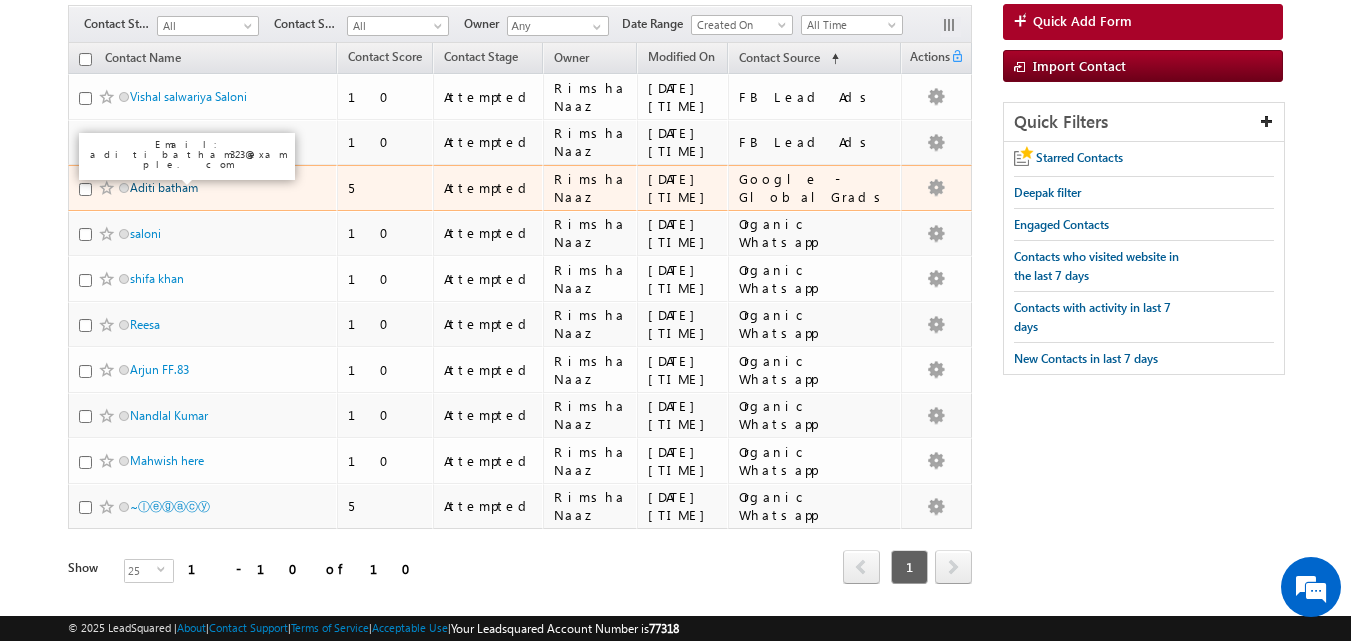 click on "[FIRST] [LAST]" at bounding box center [164, 187] 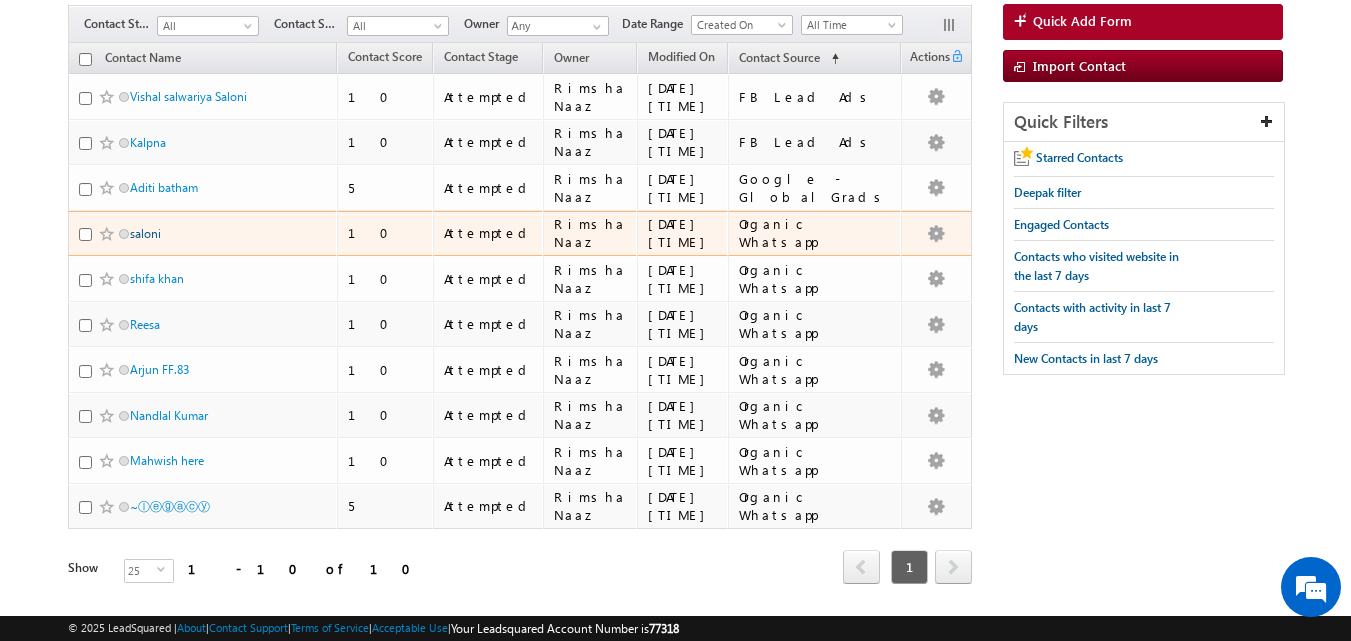 click on "saloni" at bounding box center (145, 233) 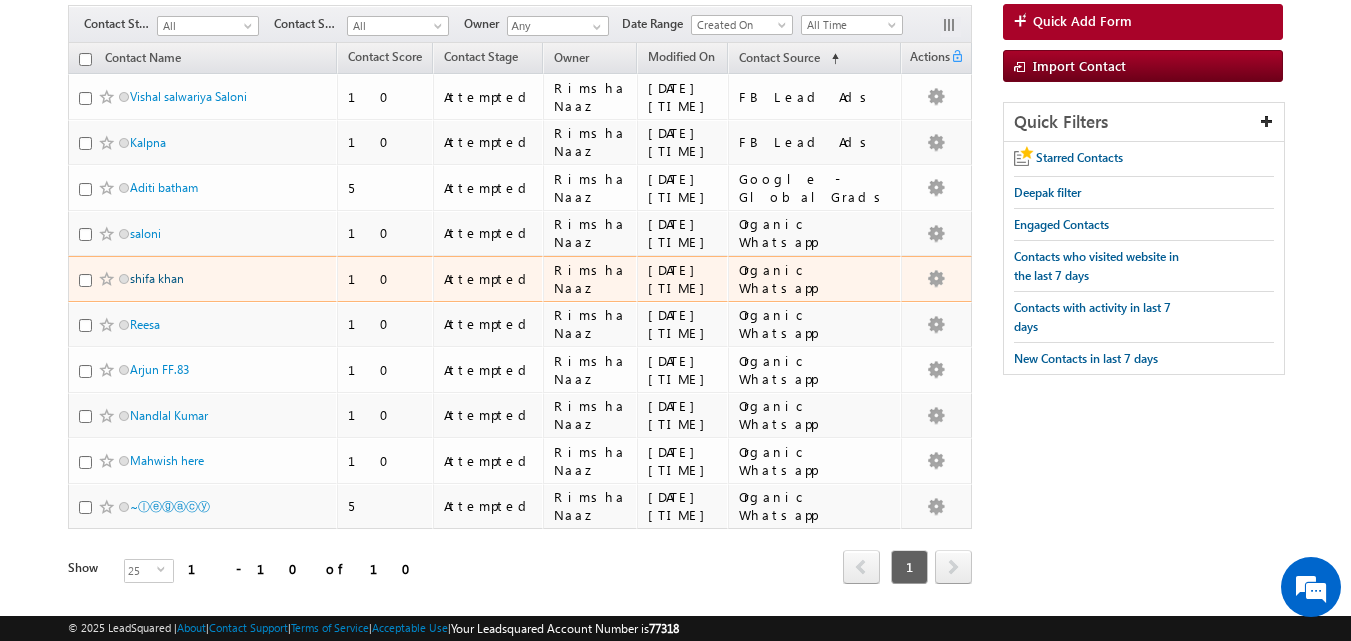 click on "shifa khan" at bounding box center [157, 278] 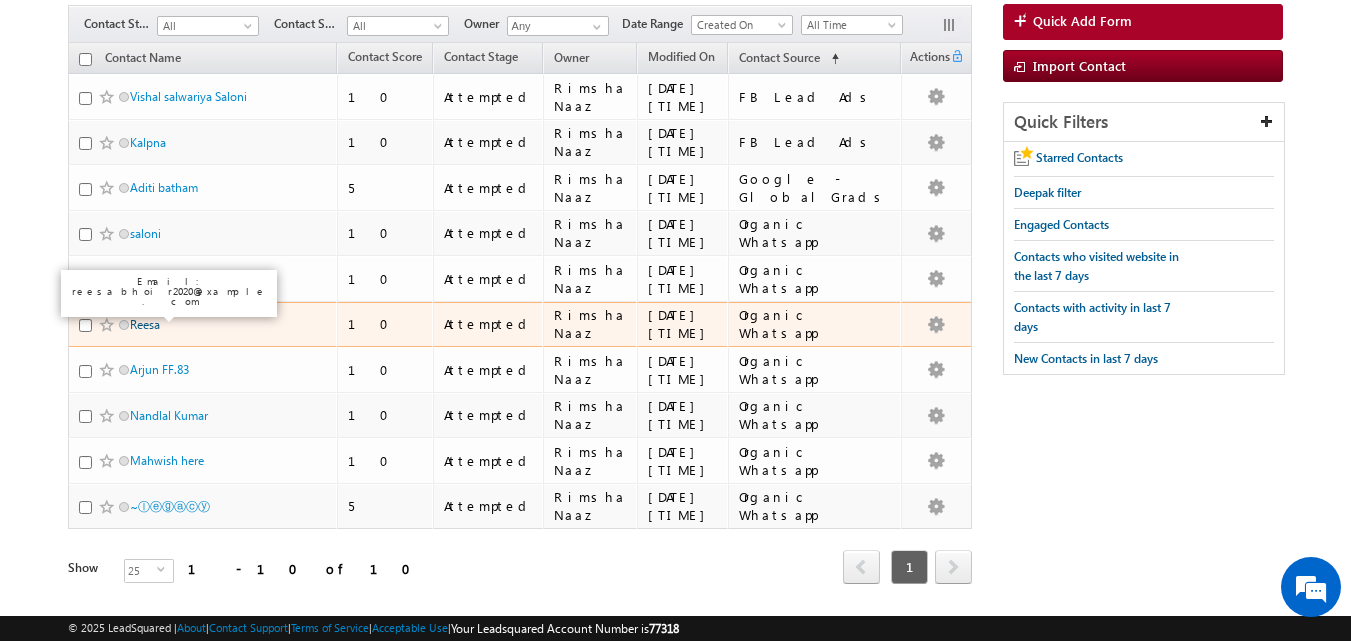 click on "Reesa" at bounding box center (145, 324) 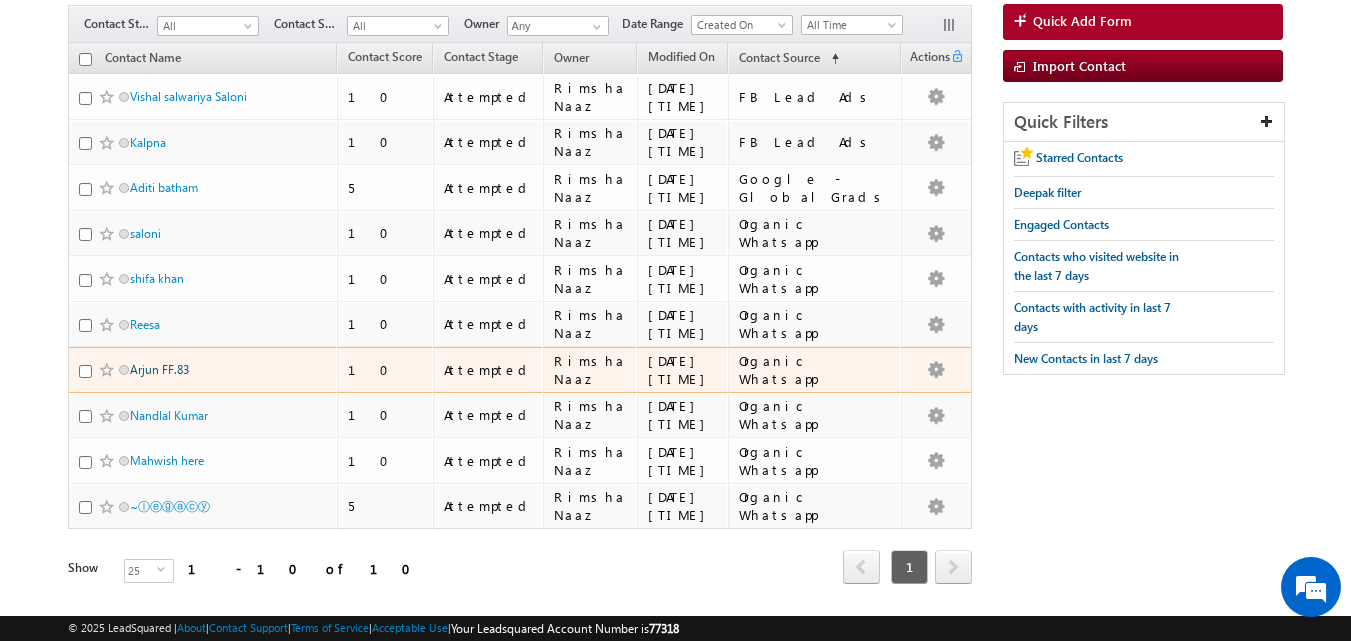 click on "Arjun FF.83" at bounding box center (159, 369) 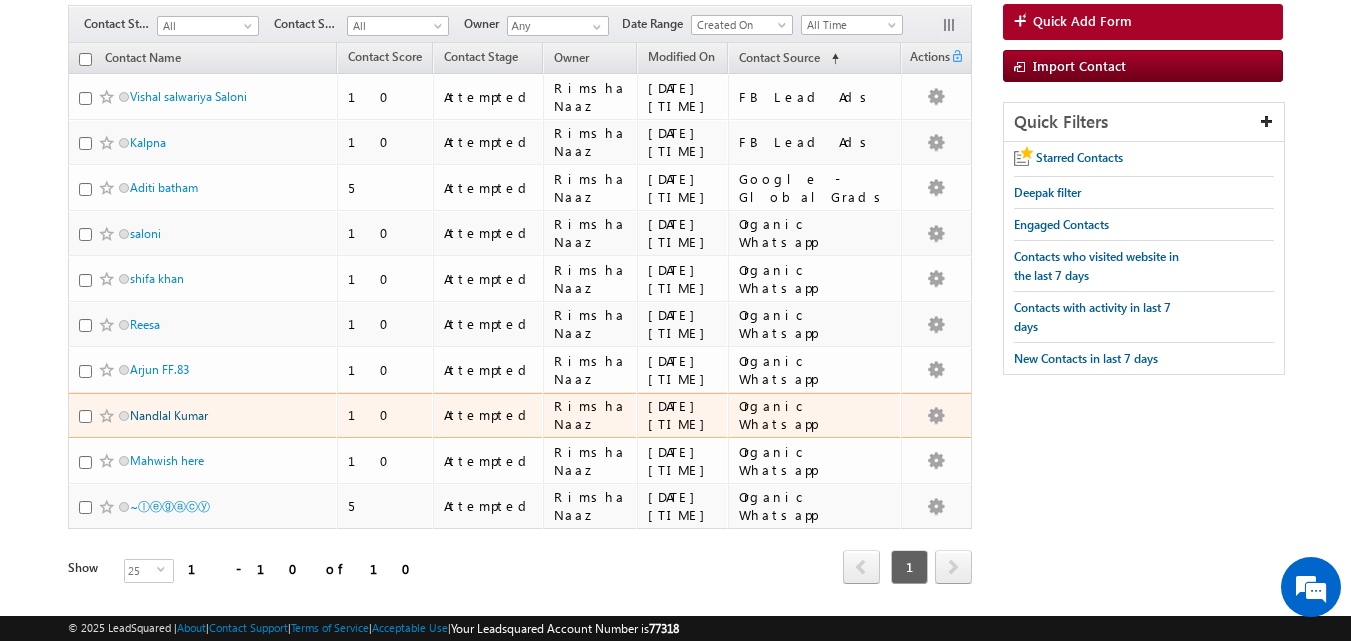 click on "Nandlal Kumar" at bounding box center (169, 415) 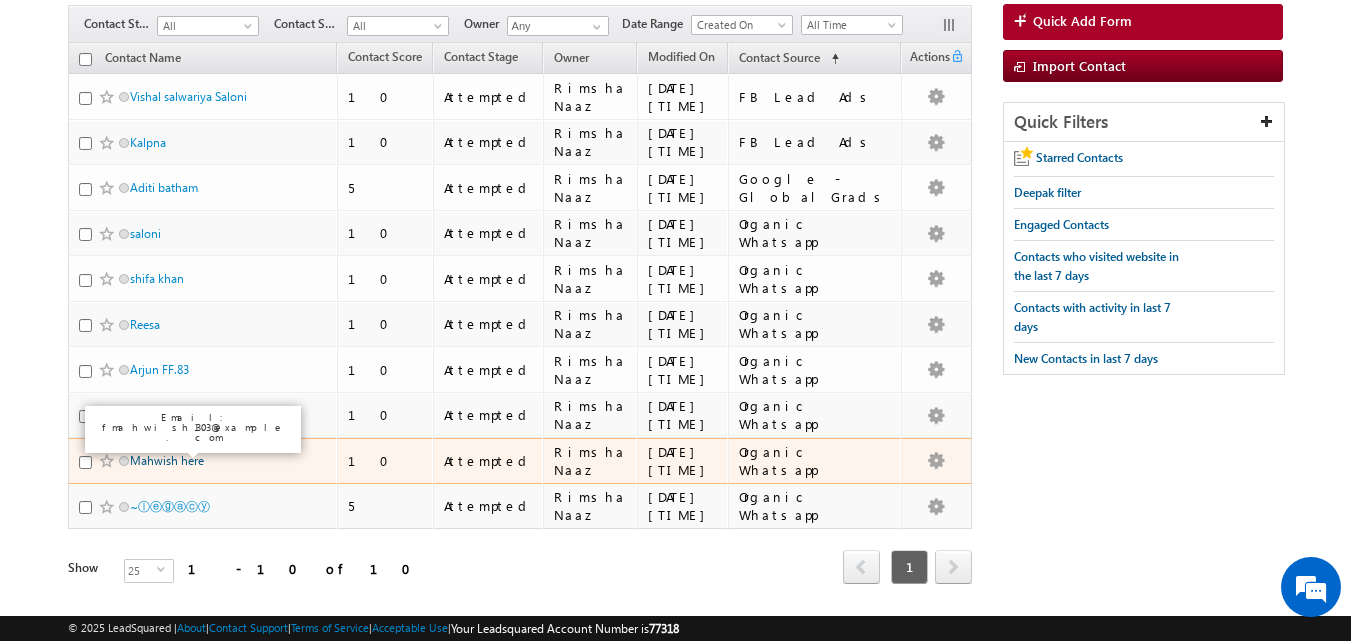 click on "Mahwish here" at bounding box center (167, 460) 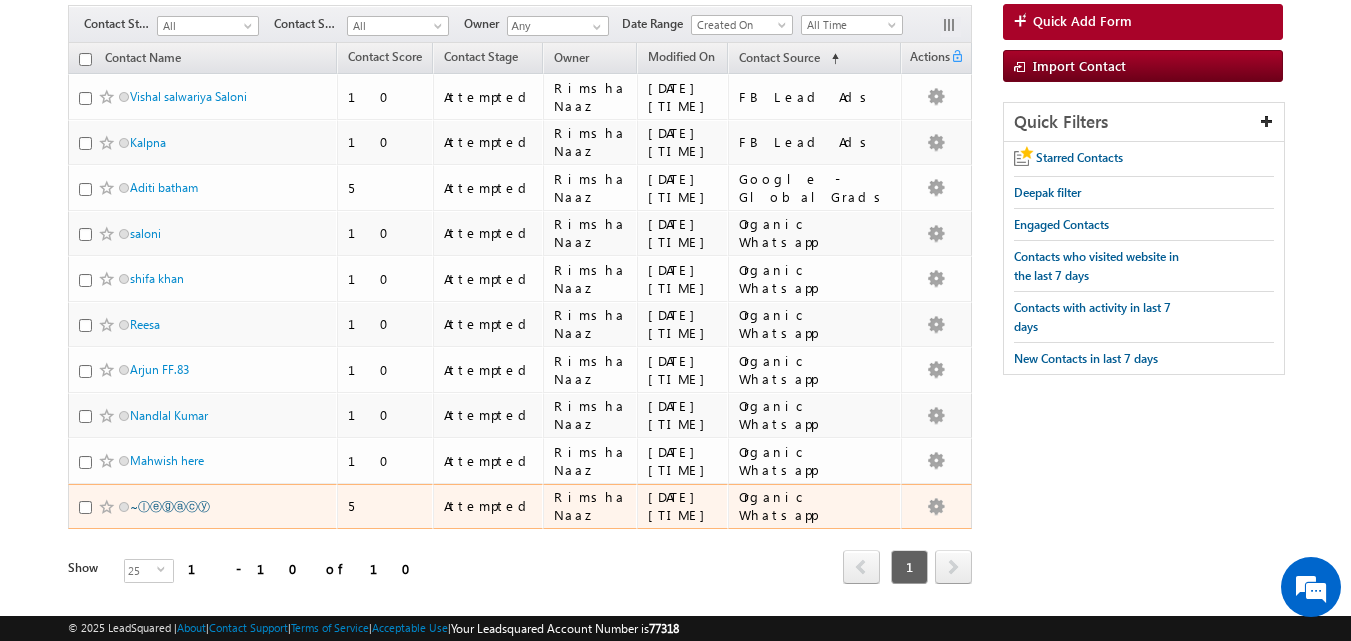 click on "~ⓛⓔⓖⓐⓒⓨ" at bounding box center [170, 506] 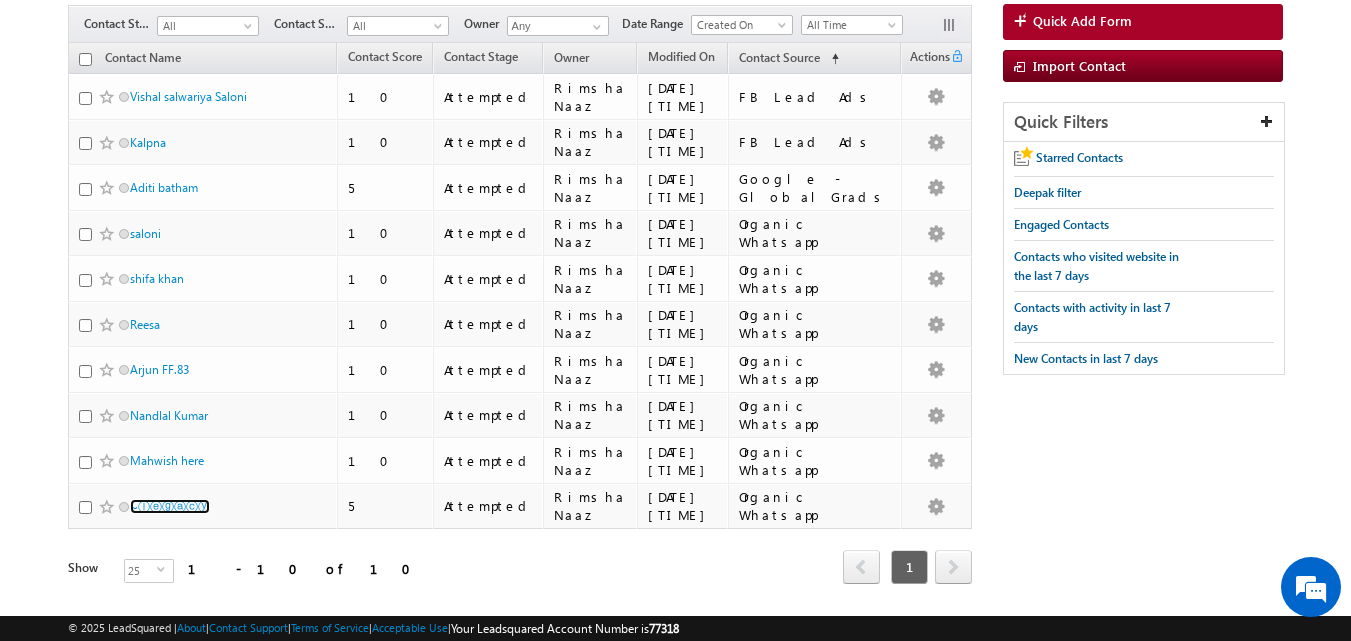 scroll, scrollTop: 0, scrollLeft: 0, axis: both 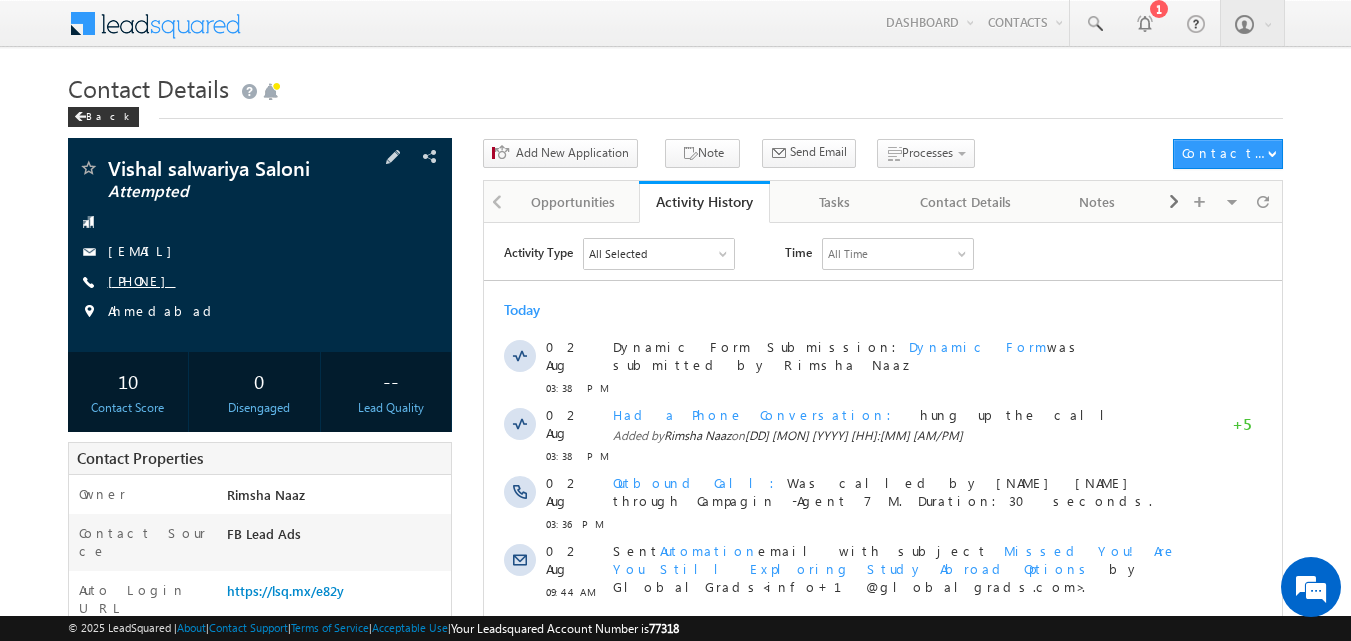 click on "[PHONE]" at bounding box center (142, 280) 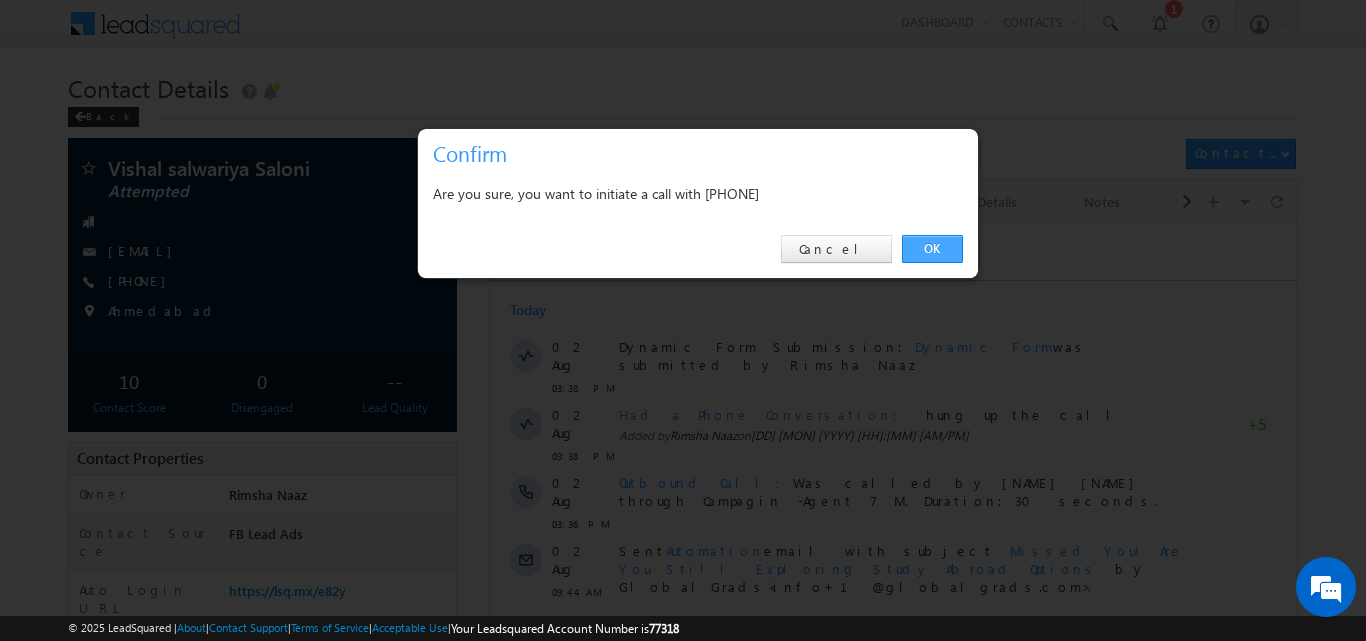 click on "OK" at bounding box center [932, 249] 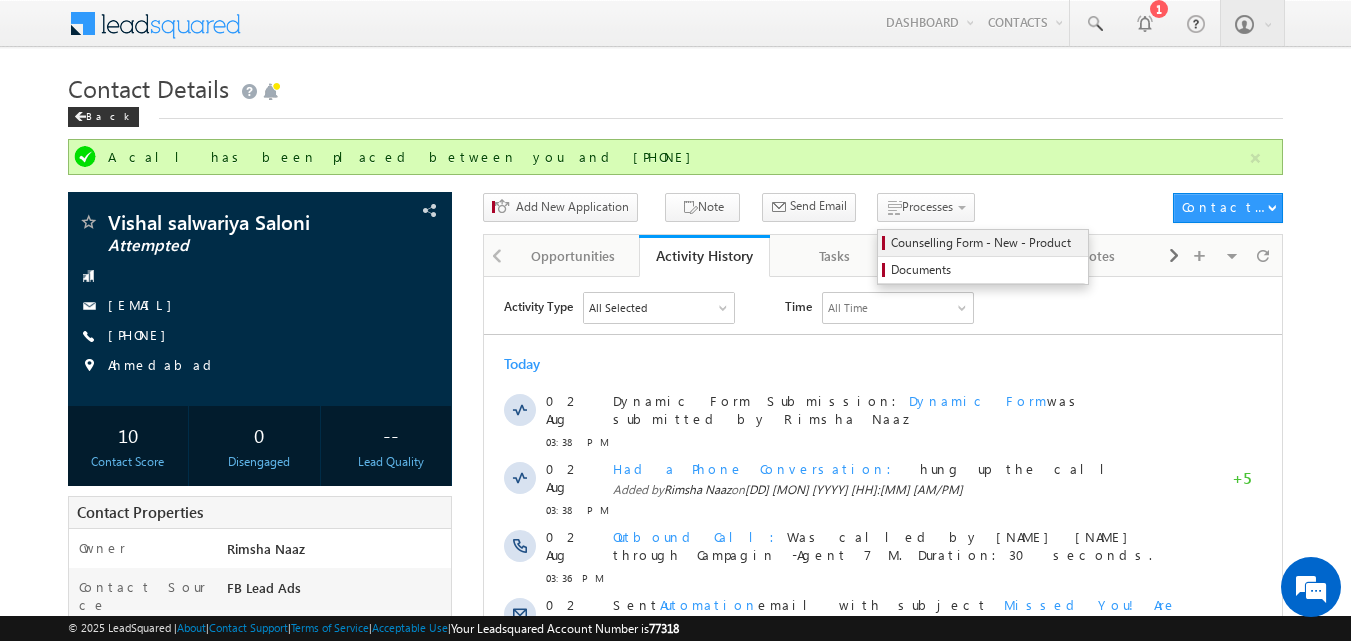click on "Counselling Form - New - Product" at bounding box center (986, 243) 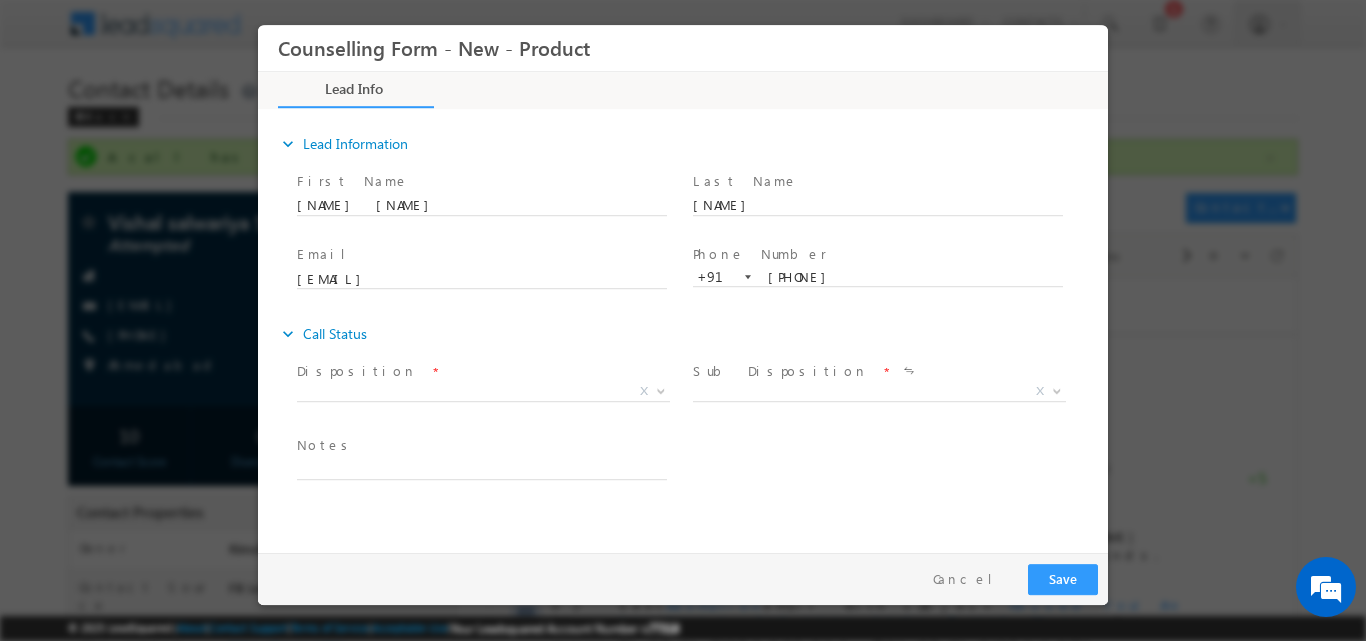 scroll, scrollTop: 0, scrollLeft: 0, axis: both 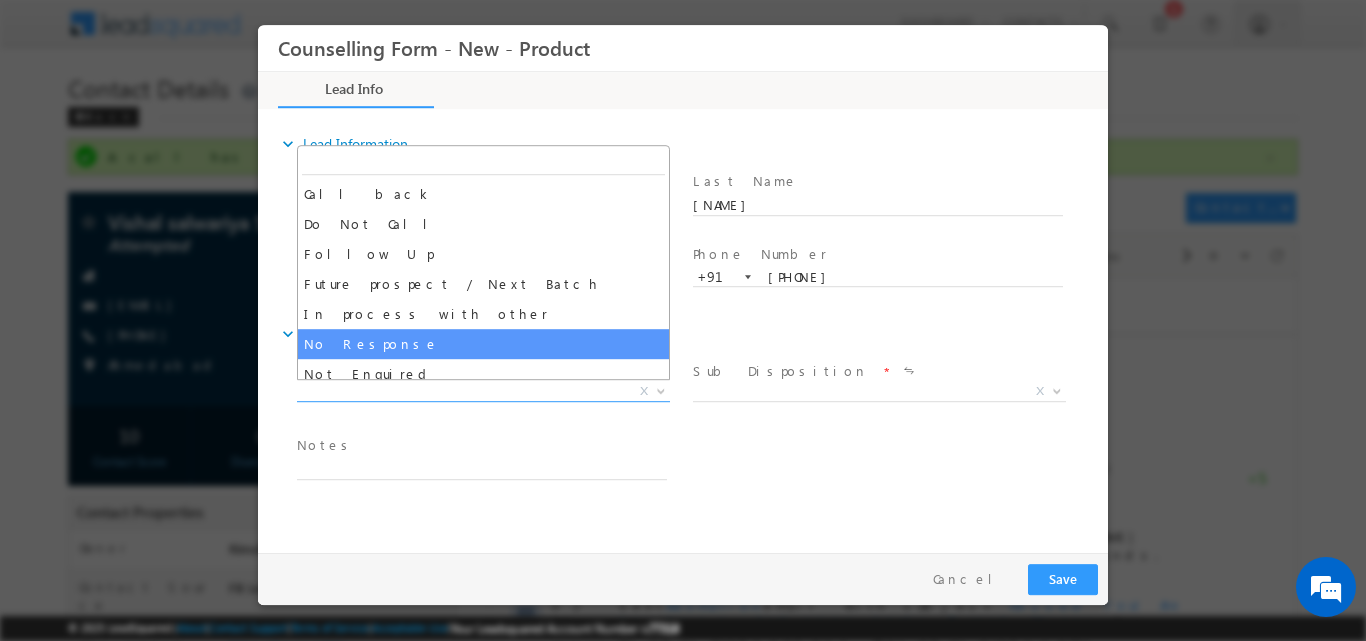 select on "No Response" 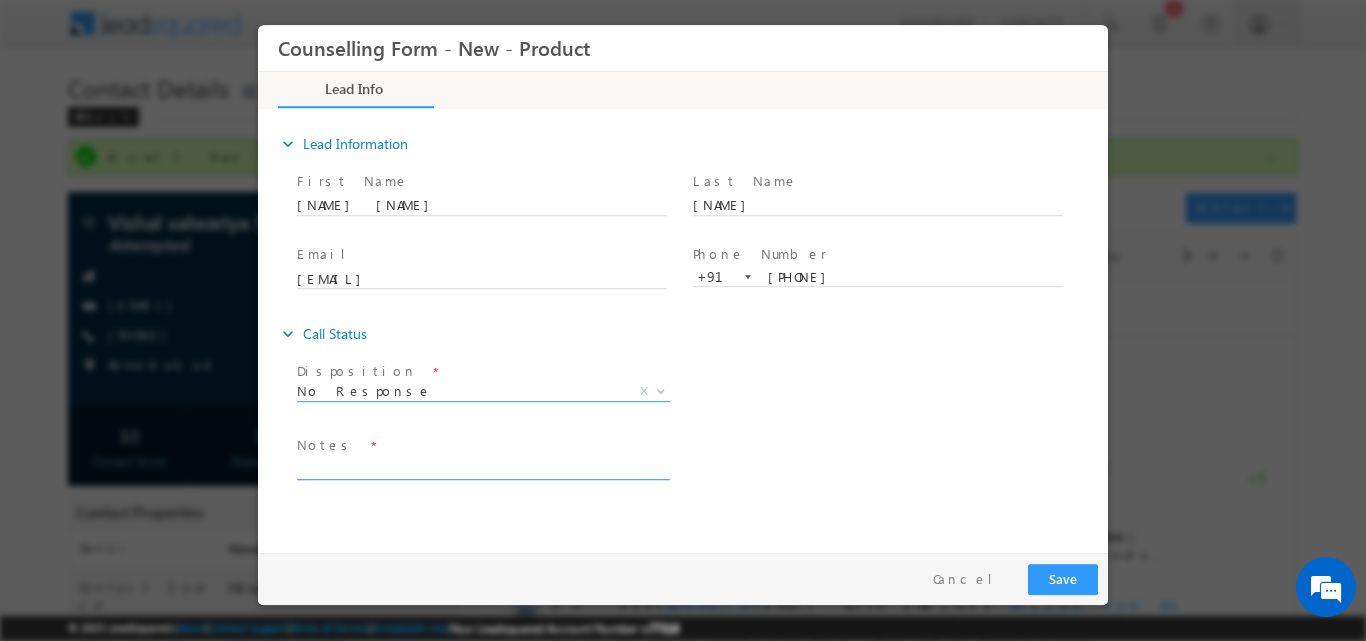 click at bounding box center [482, 467] 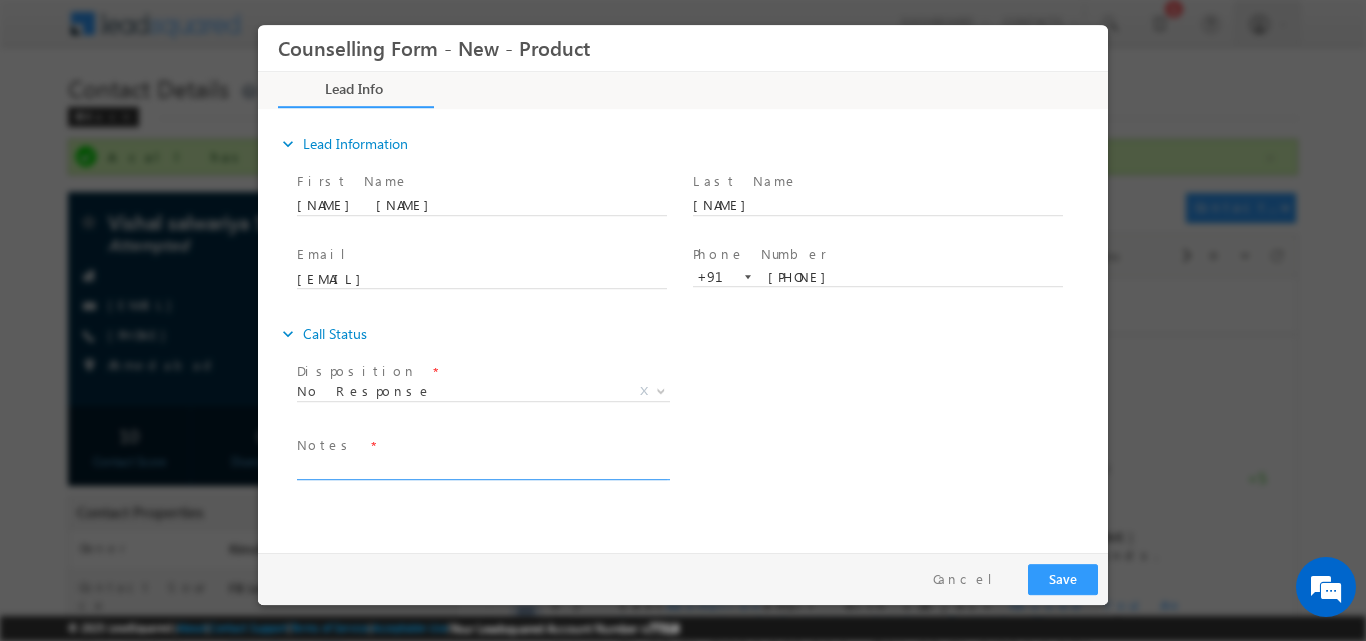 paste on "No response, dnp" 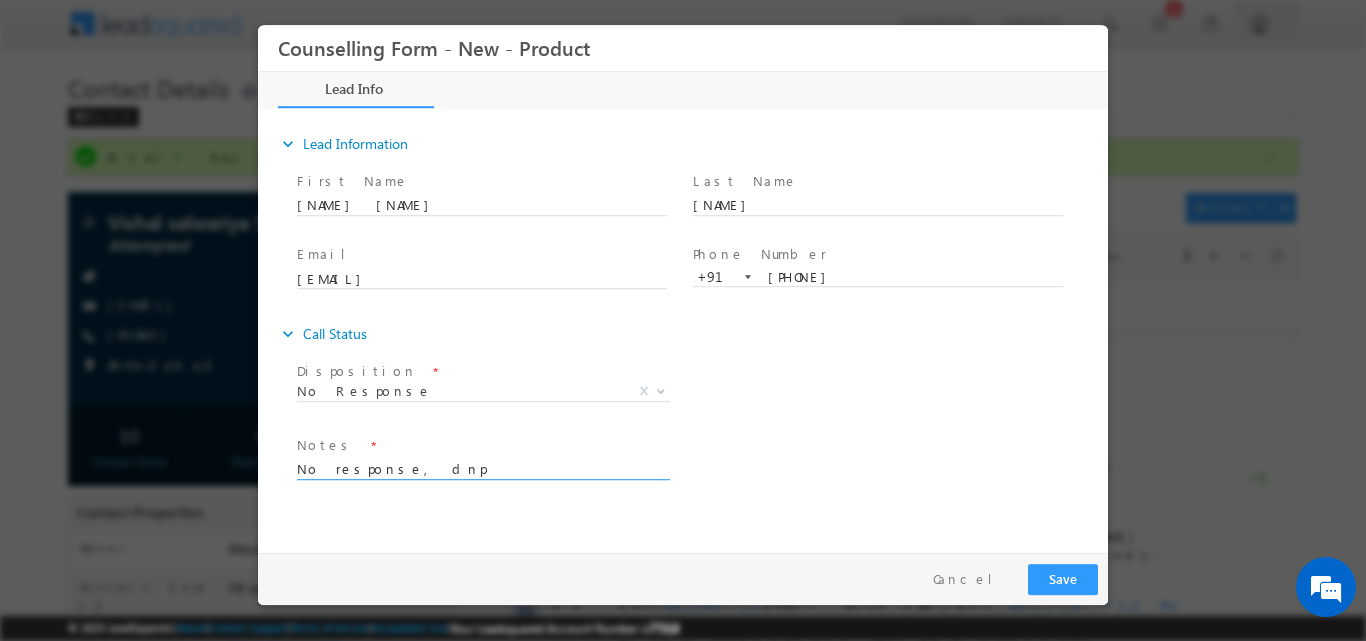 drag, startPoint x: 570, startPoint y: 466, endPoint x: 163, endPoint y: 492, distance: 407.82962 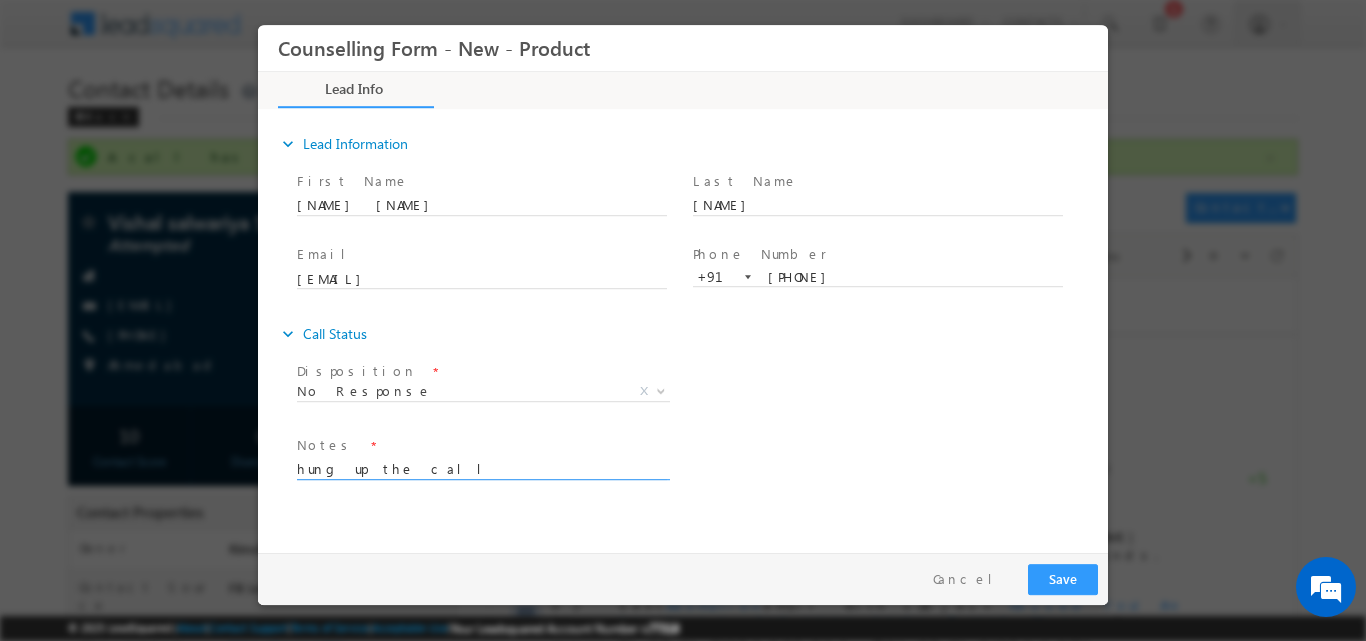 type on "hung up the call" 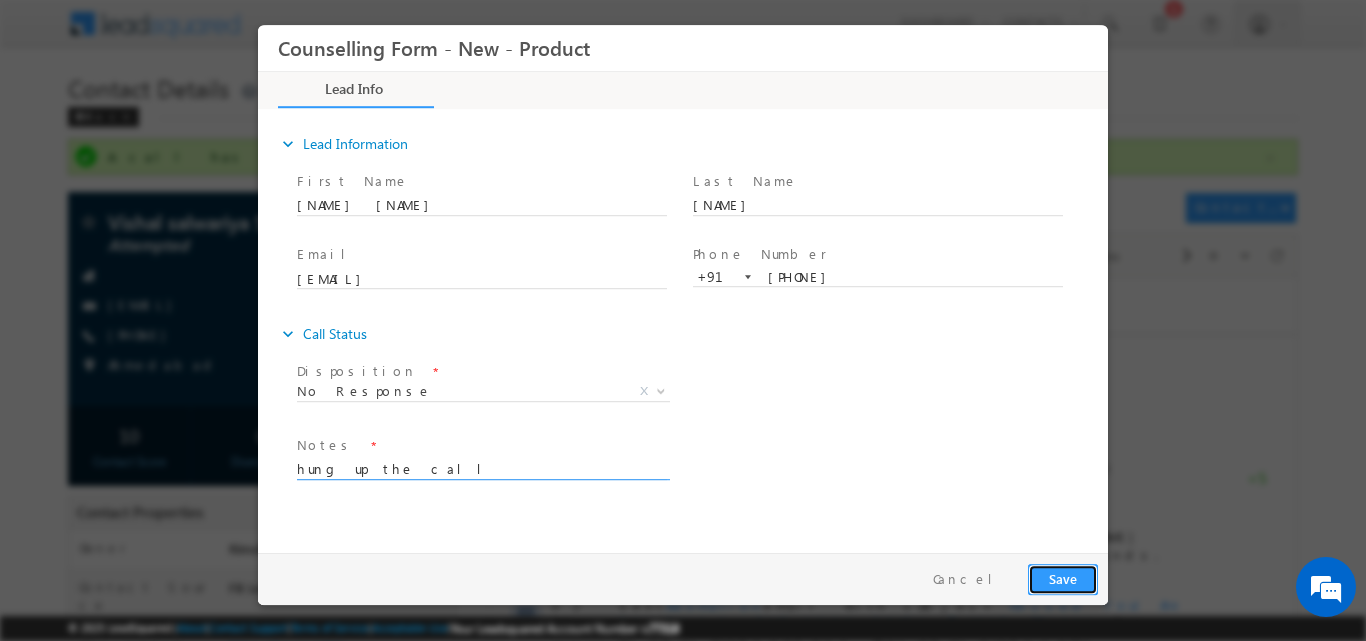 click on "Save" at bounding box center (1063, 578) 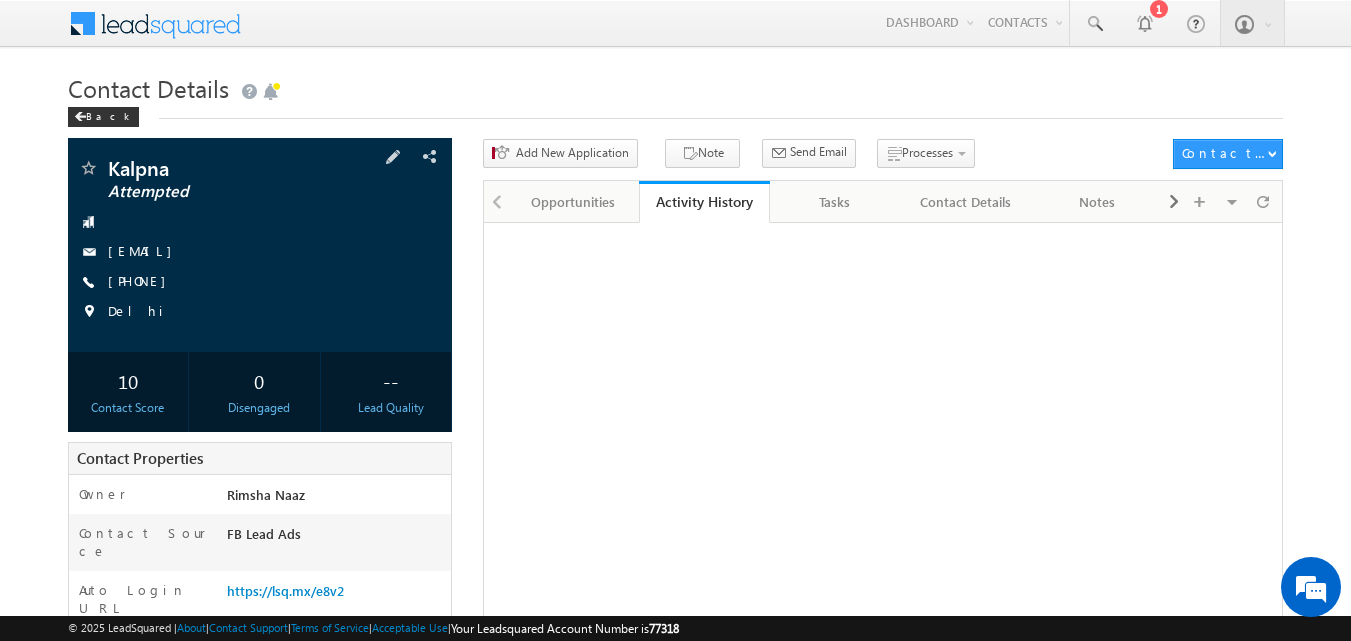 scroll, scrollTop: 0, scrollLeft: 0, axis: both 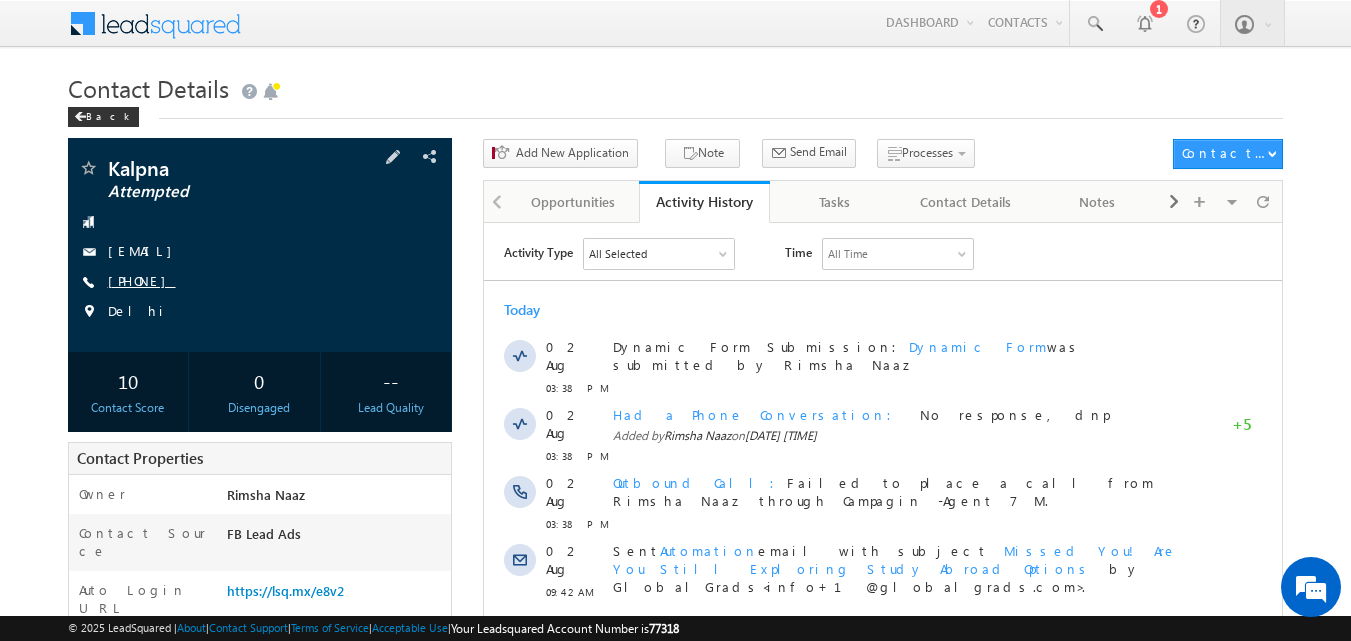 click on "+91-8178707042" at bounding box center [142, 280] 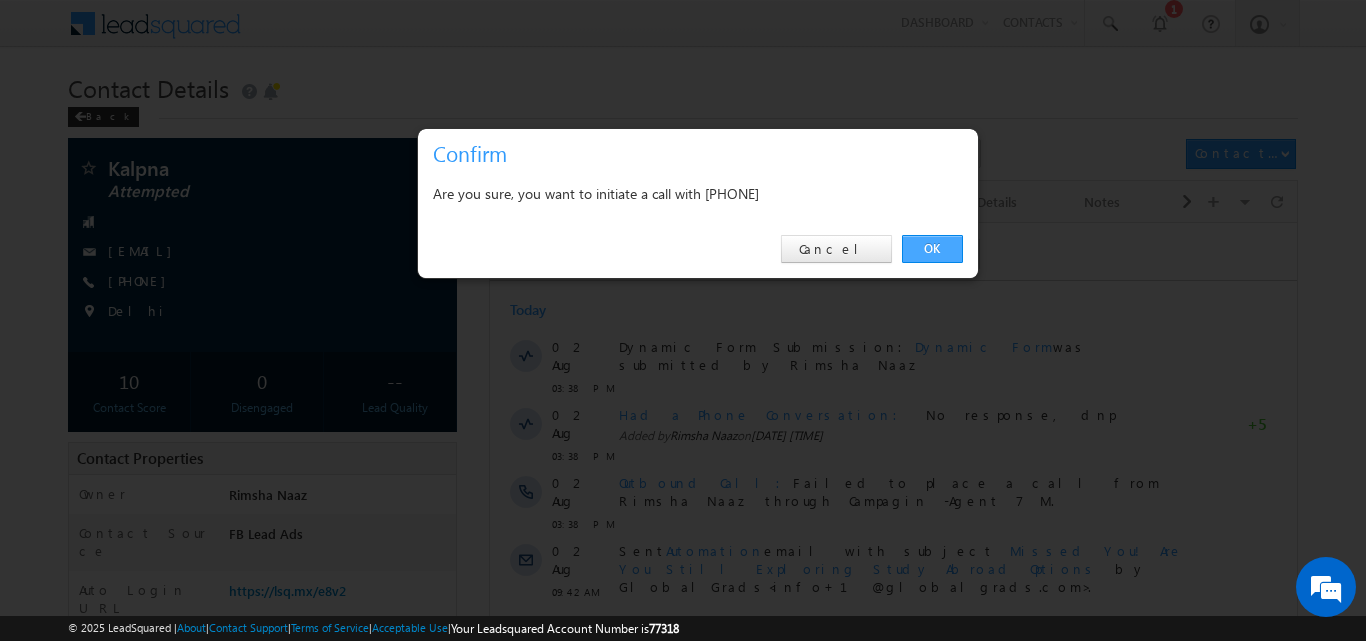 click on "OK" at bounding box center (932, 249) 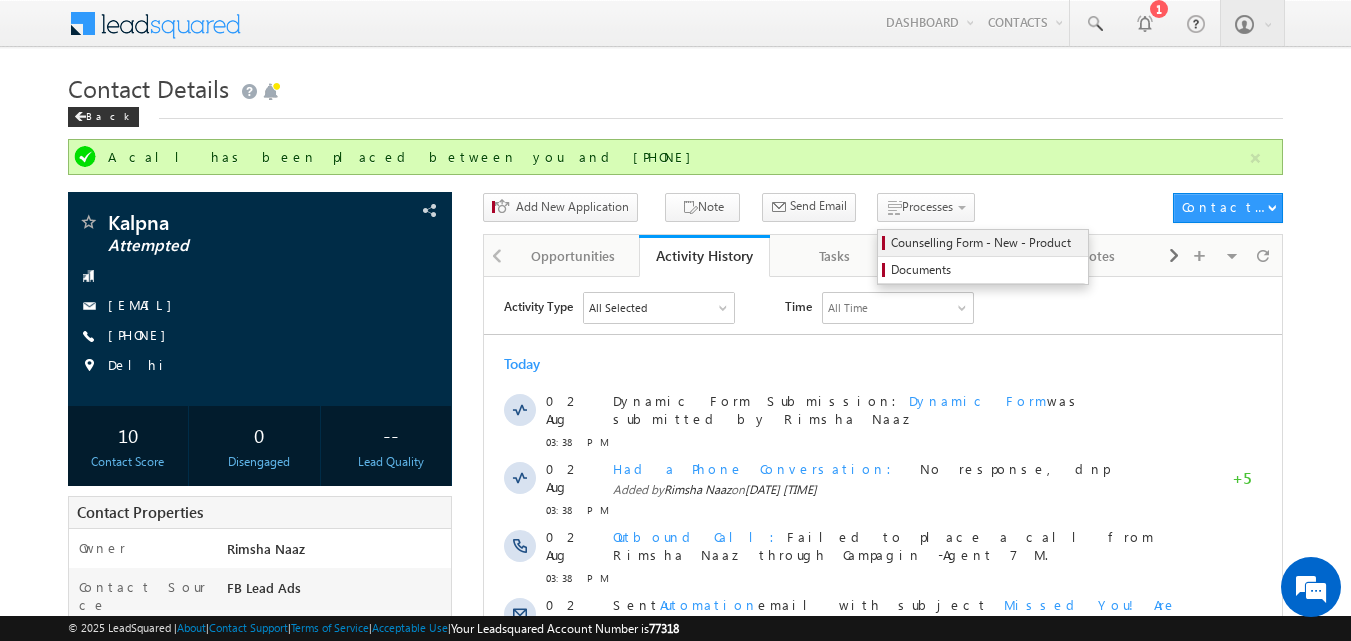 click on "Counselling Form - New - Product" at bounding box center (986, 243) 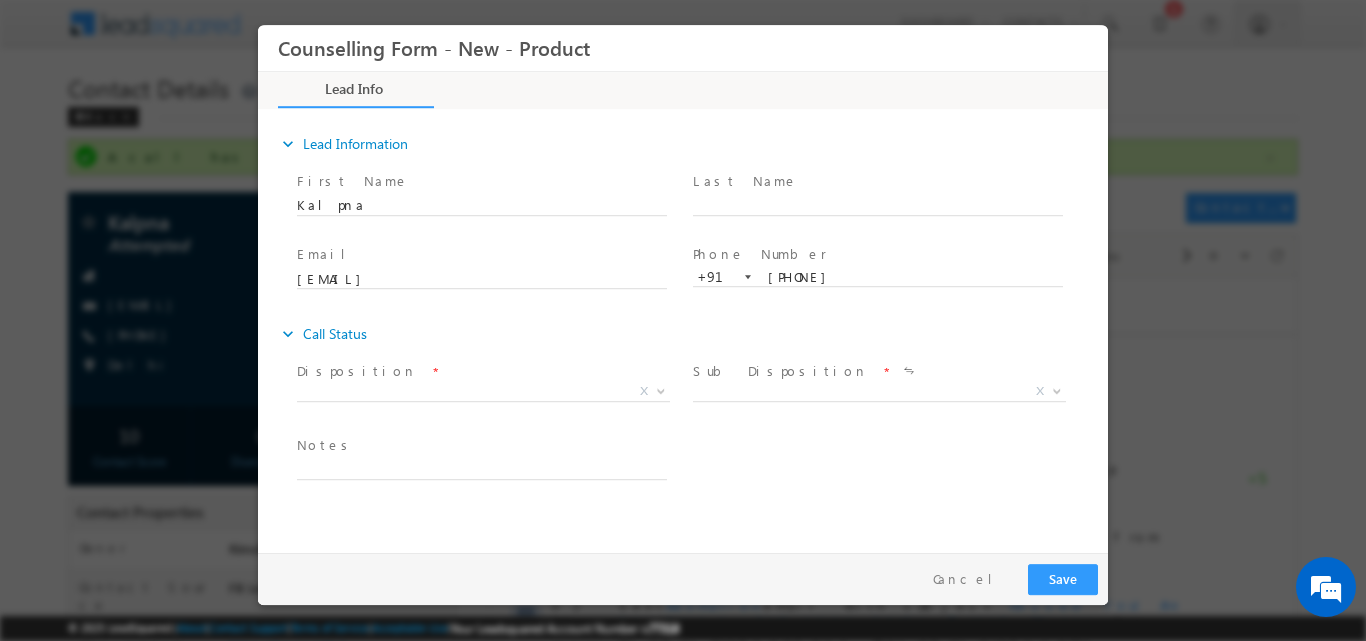 scroll, scrollTop: 0, scrollLeft: 0, axis: both 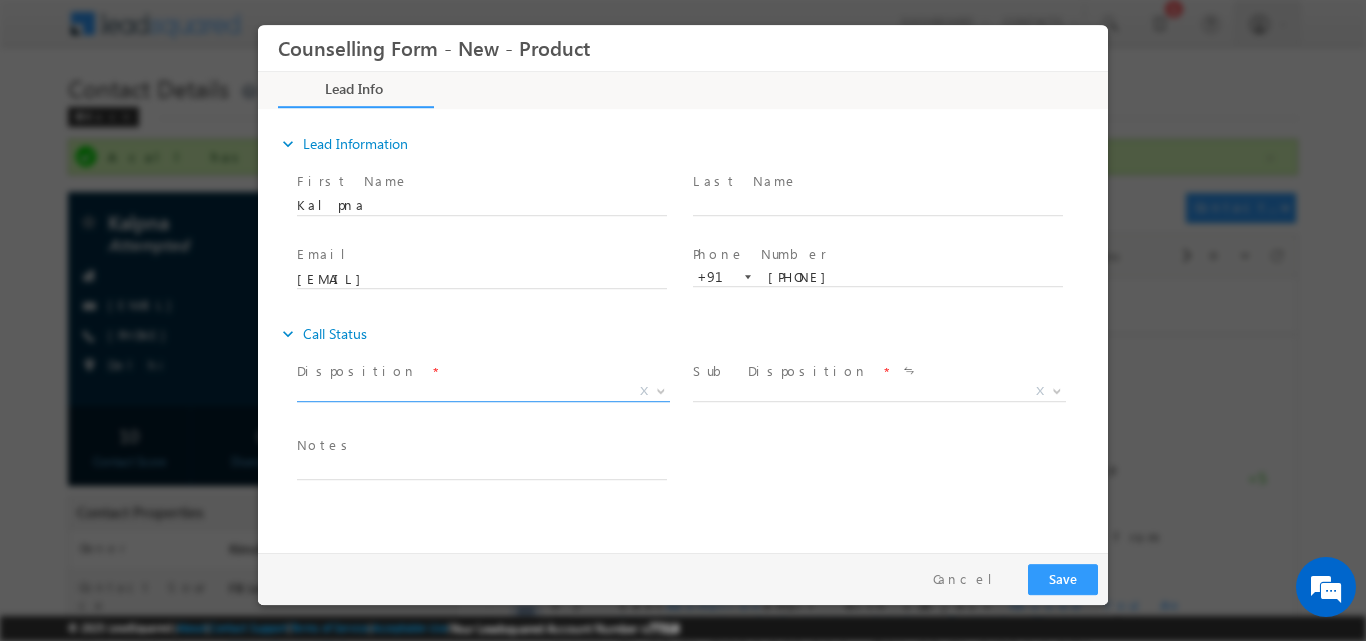 click at bounding box center [661, 389] 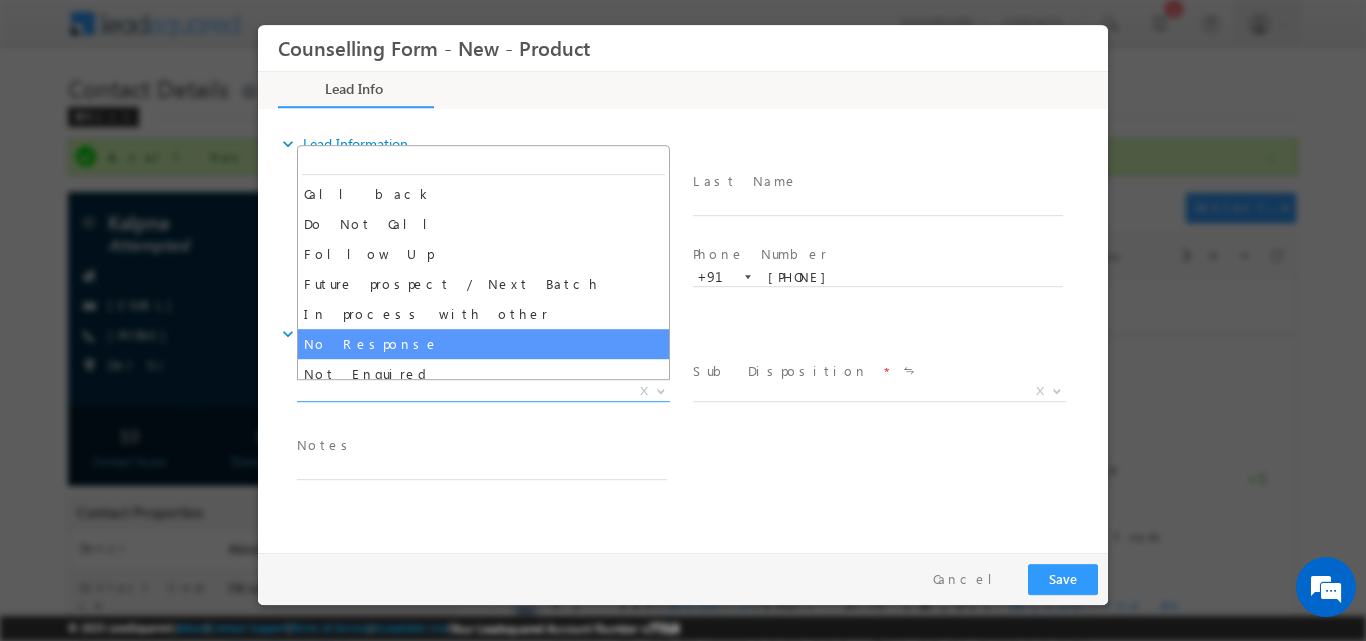 select on "No Response" 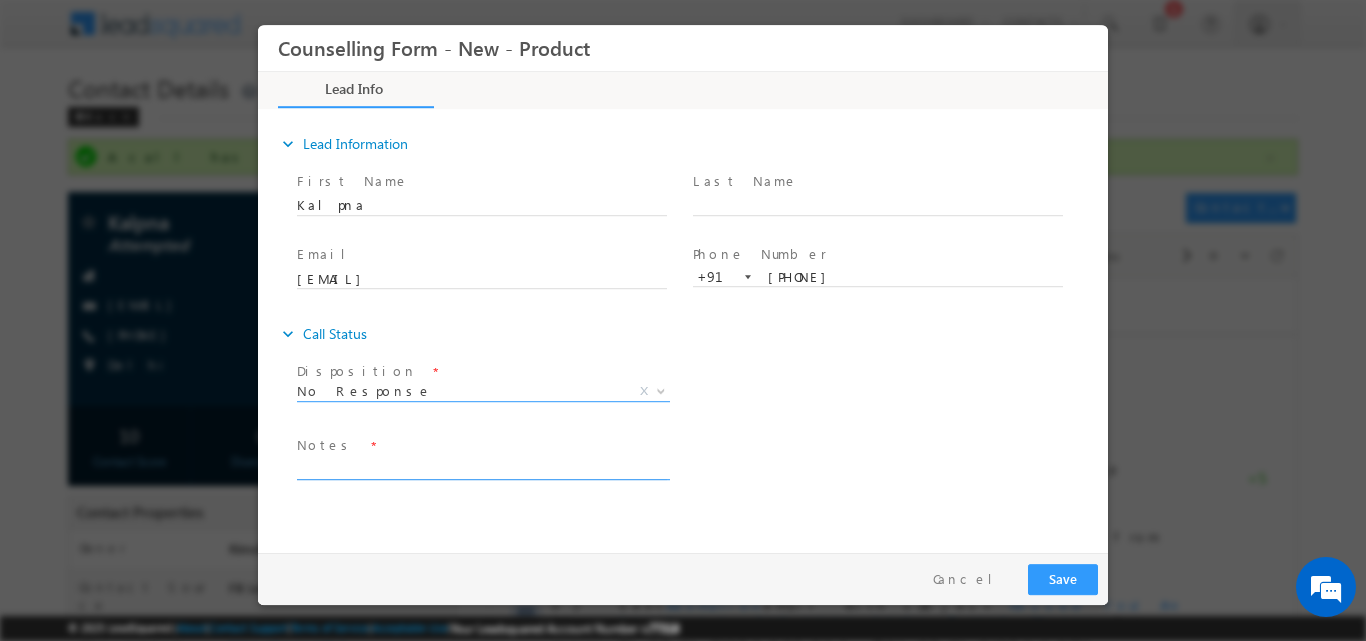 click at bounding box center [482, 467] 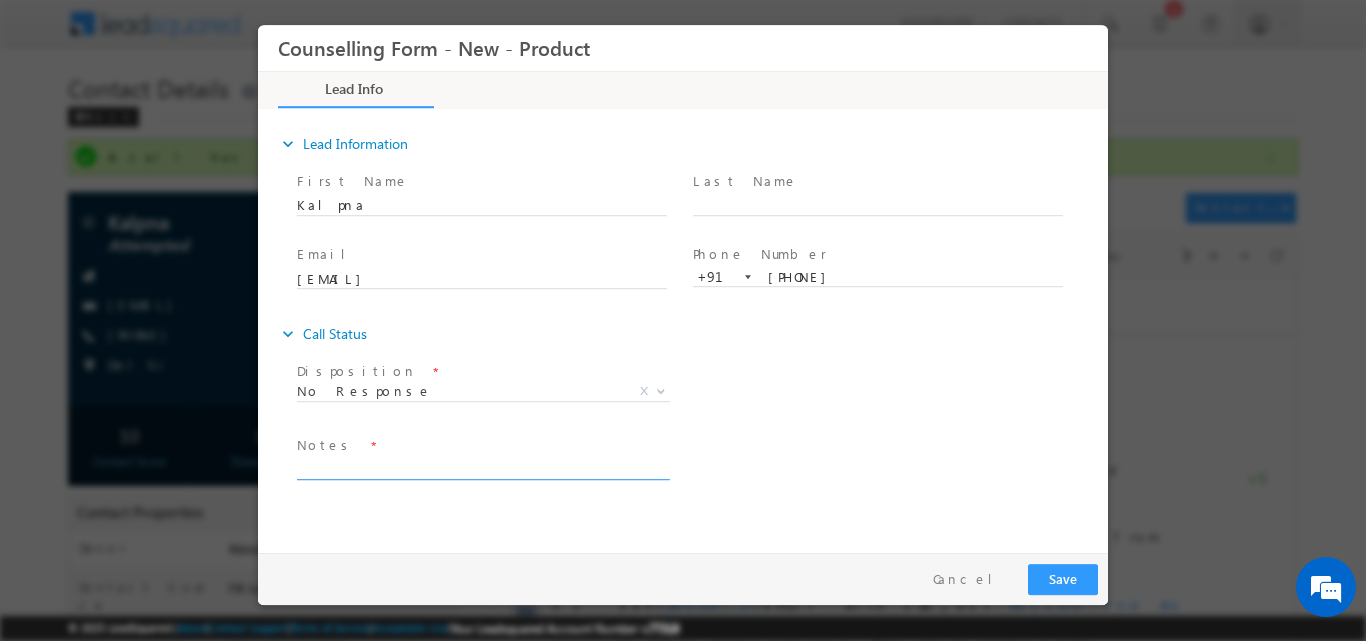 paste on "No response, dnp" 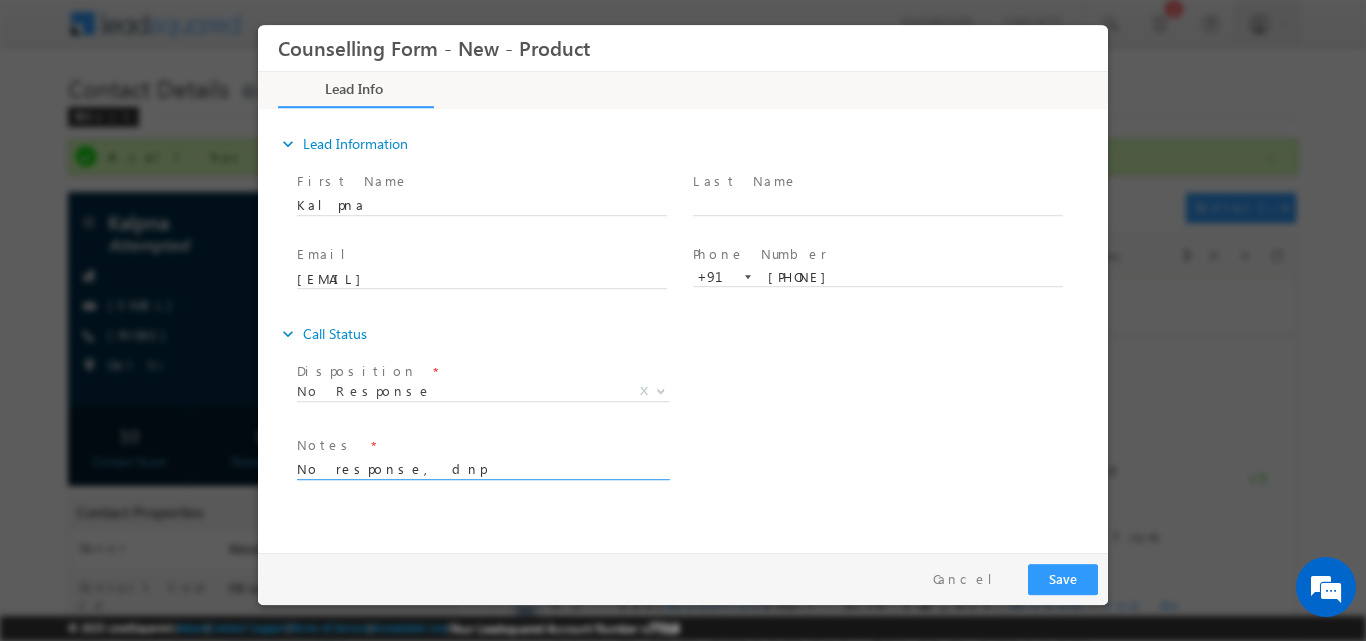type on "No response, dnp" 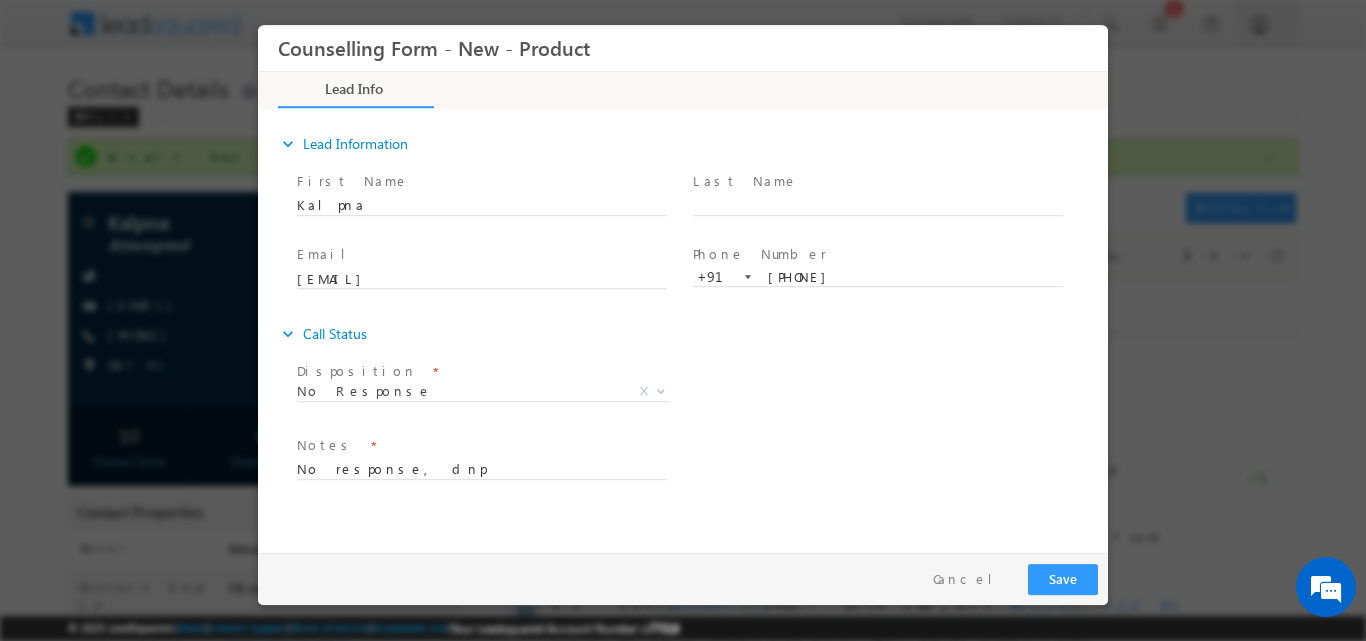 click on "No response, dnp" at bounding box center [491, 468] 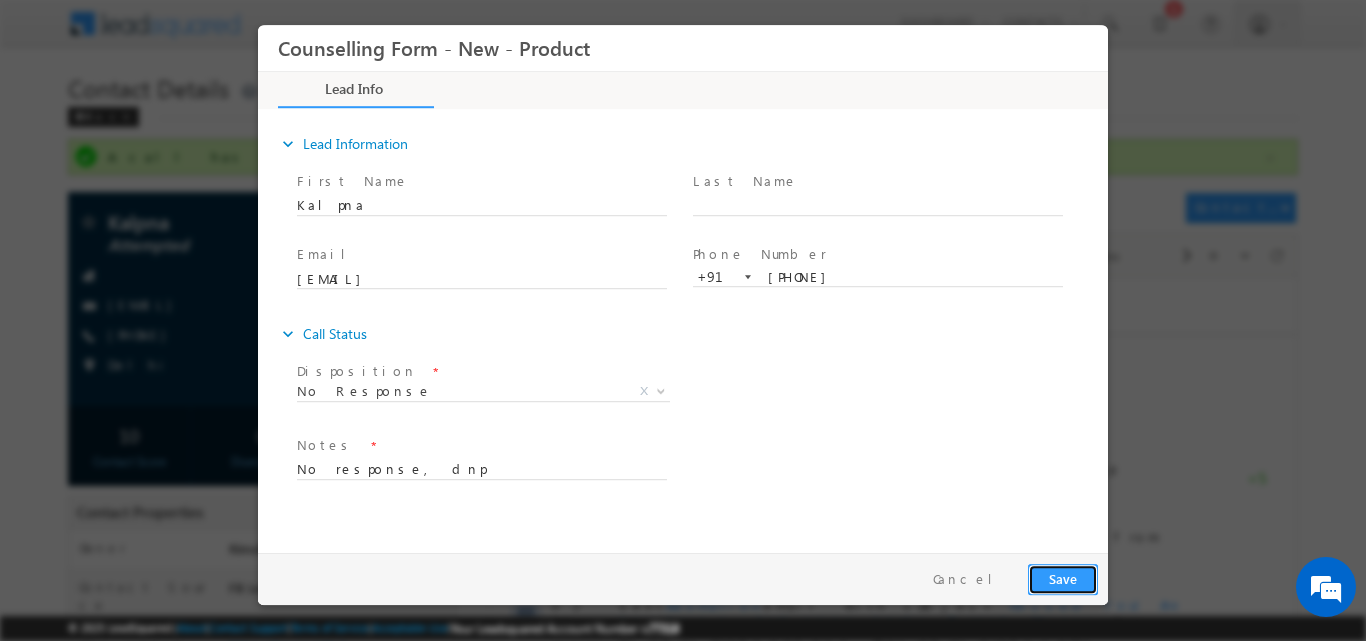 click on "Save" at bounding box center (1063, 578) 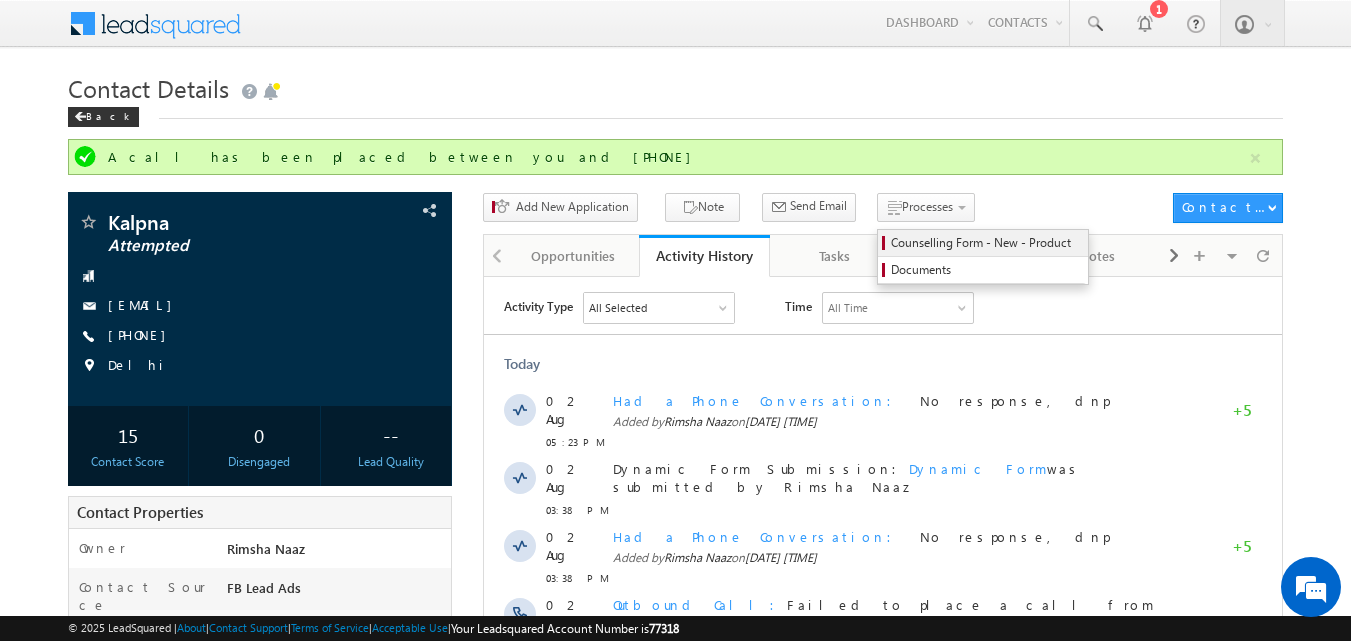 click on "Counselling Form - New - Product" at bounding box center [986, 243] 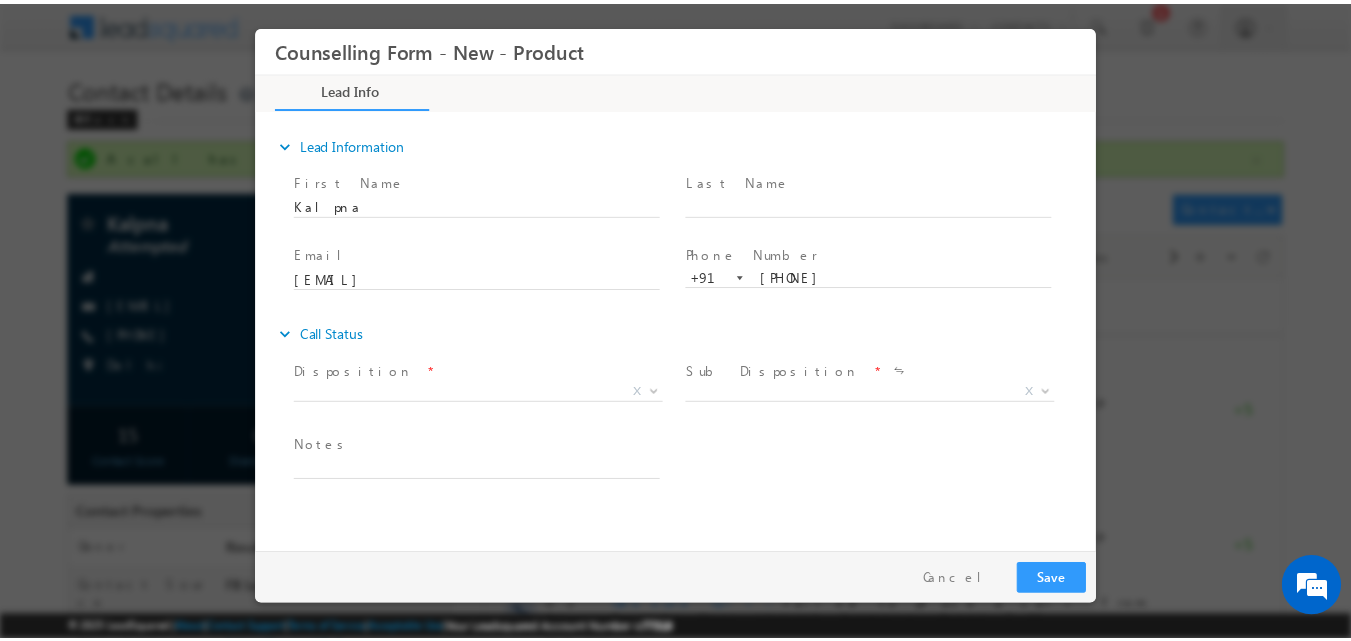 scroll, scrollTop: 0, scrollLeft: 0, axis: both 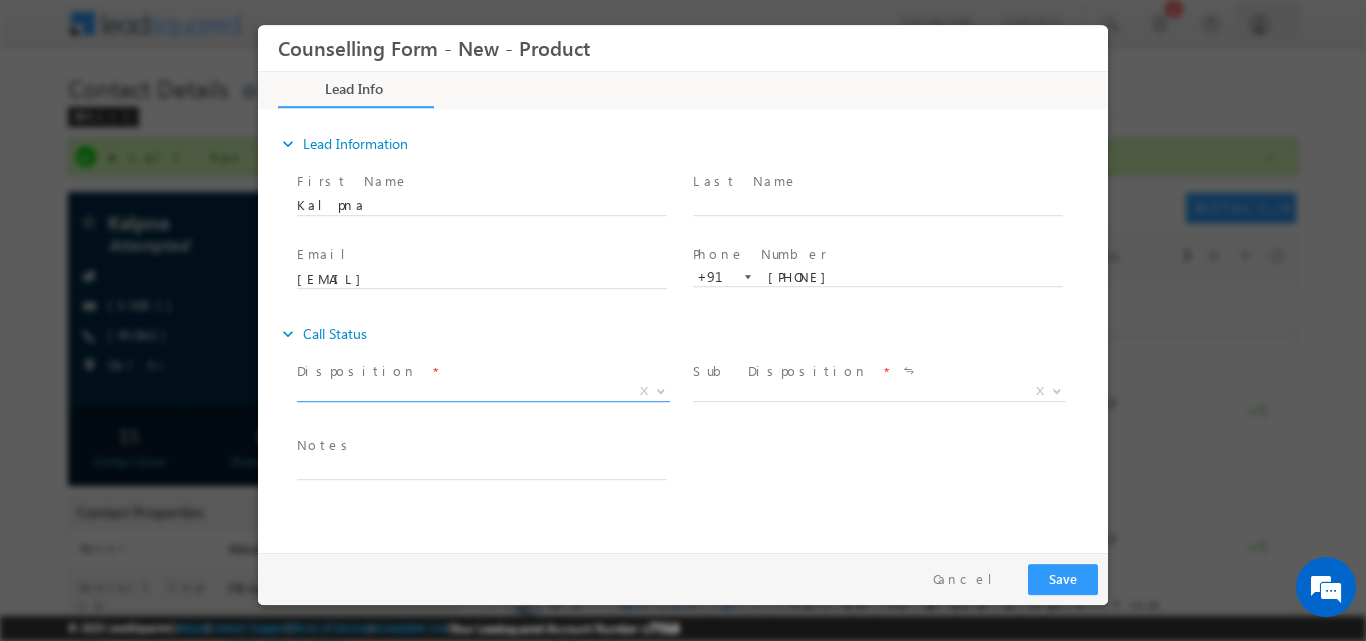 click at bounding box center (661, 389) 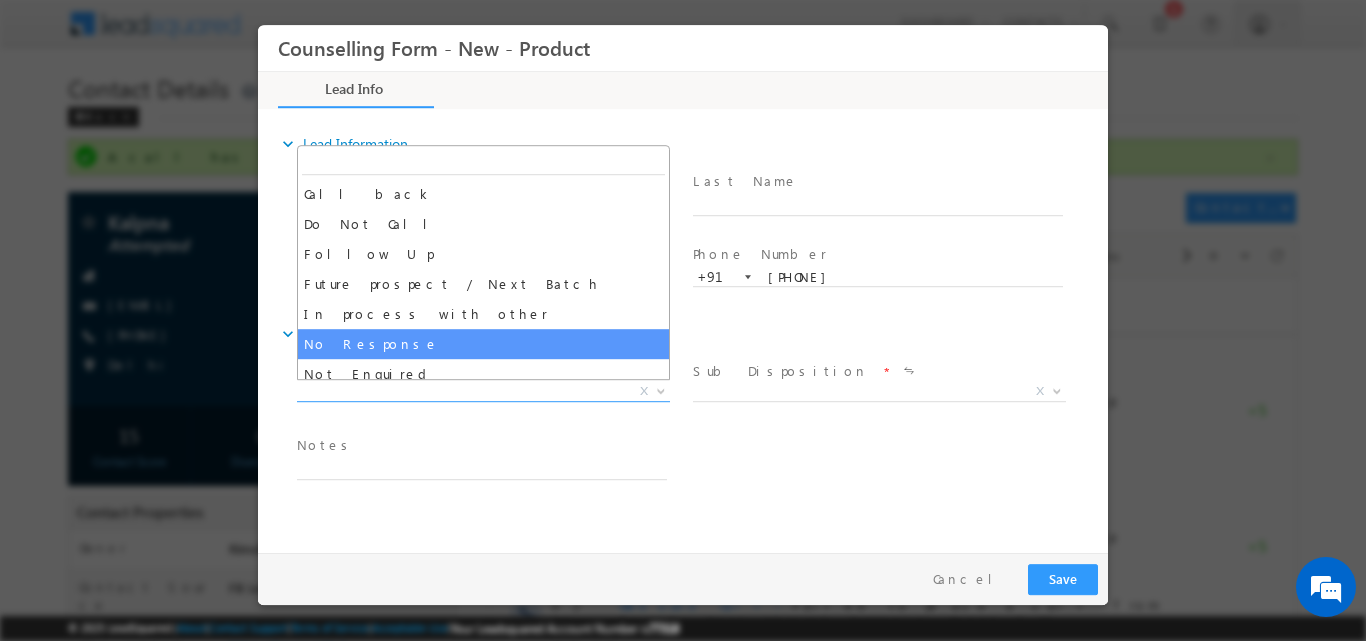 select on "No Response" 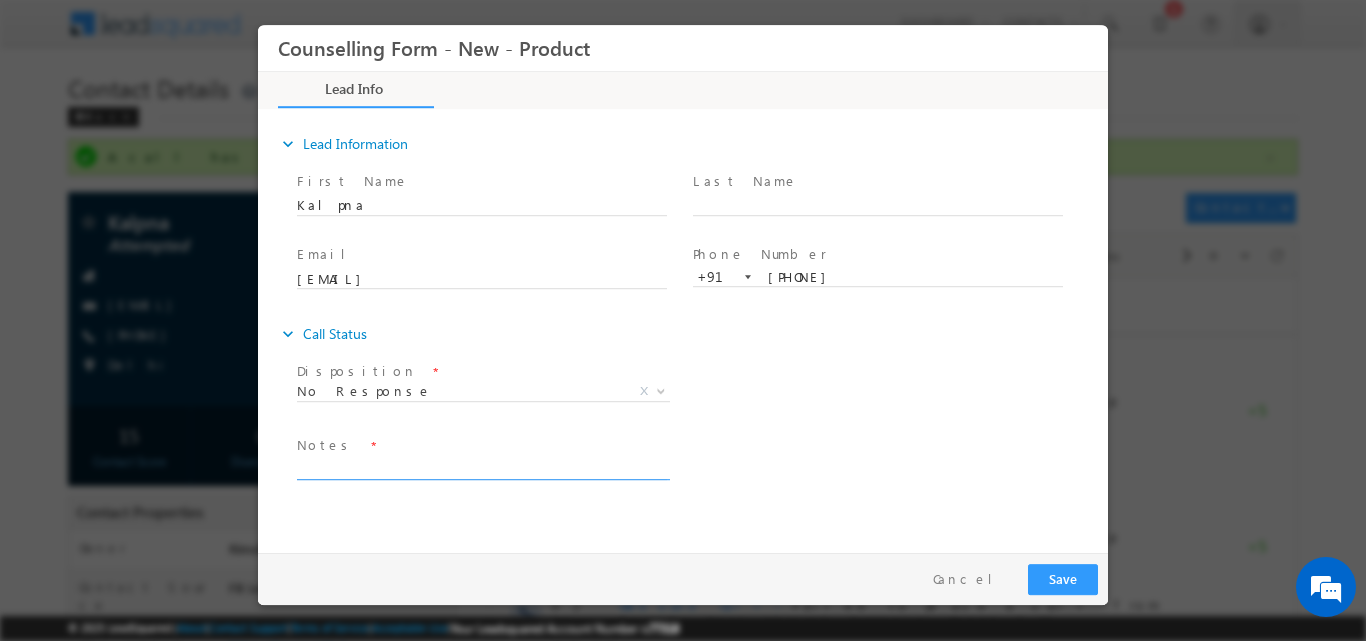 click at bounding box center [482, 467] 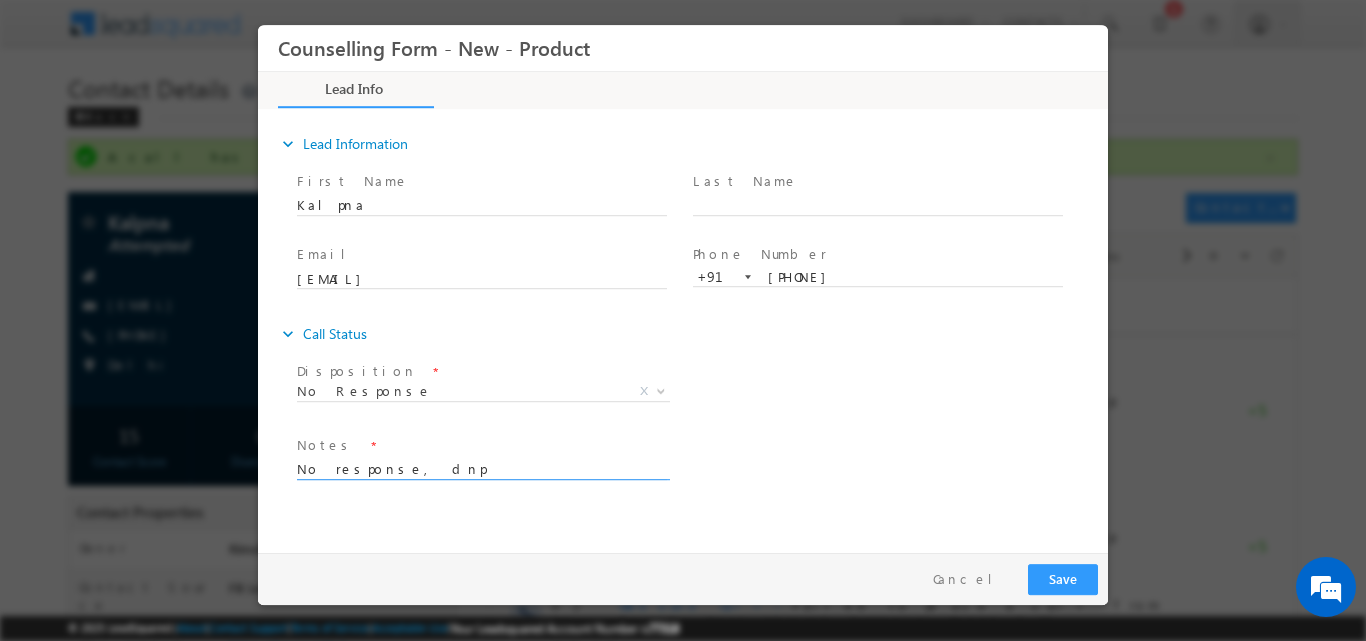 type on "No response, dnp" 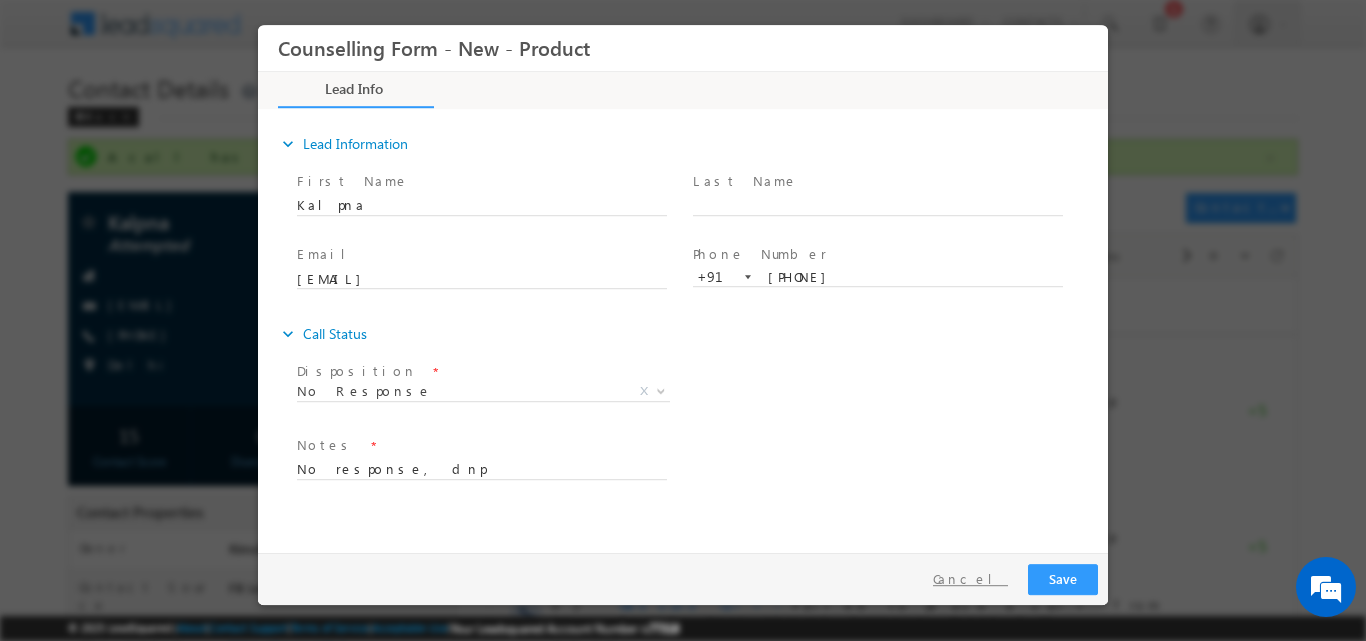 click on "Cancel" at bounding box center (970, 578) 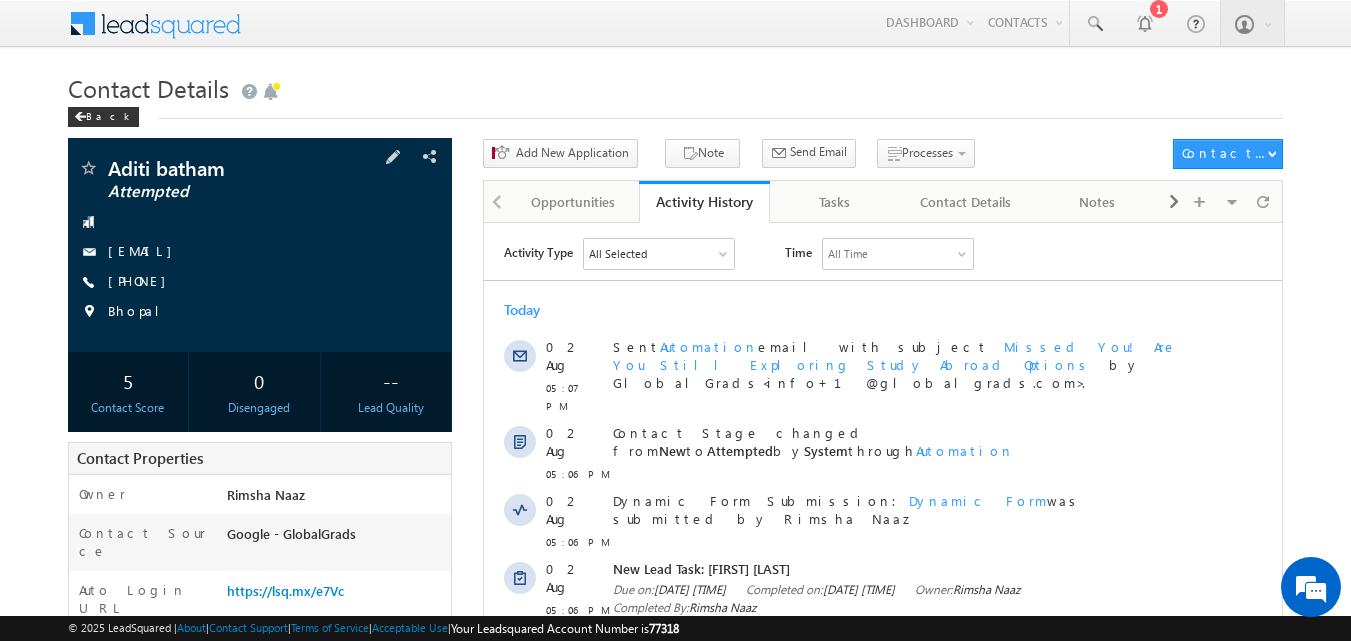 scroll, scrollTop: 0, scrollLeft: 0, axis: both 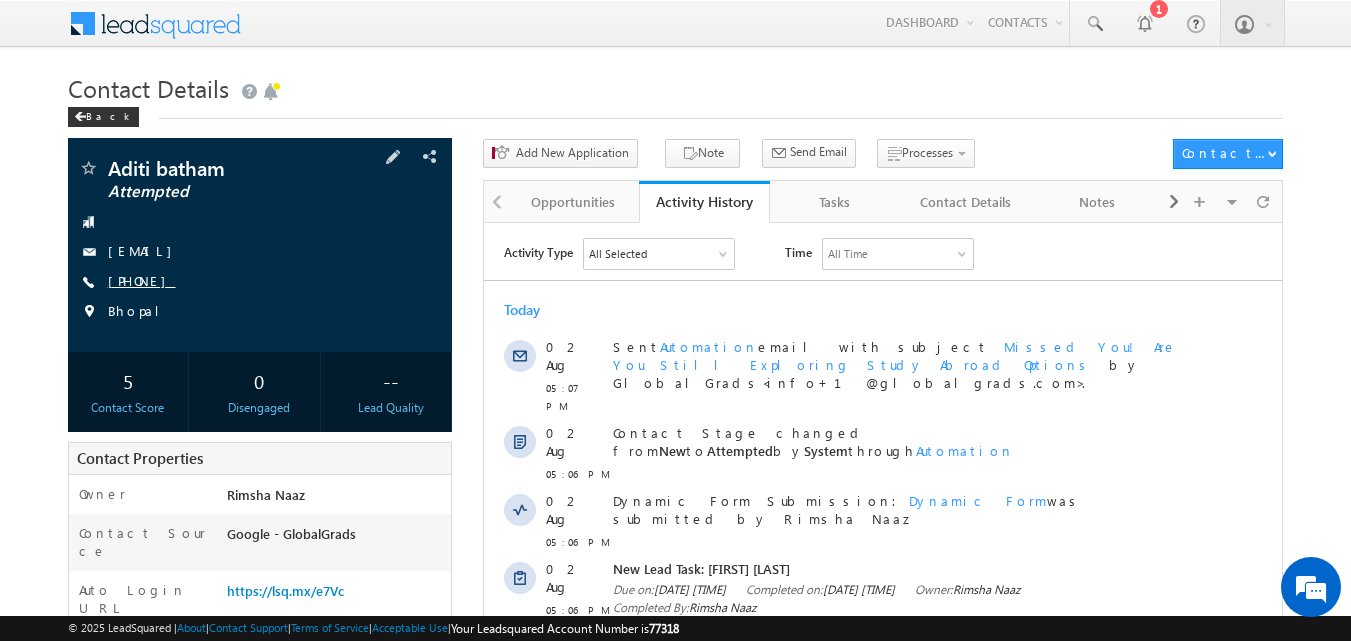 click on "+91-8839617561" at bounding box center [142, 280] 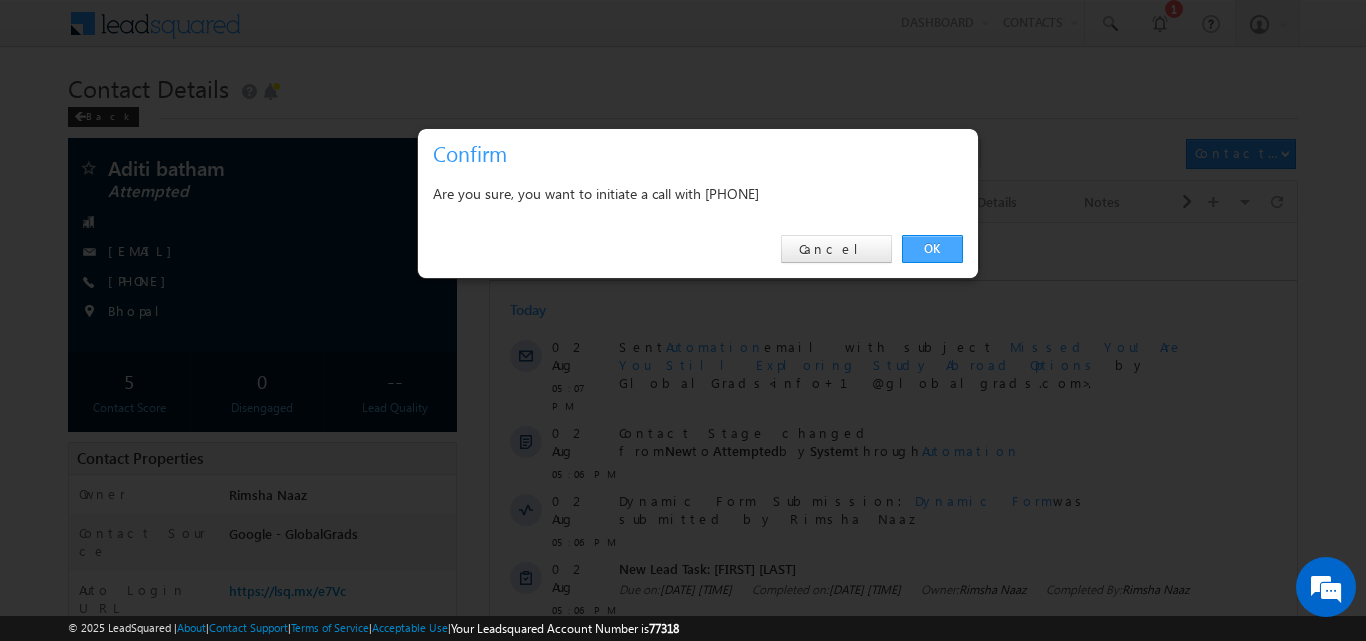 click on "OK" at bounding box center [932, 249] 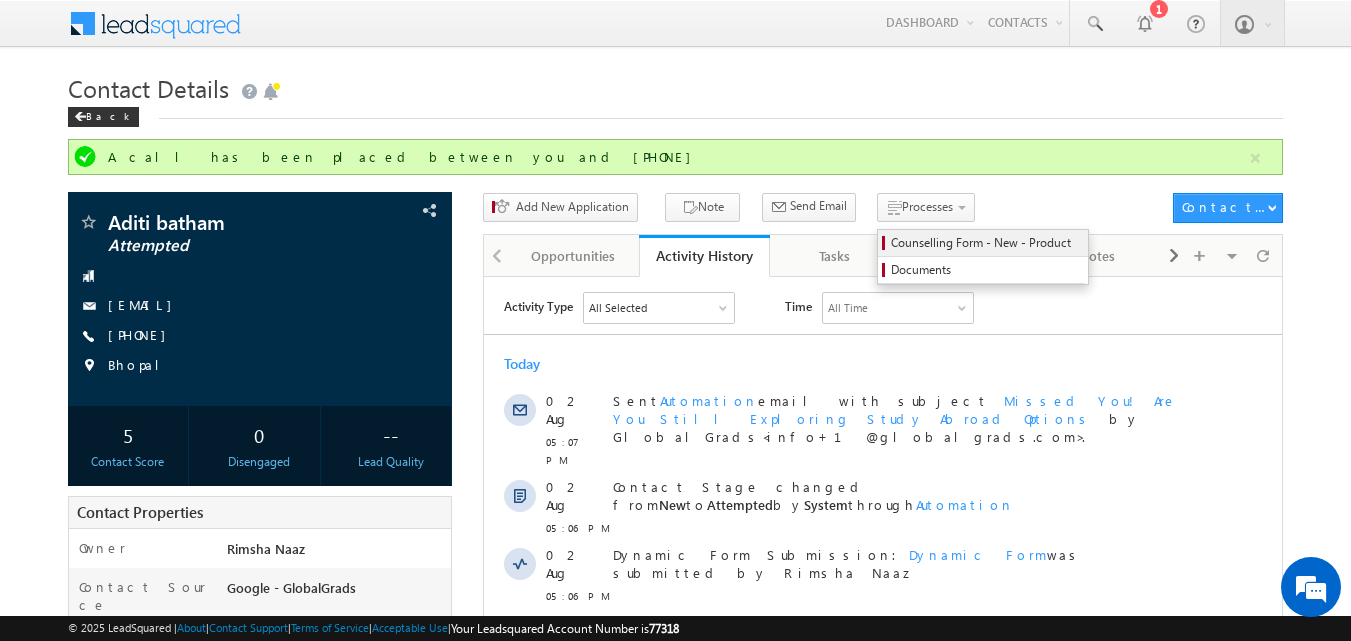 click on "Counselling Form - New - Product" at bounding box center [986, 243] 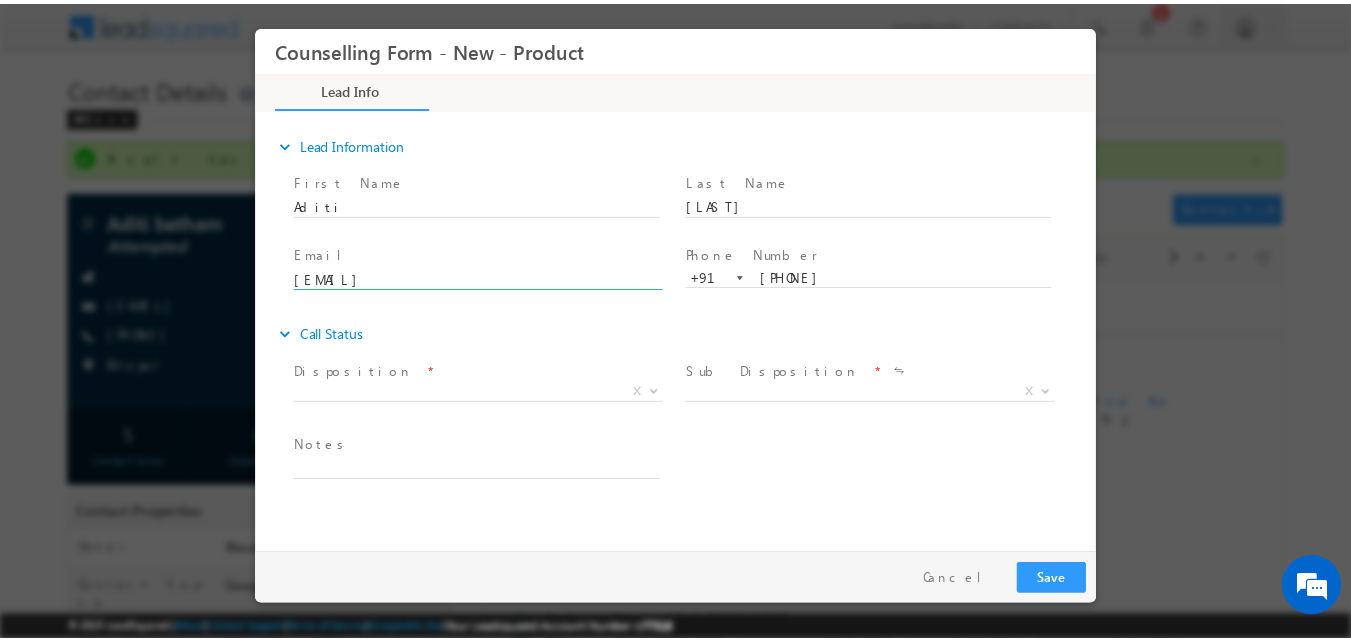 scroll, scrollTop: 0, scrollLeft: 0, axis: both 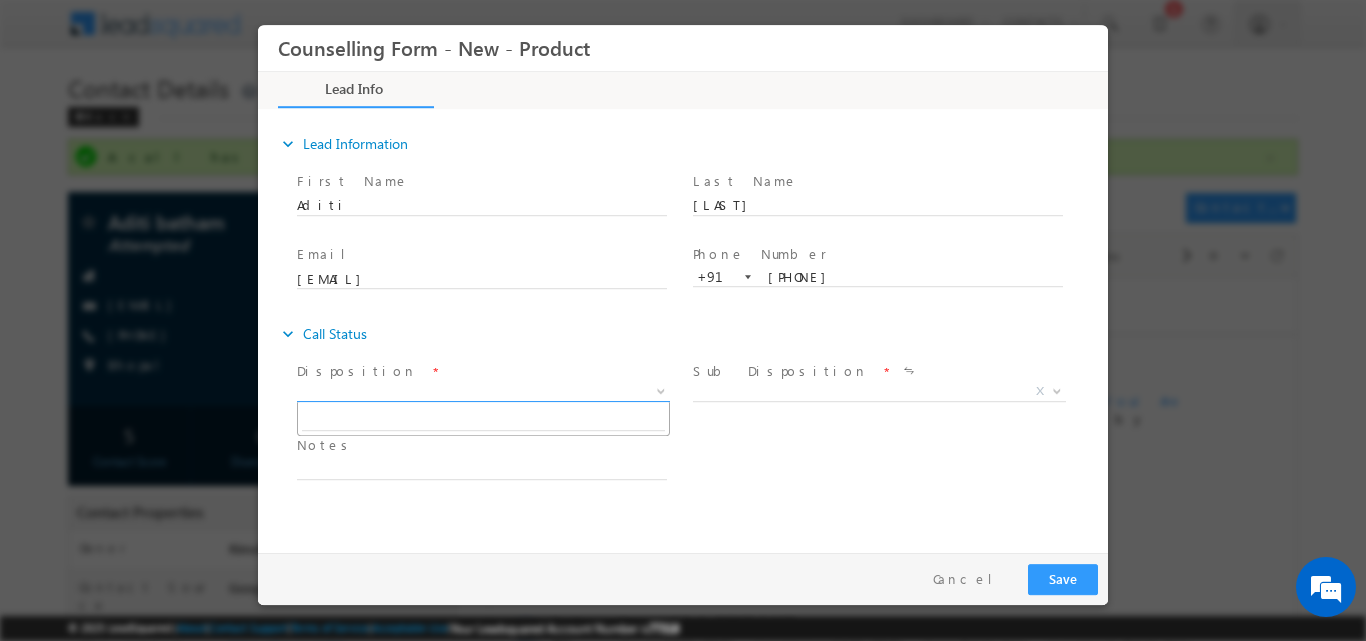 click at bounding box center (659, 390) 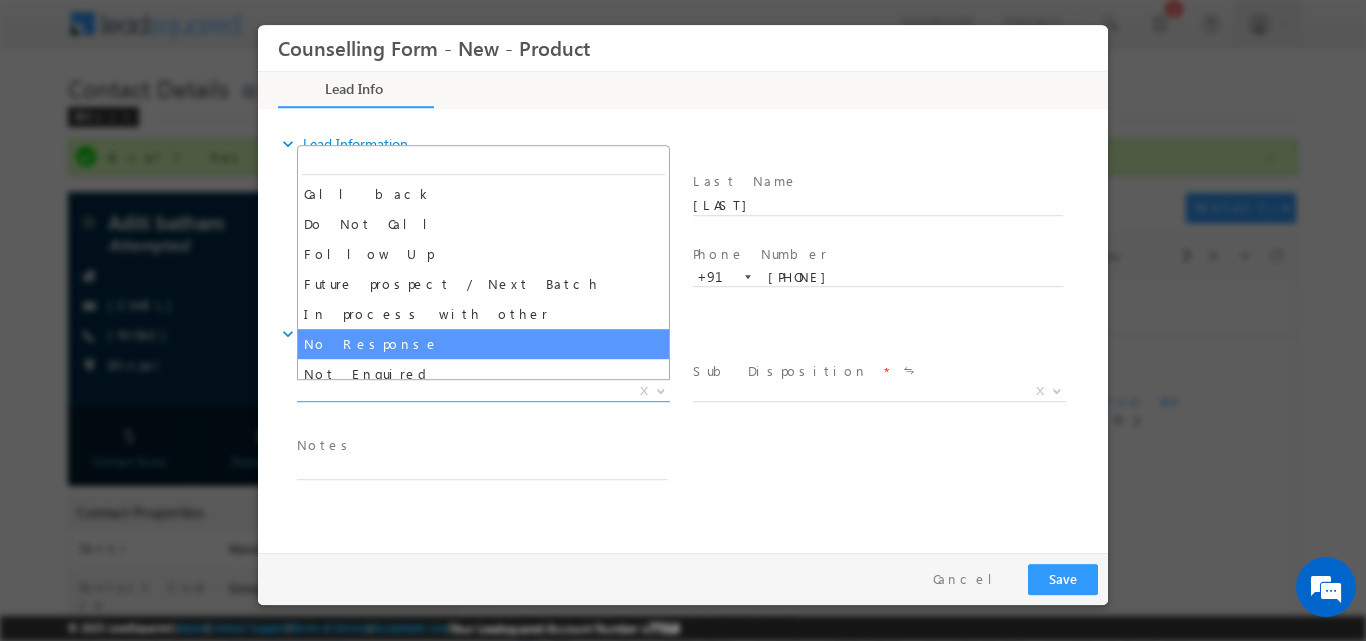 select on "No Response" 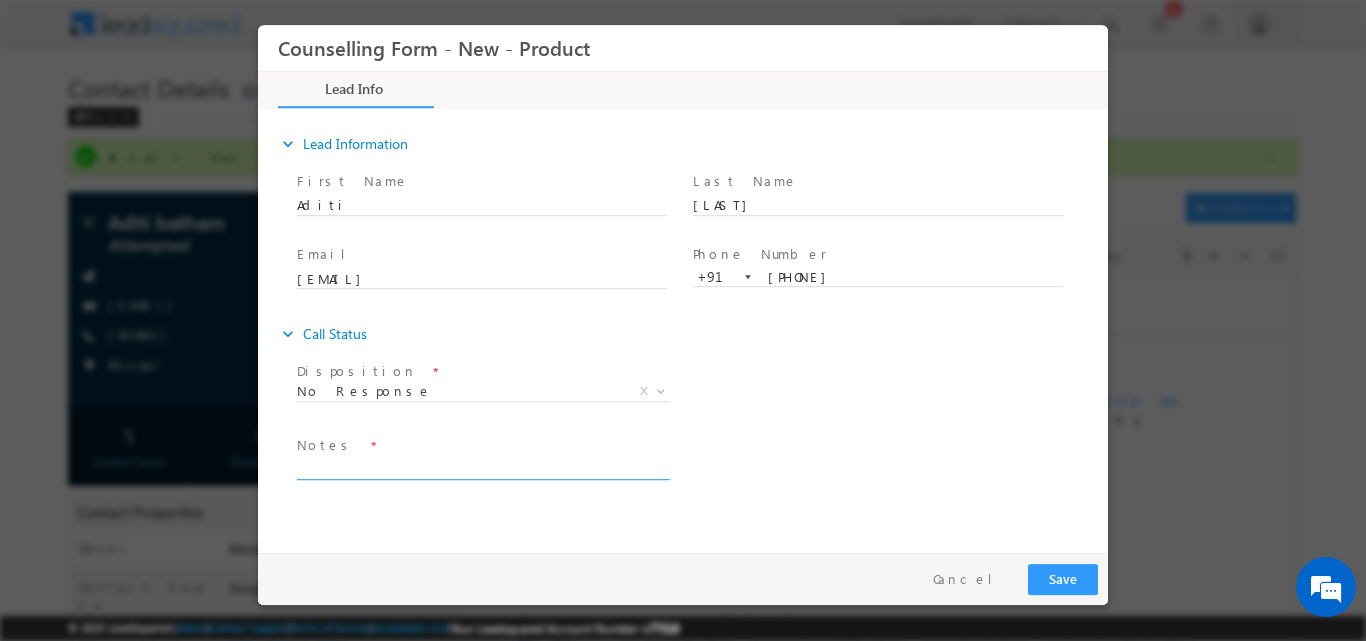 click at bounding box center [482, 467] 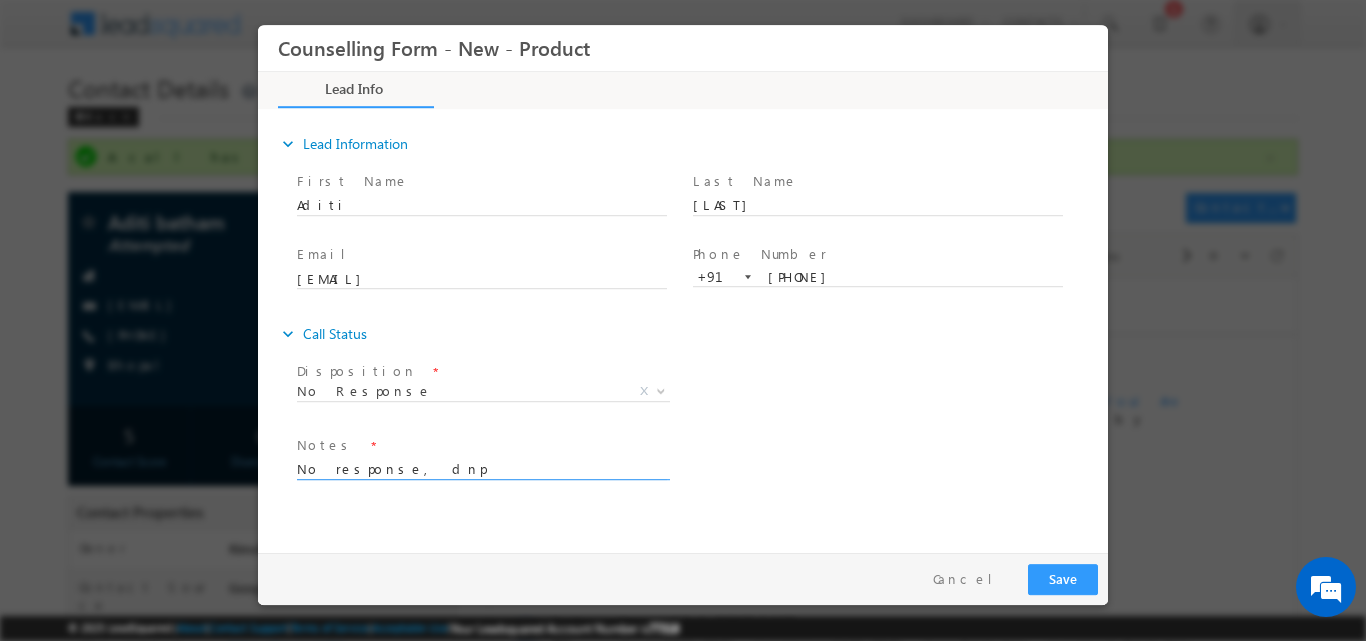 type on "No response, dnp" 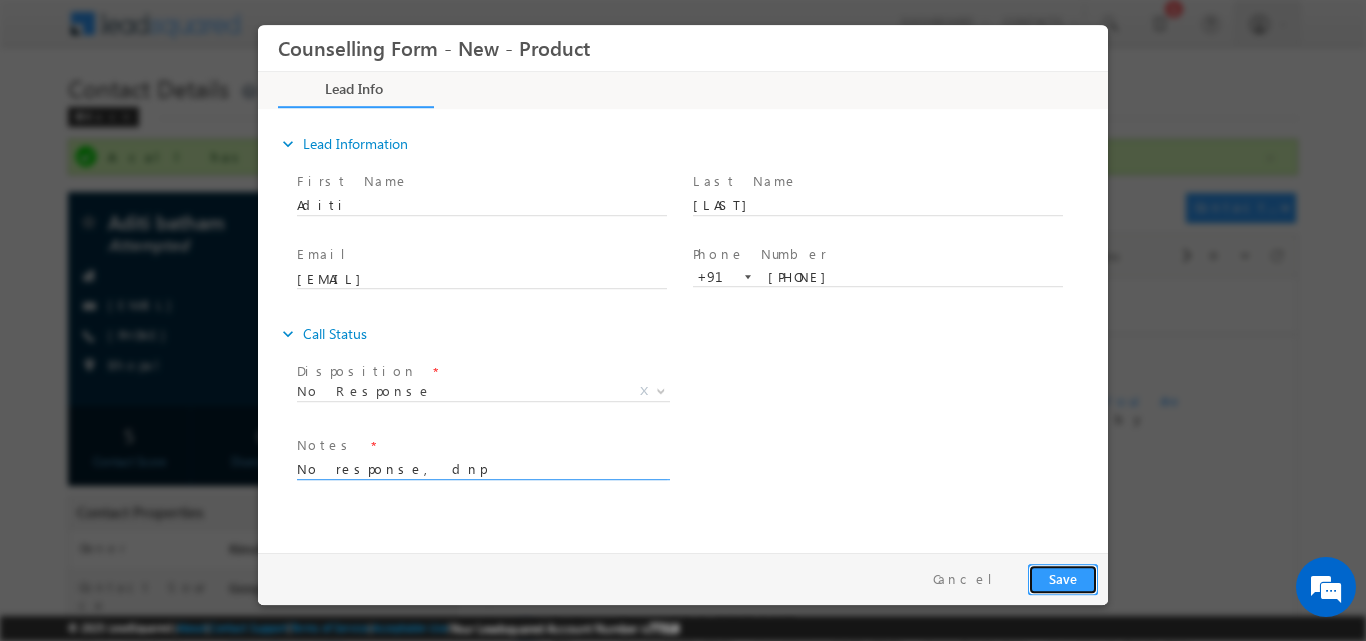 click on "Save" at bounding box center (1063, 578) 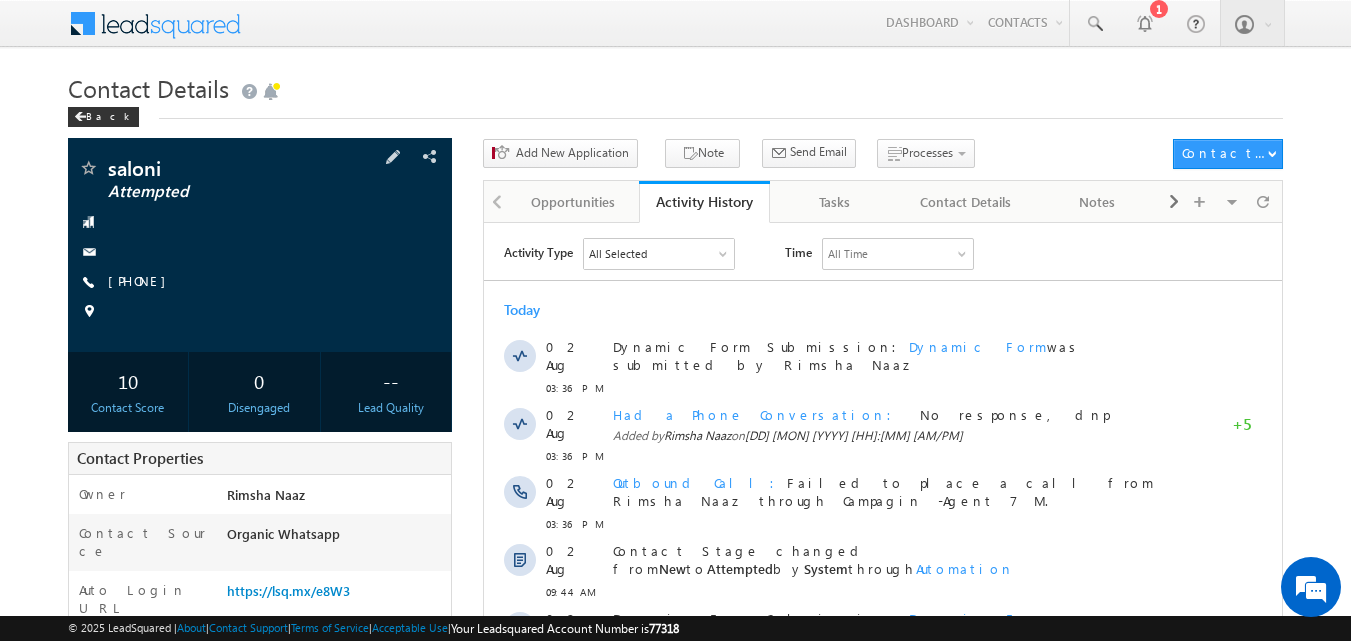 scroll, scrollTop: 0, scrollLeft: 0, axis: both 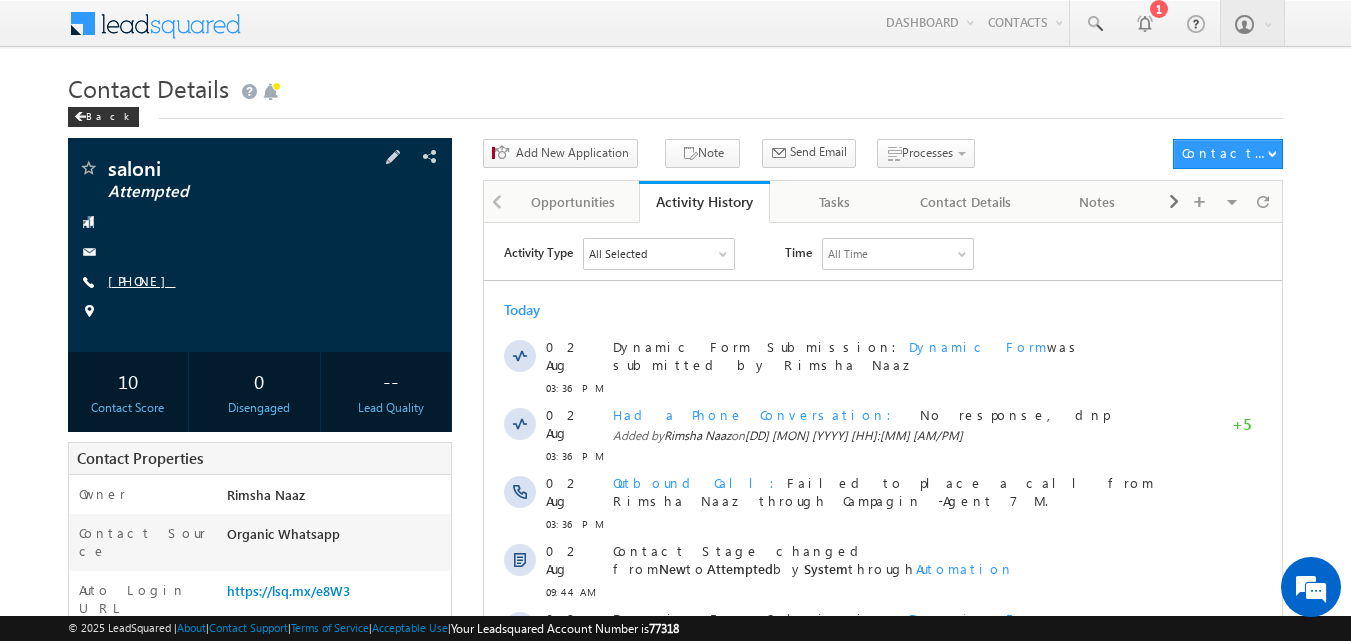 click on "[PHONE]" at bounding box center [142, 280] 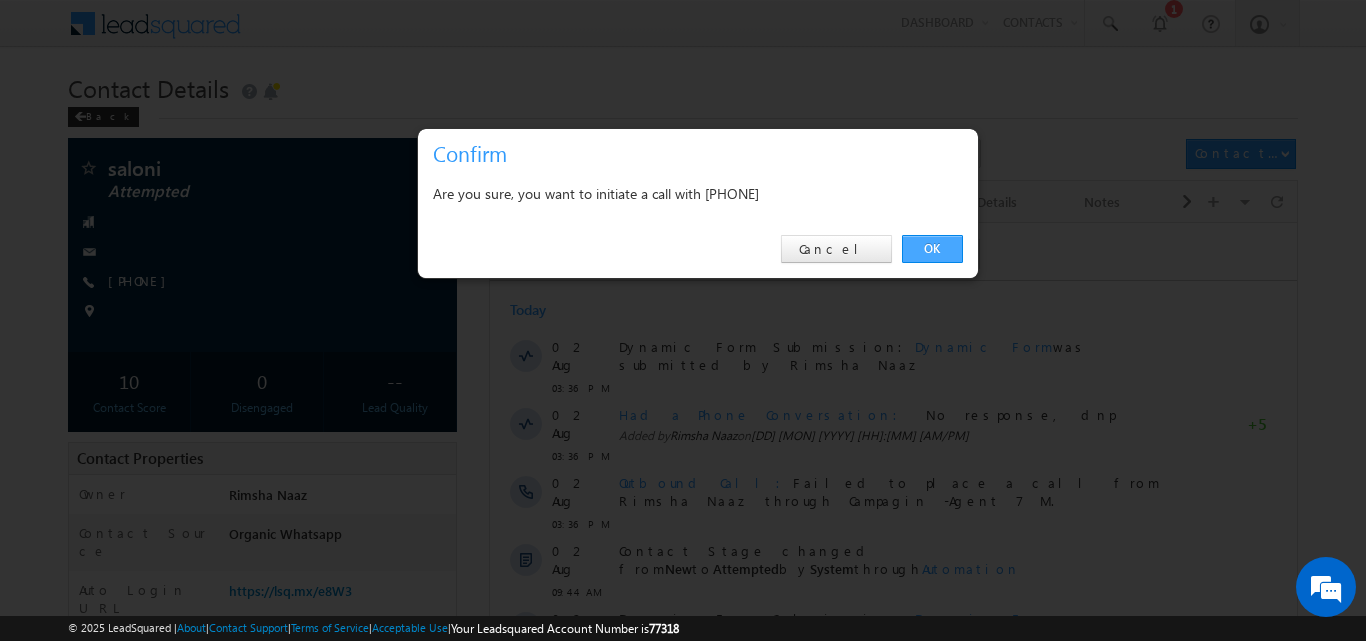 click on "OK" at bounding box center (932, 249) 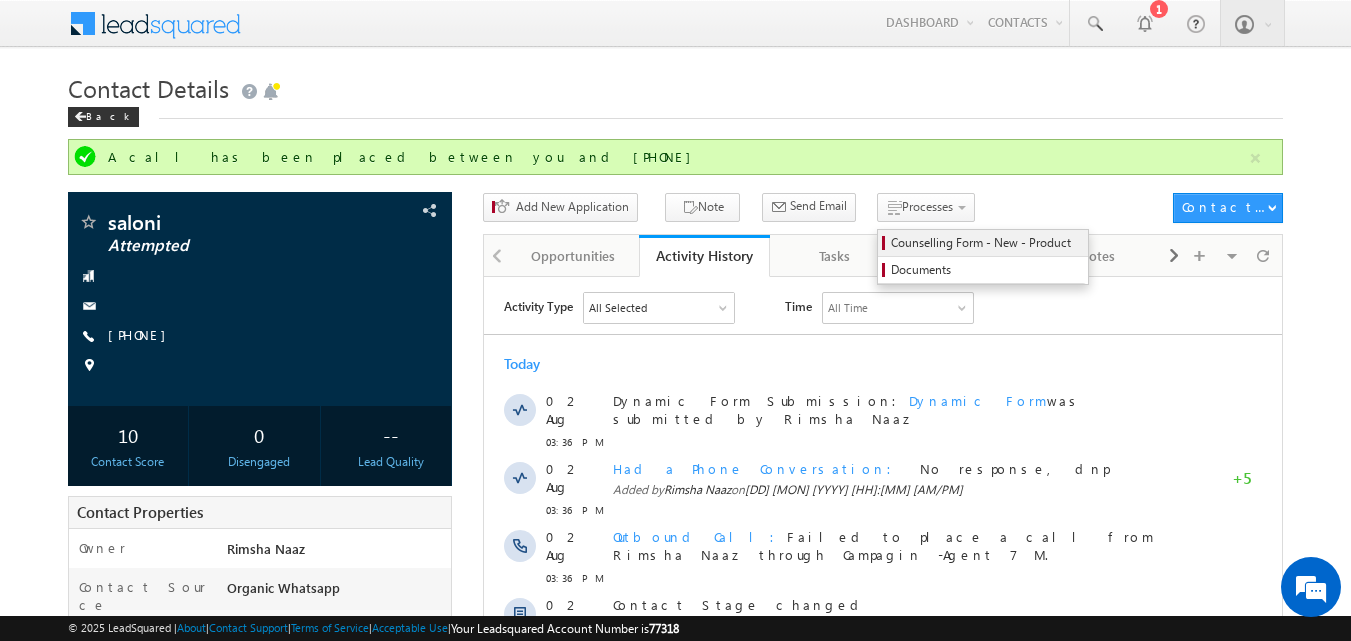 click on "Counselling Form - New - Product" at bounding box center [983, 243] 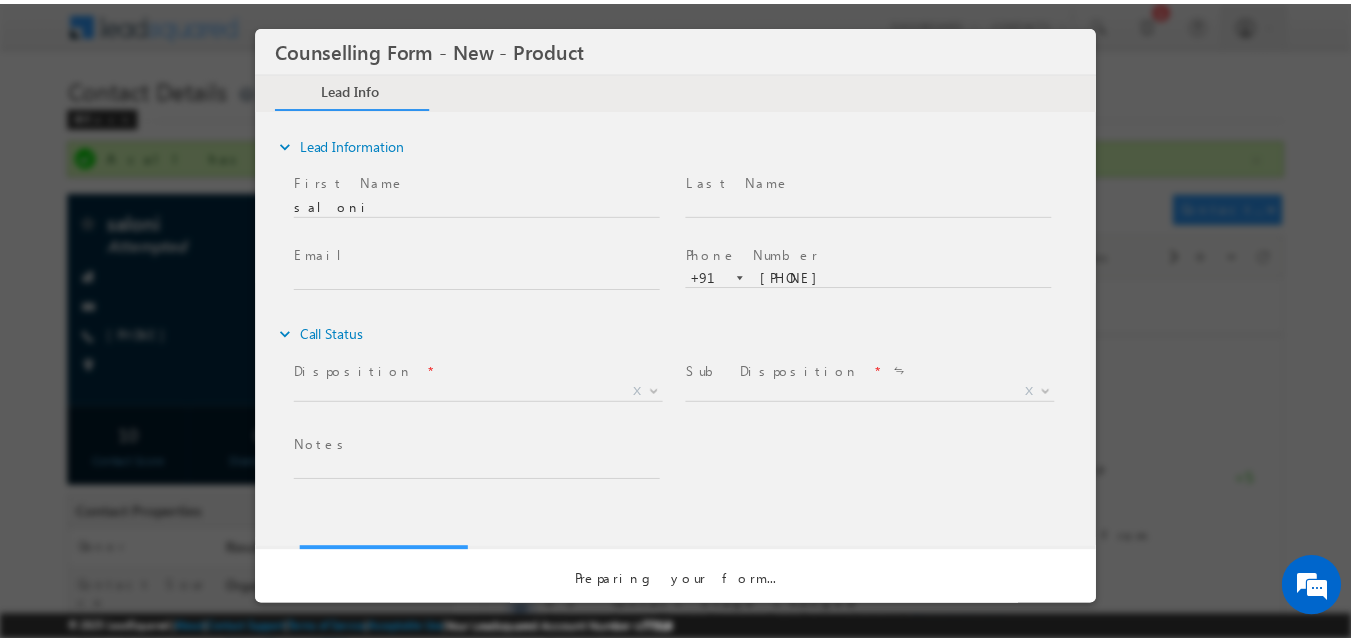 scroll, scrollTop: 0, scrollLeft: 0, axis: both 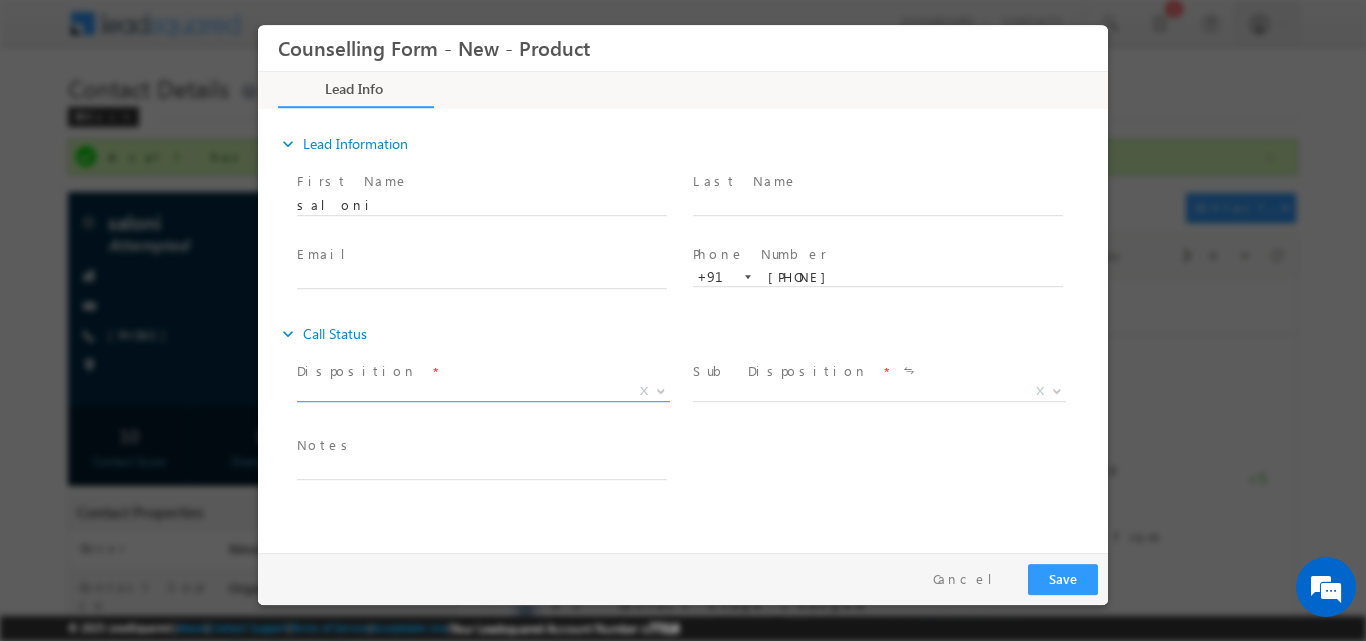 click at bounding box center (659, 390) 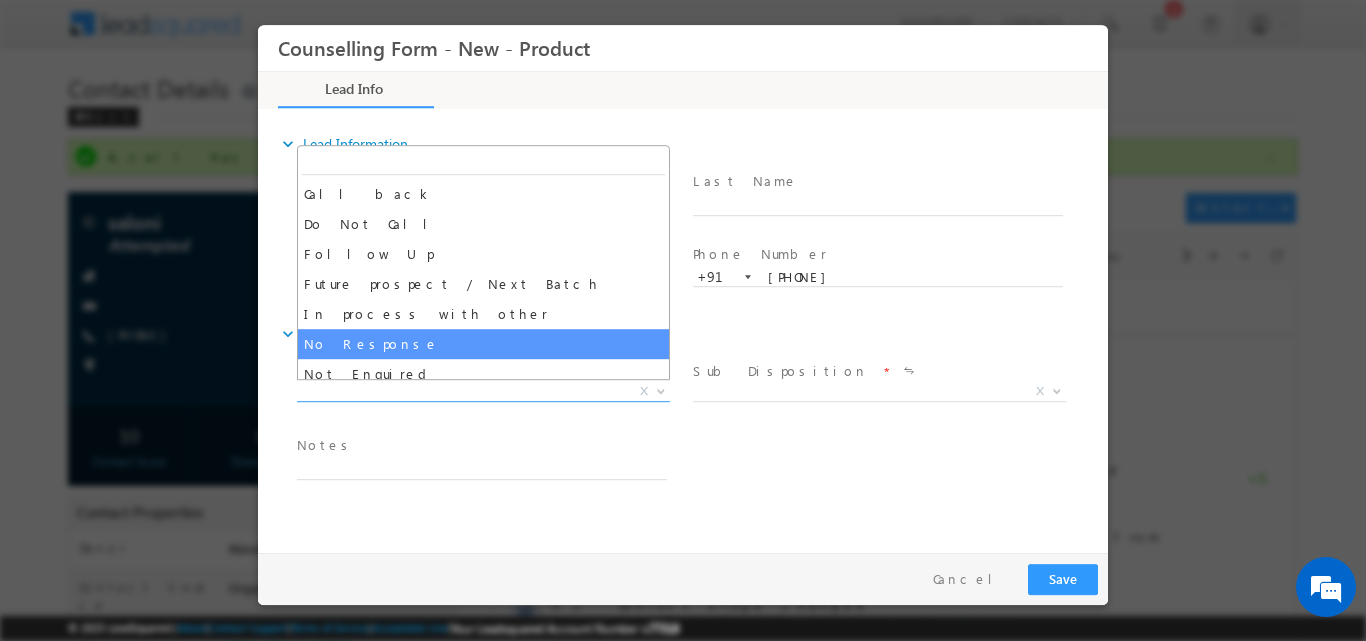 select on "No Response" 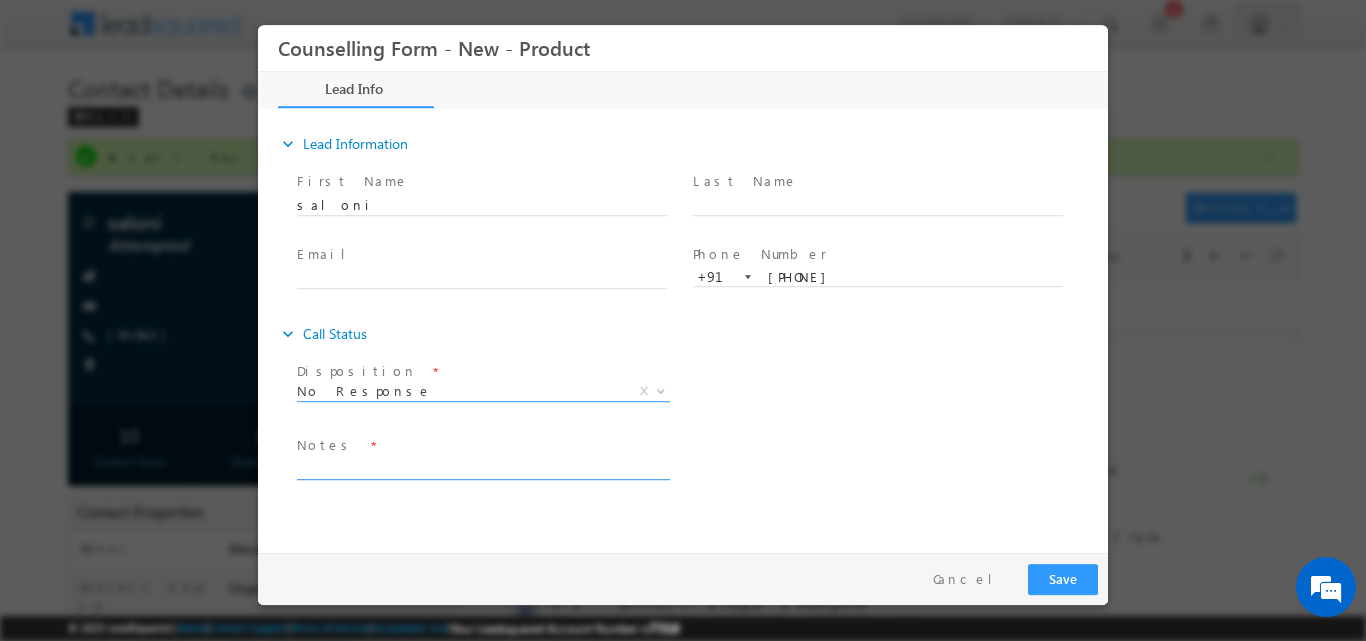 click at bounding box center [482, 467] 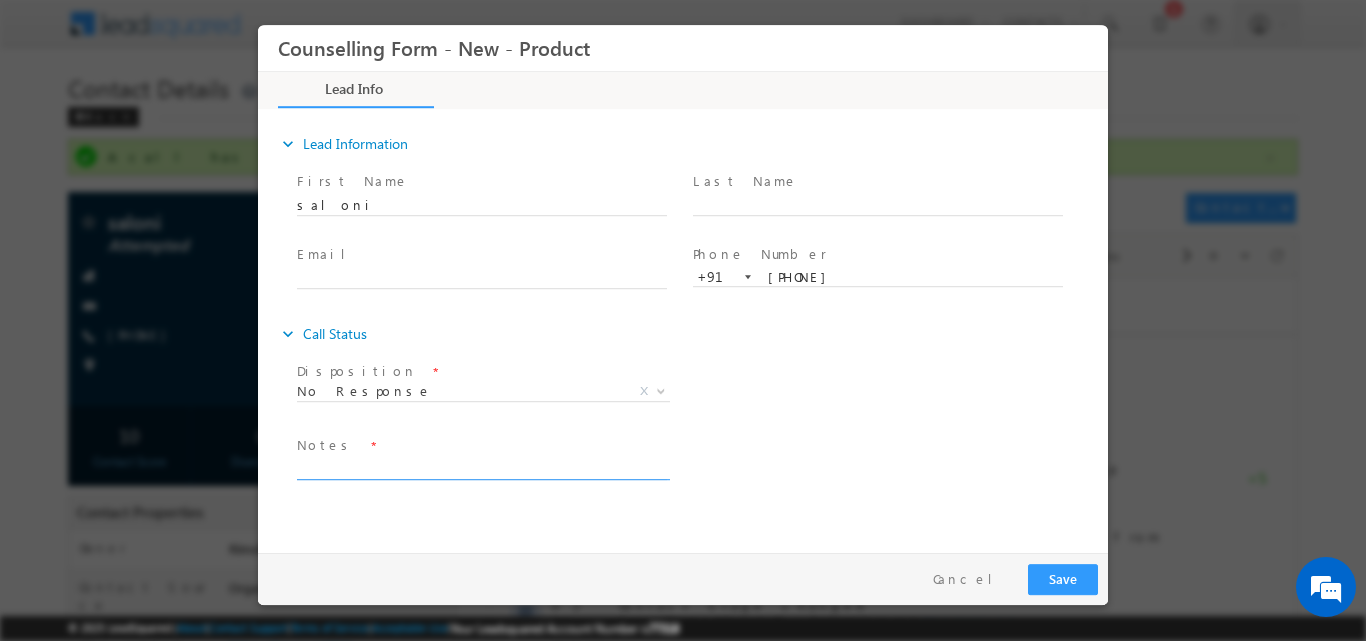 paste on "No response, dnp" 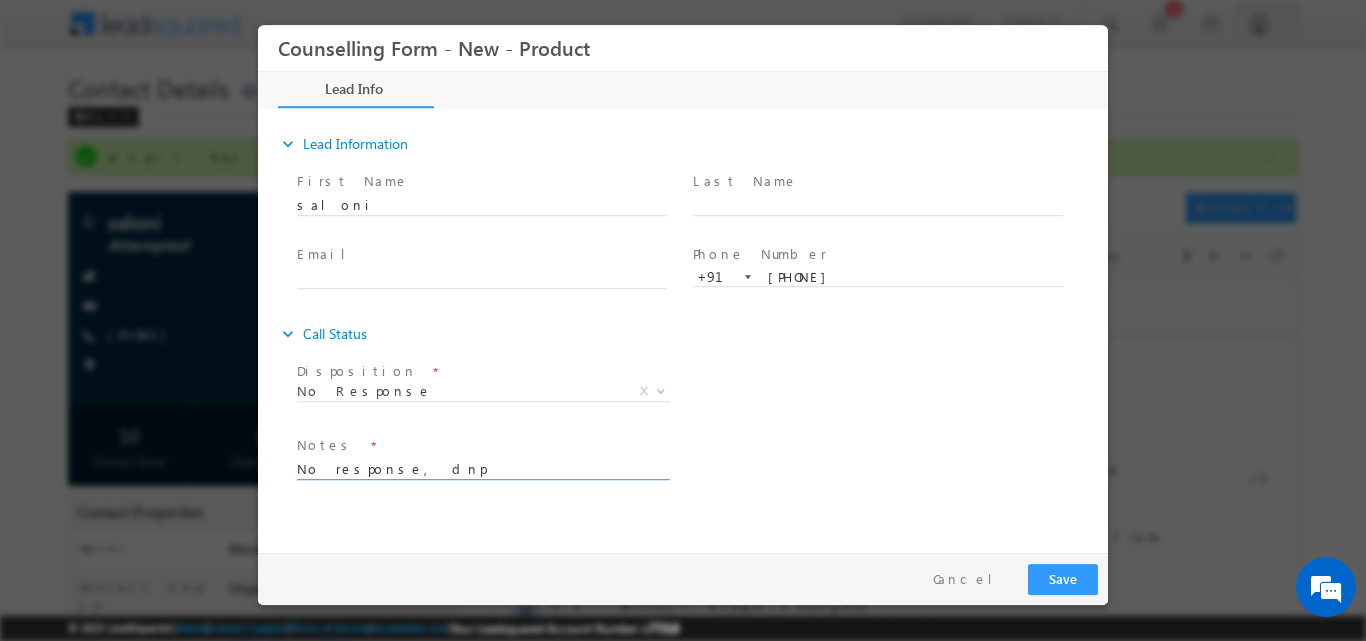 type on "No response, dnp" 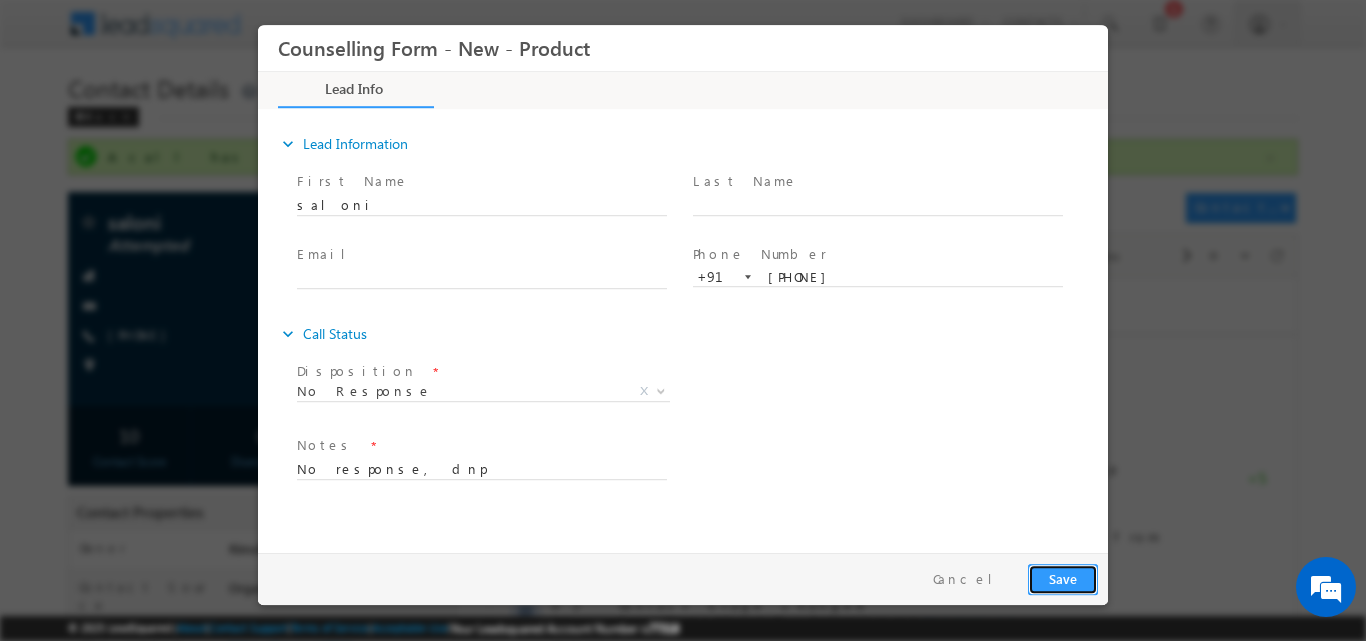 click on "Save" at bounding box center [1063, 578] 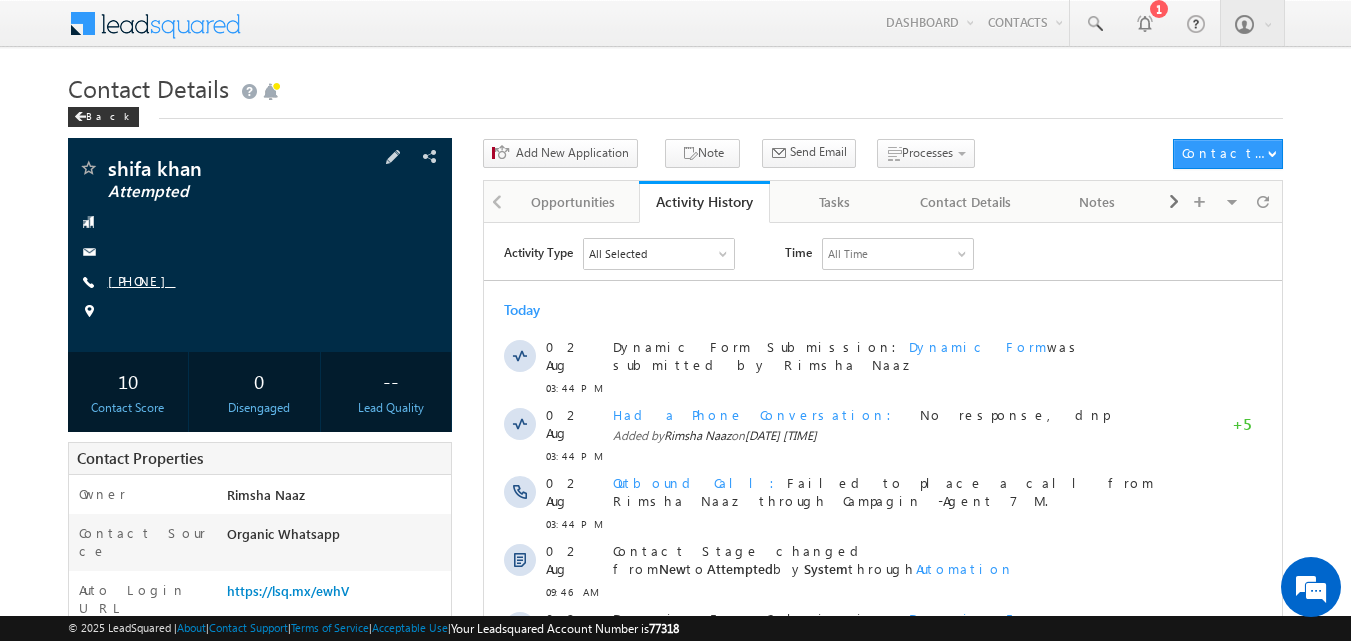 scroll, scrollTop: 0, scrollLeft: 0, axis: both 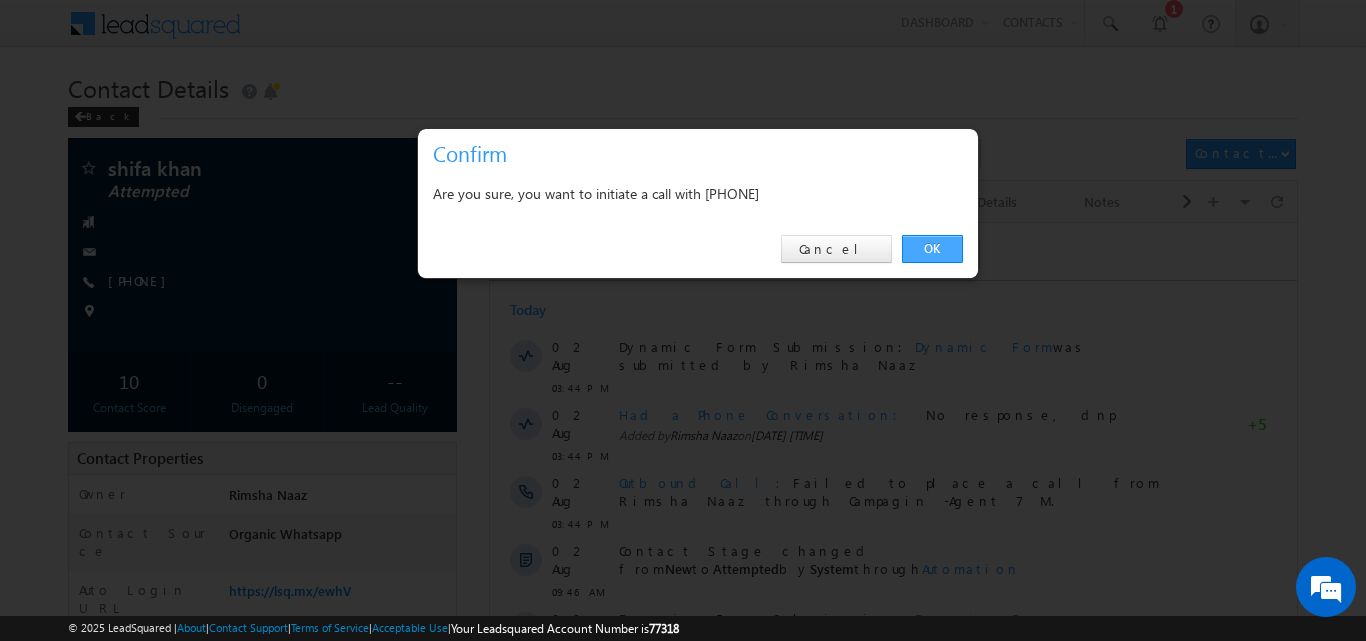 click on "OK" at bounding box center (932, 249) 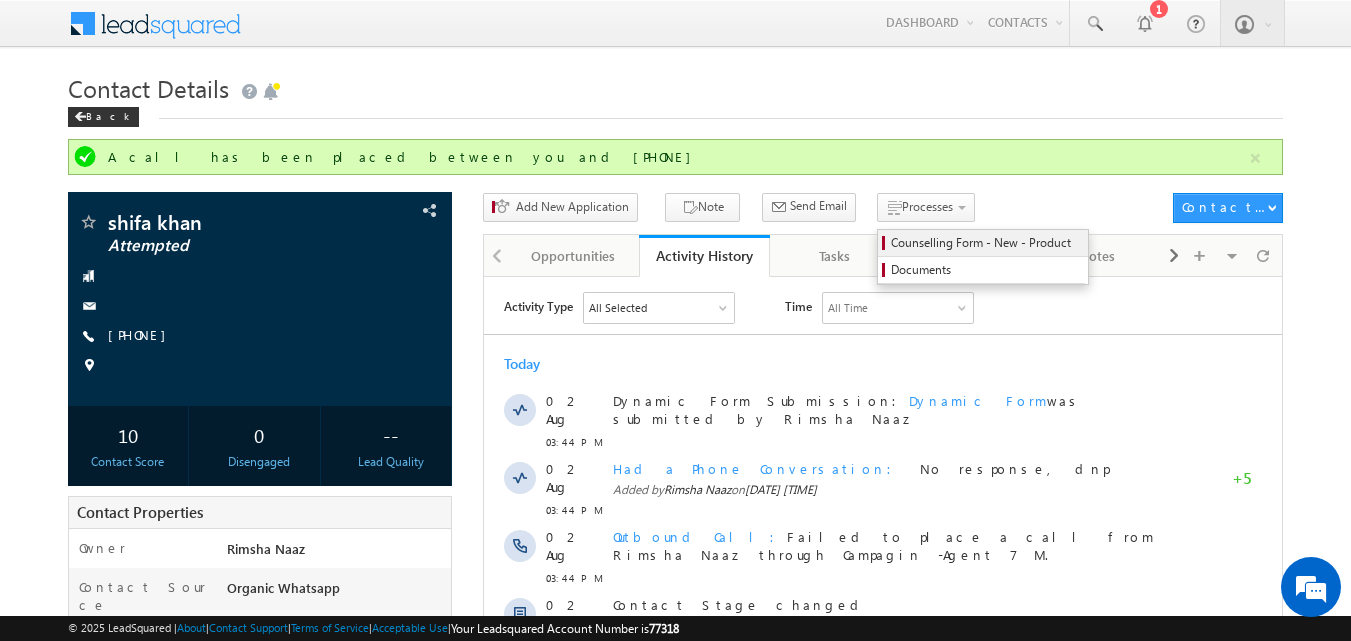 click on "Counselling Form - New - Product" at bounding box center (986, 243) 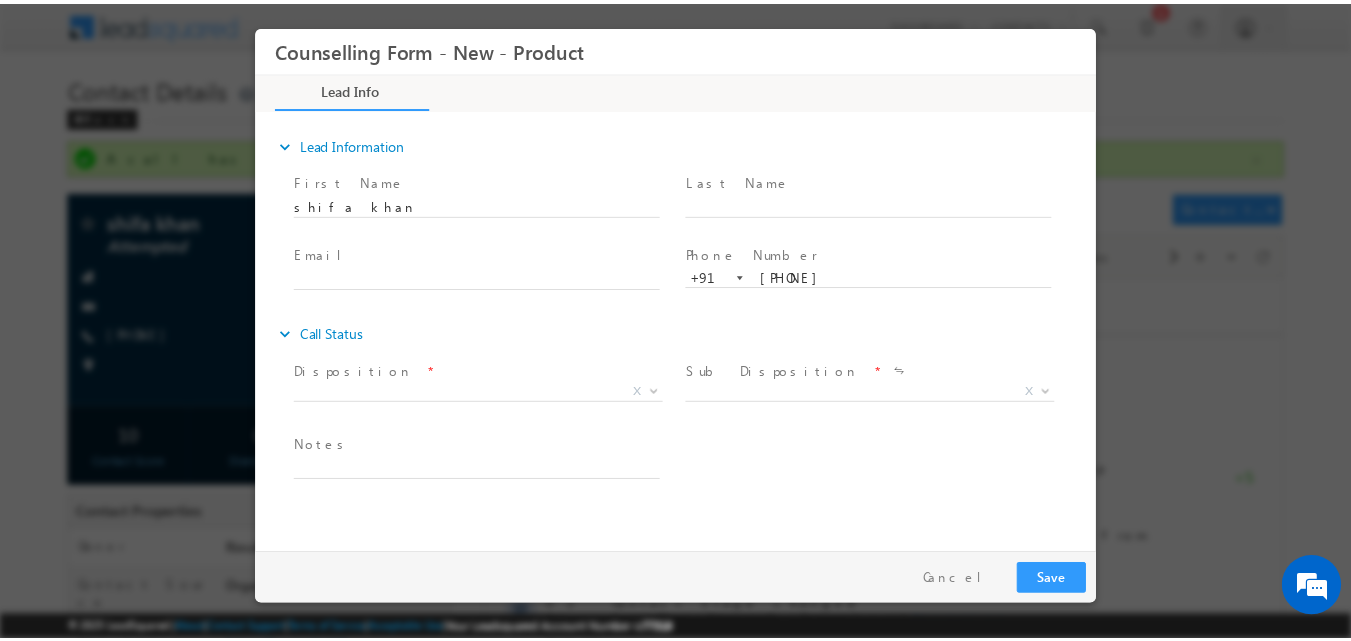 scroll, scrollTop: 0, scrollLeft: 0, axis: both 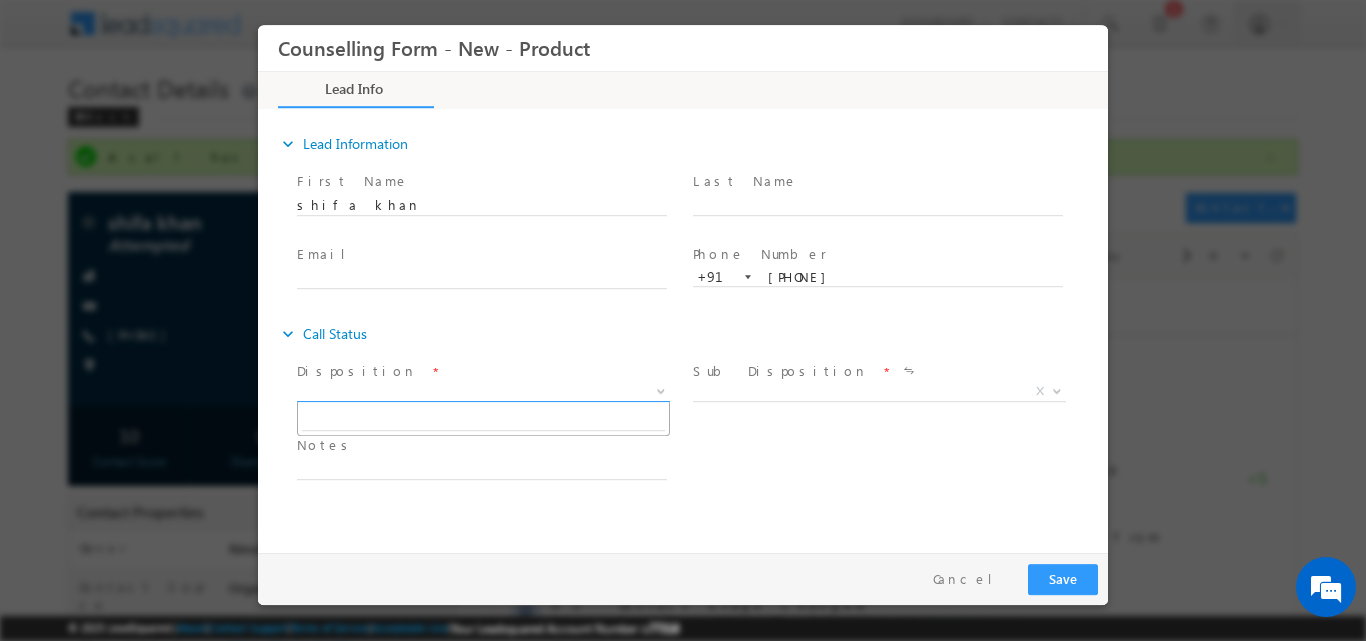 click at bounding box center [659, 390] 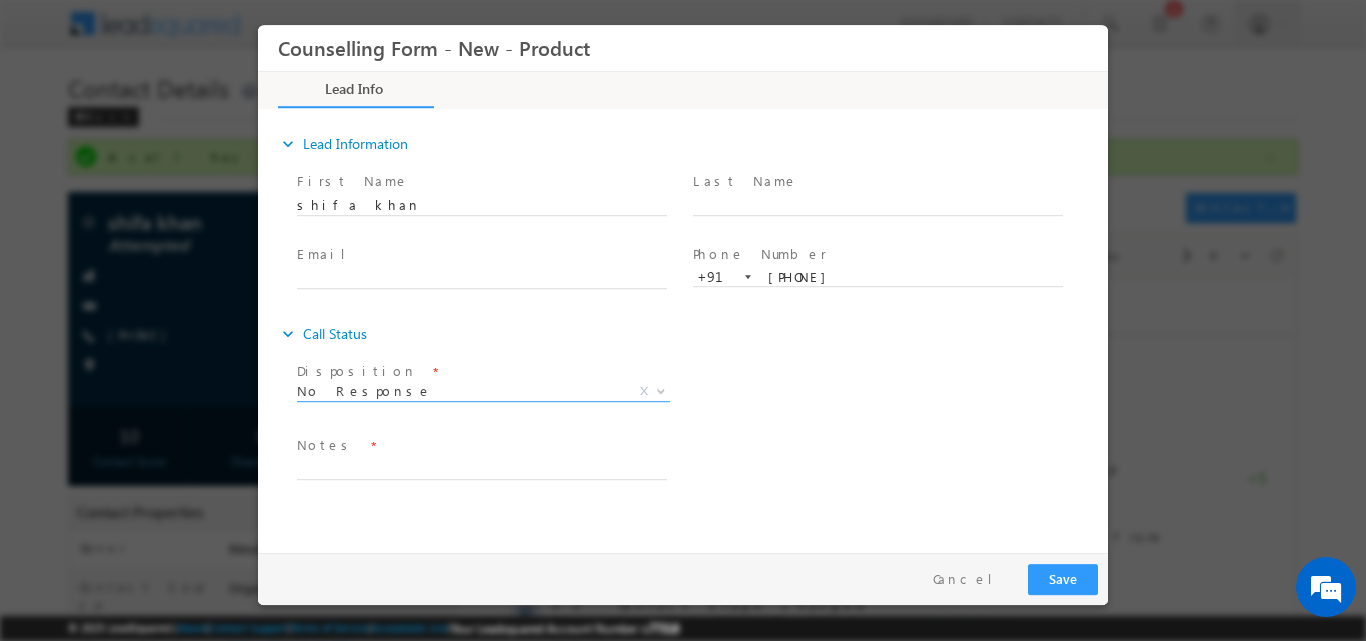 select on "No Response" 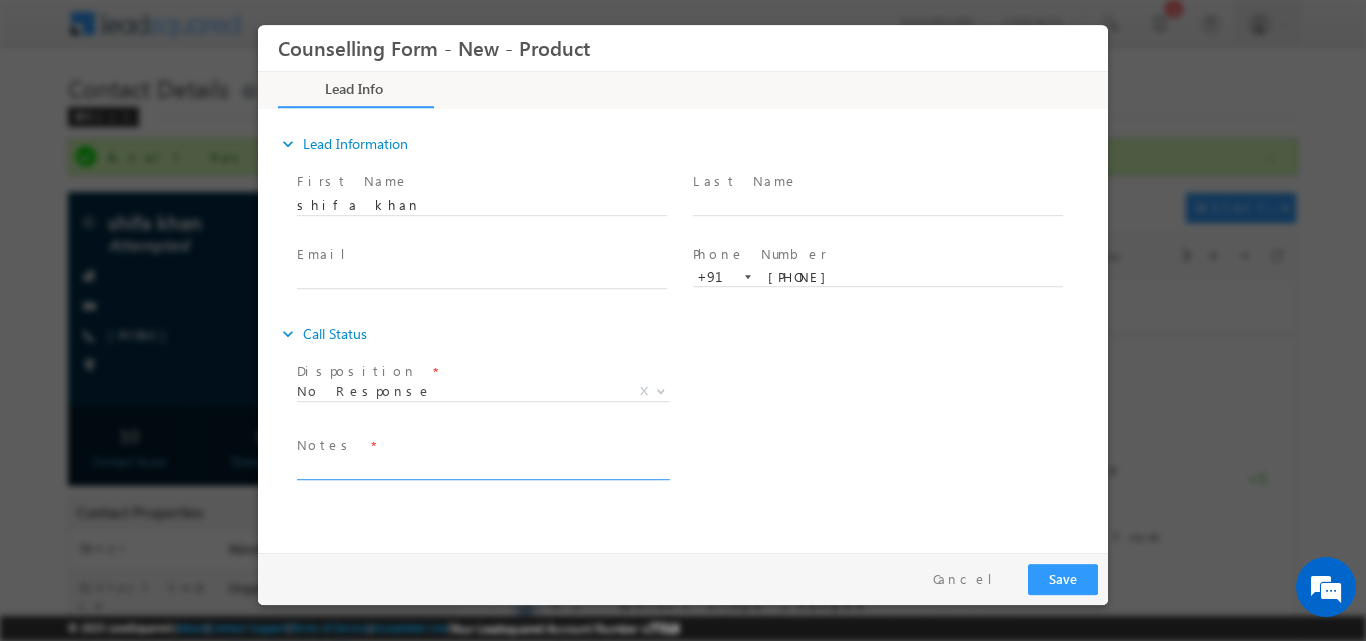 click at bounding box center (482, 467) 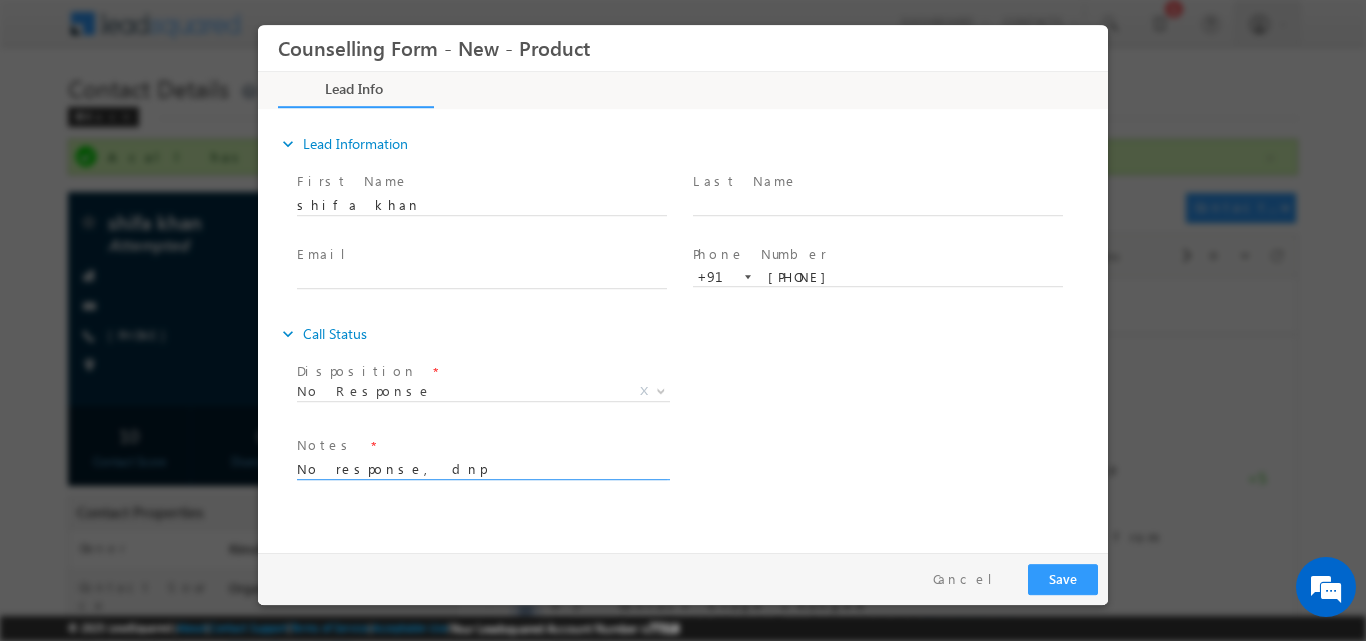type on "No response, dnp" 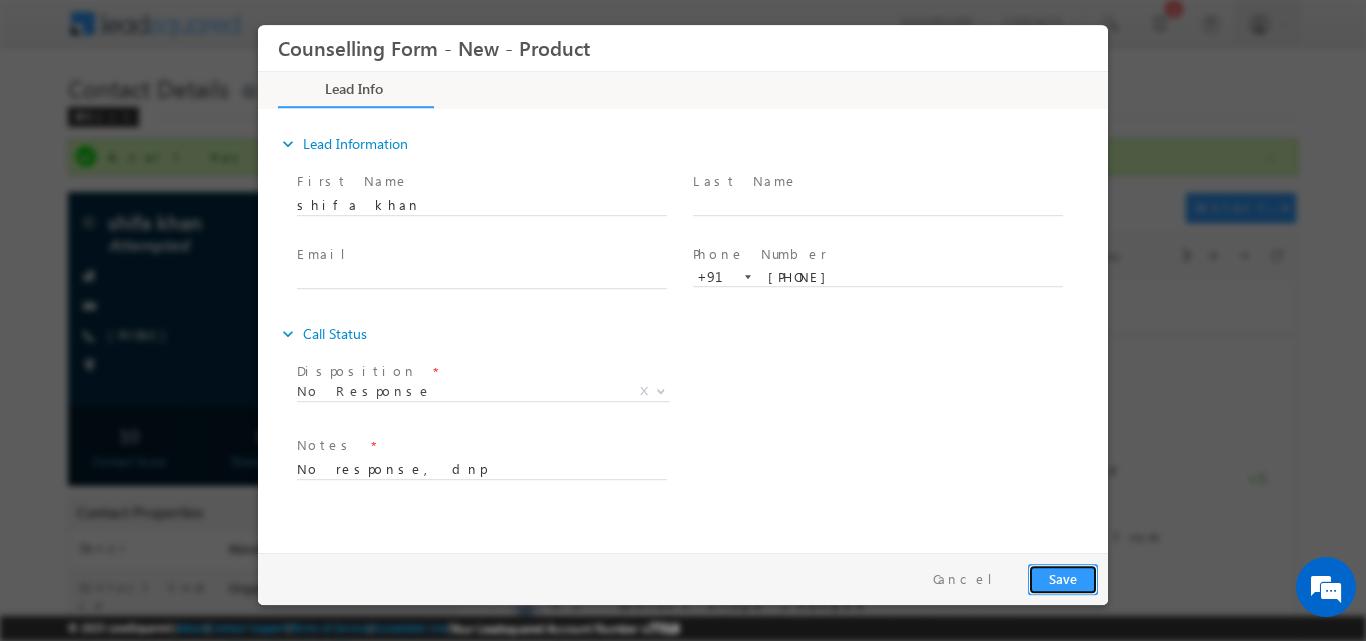 drag, startPoint x: 1029, startPoint y: 569, endPoint x: 1048, endPoint y: 573, distance: 19.416489 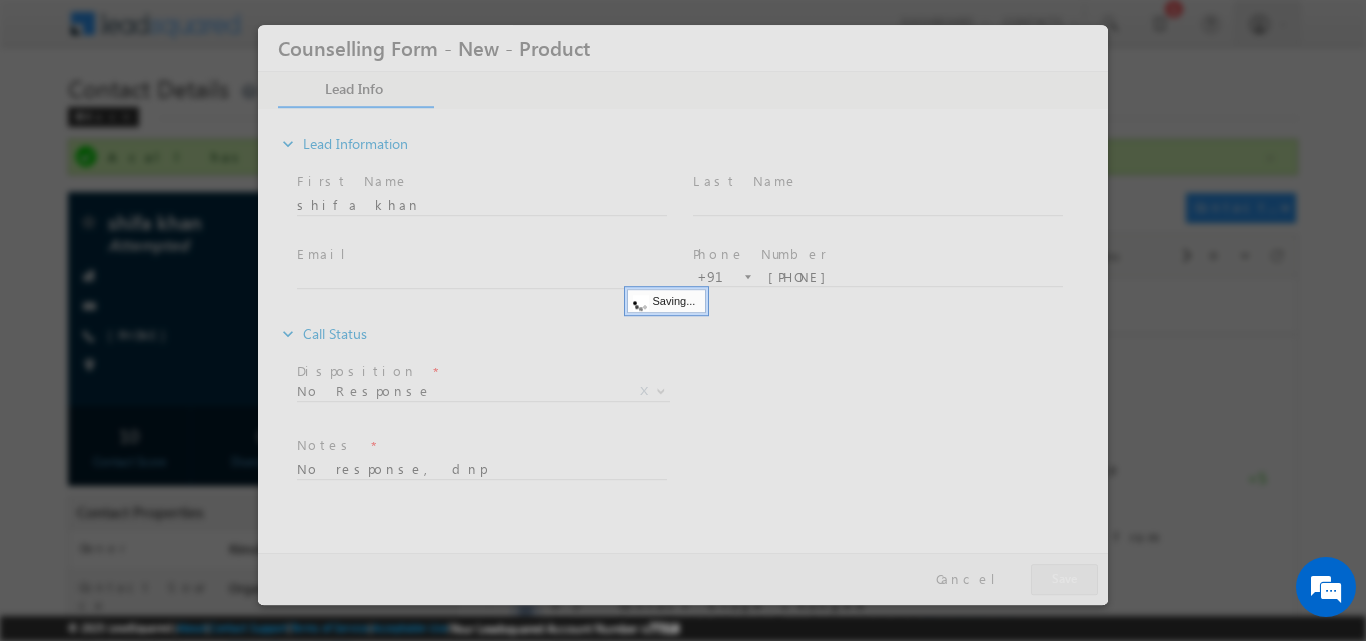 click at bounding box center (683, 314) 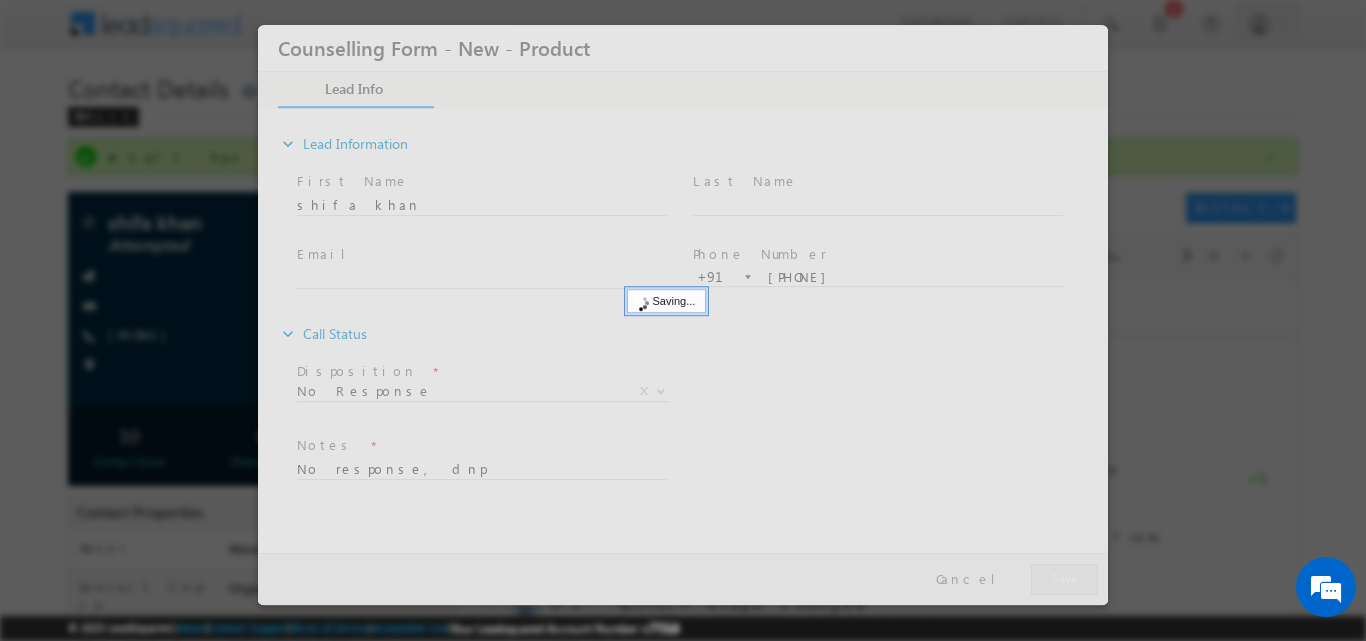 drag, startPoint x: 912, startPoint y: 5, endPoint x: 911, endPoint y: -37, distance: 42.0119 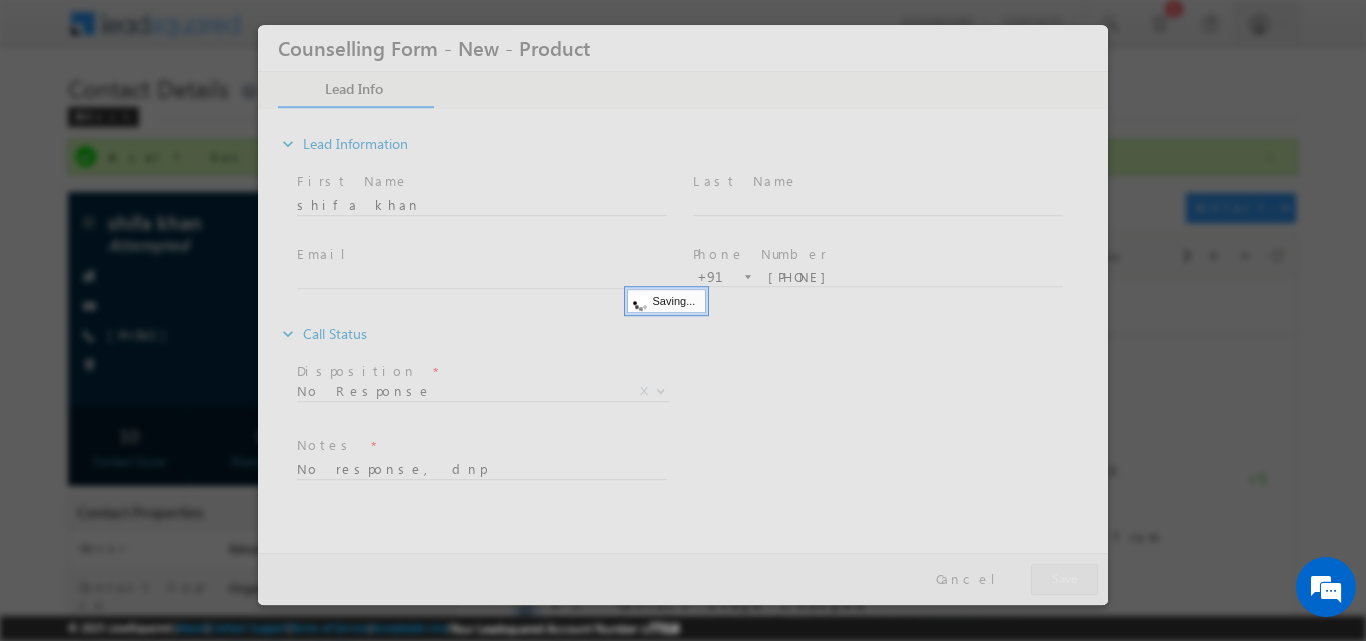 click on "Menu
Rimsha Naaz
rnaaz +1@am ity.e du" at bounding box center (683, 581) 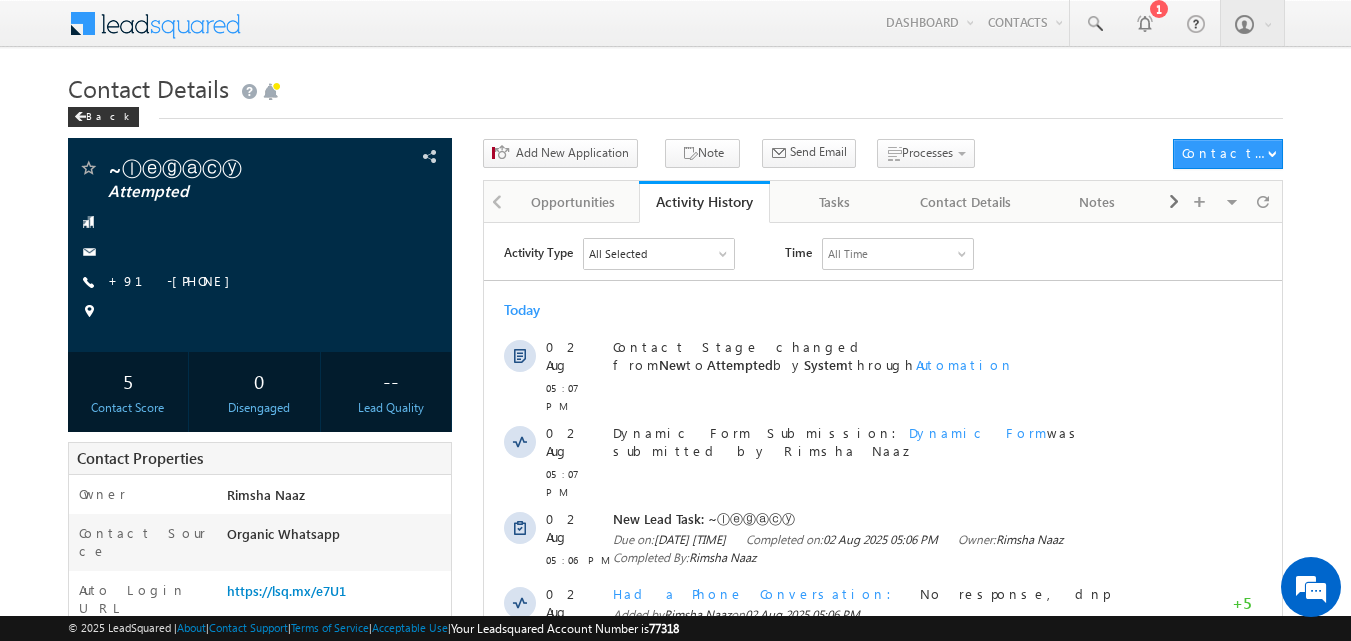 scroll, scrollTop: 0, scrollLeft: 0, axis: both 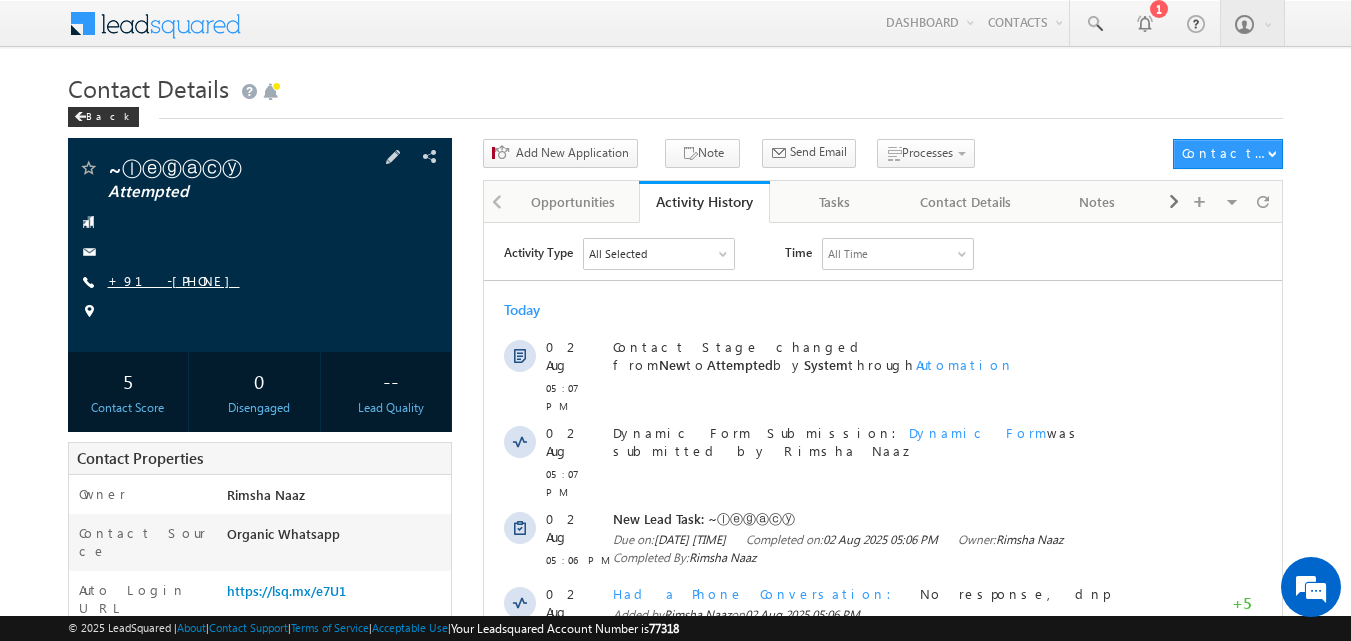 click on "+91-[PHONE]" at bounding box center [174, 280] 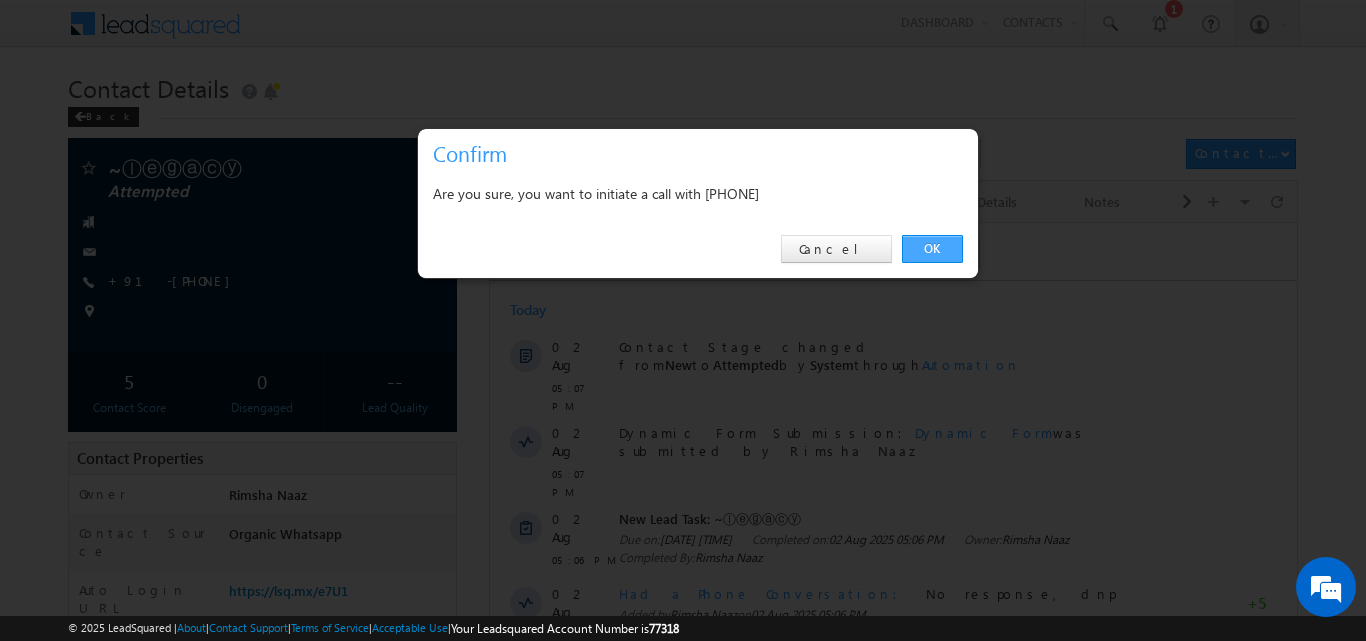 click on "OK" at bounding box center [932, 249] 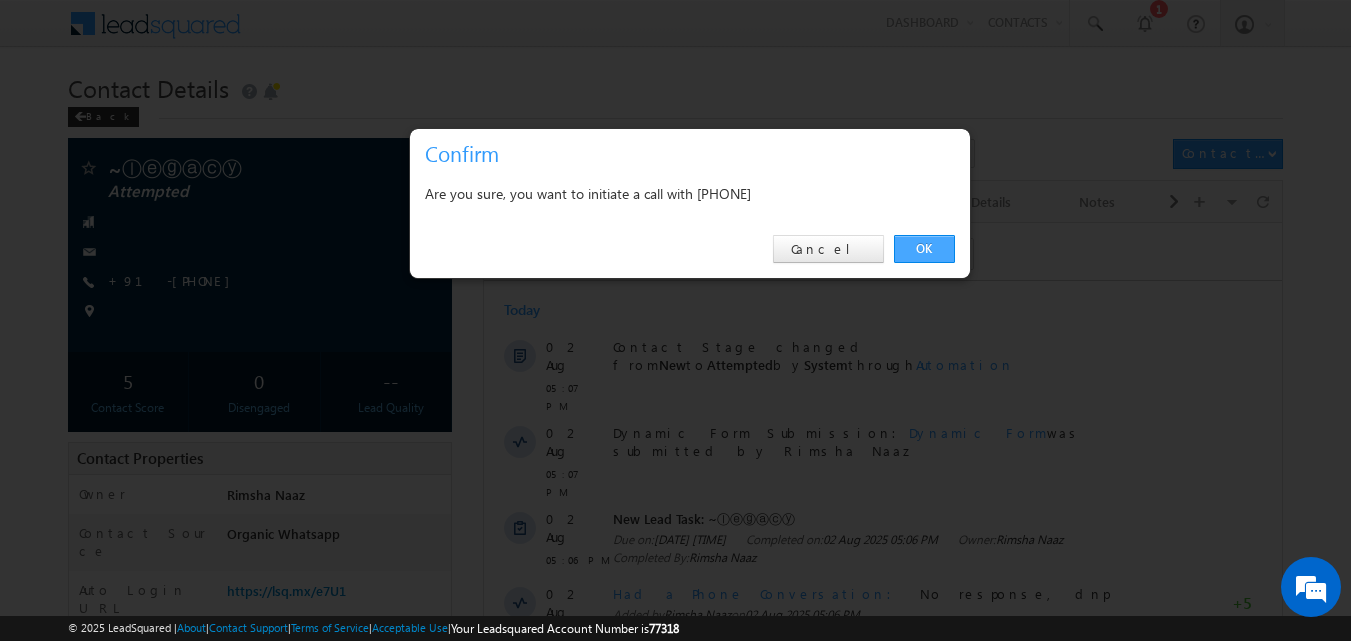 click on "All Time" at bounding box center [898, 253] 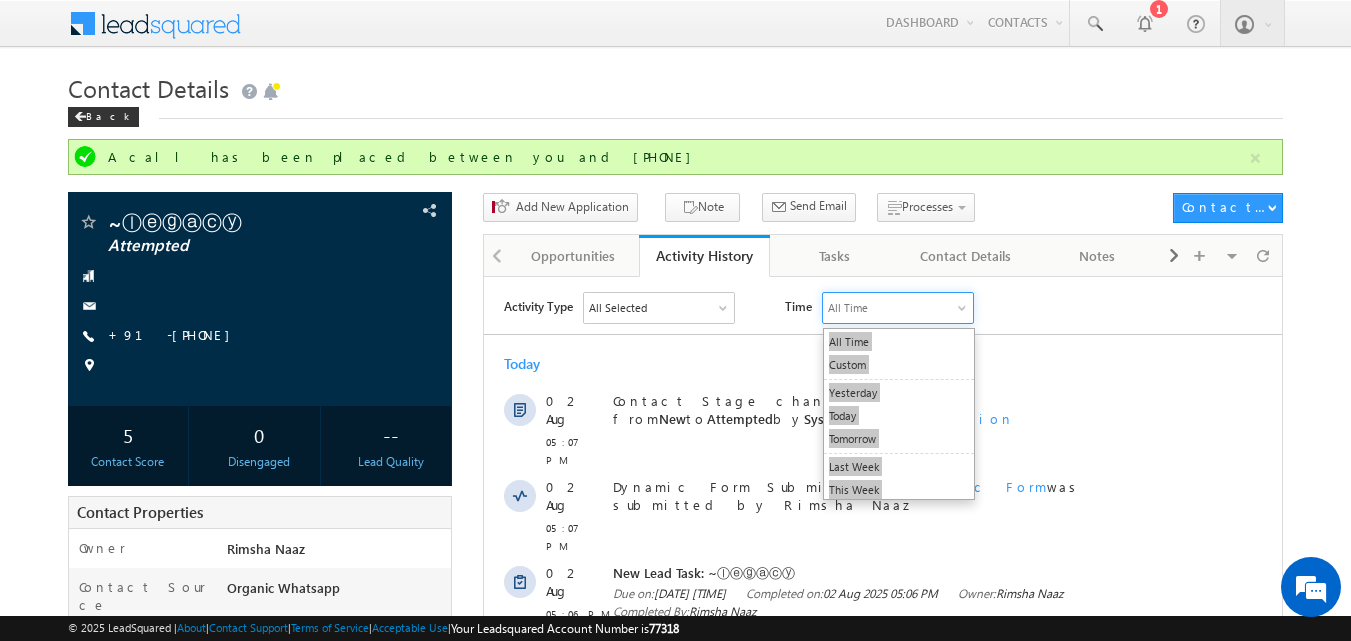 click on "Contact Details    Back" at bounding box center [676, 103] 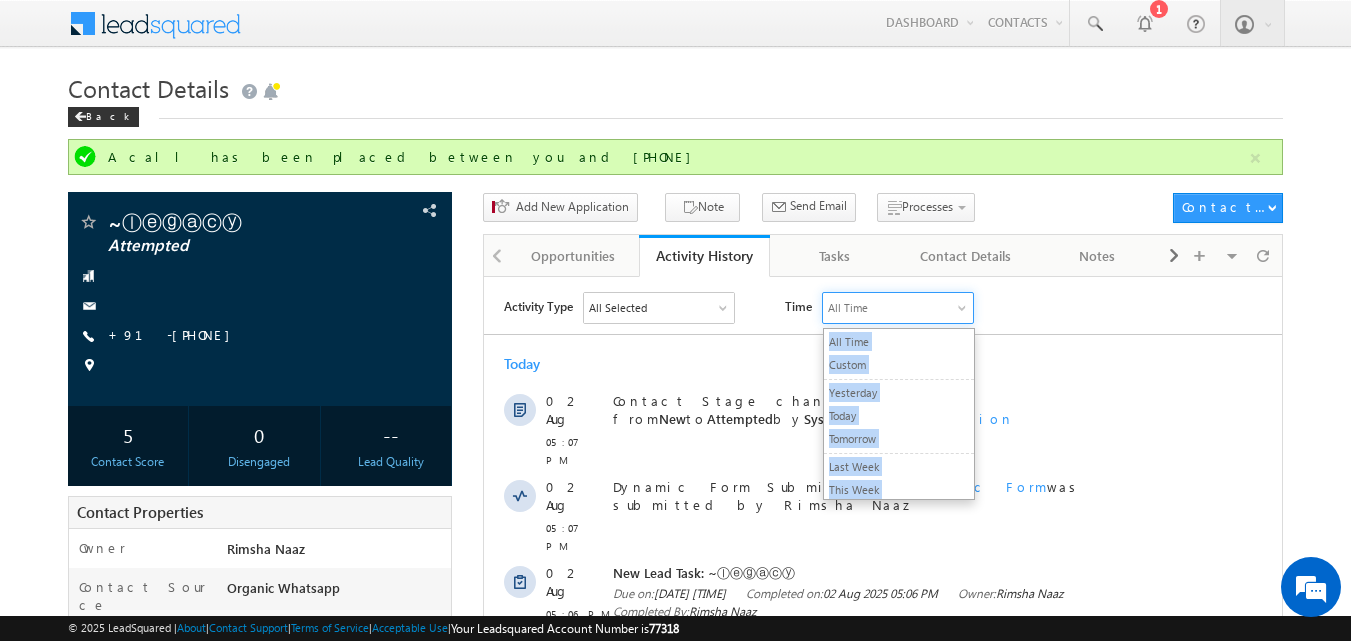 click on "Activity Type
All Selected
Select All Sales Activities 1 Sales Activity Opportunities 1 University Application Email Activities 18 Email Bounced Email Link Clicked Email Marked Spam Email Opened Inbound Contact through Email Mailing preference link clicked Negative Response to Email Neutral Response to Email Positive Response to Email Resubscribed Subscribed To Newsletter Subscribed To Promotional Emails Unsubscribe Link Clicked Unsubscribed Unsubscribed From Newsletter Unsubscribed From Promotional Emails View in browser link Clicked Email Sent Web Activities 5 Conversion Button Clicked Converted to Contact Form Submitted on Website Page Visited on Website Tracking URL Clicked Contact Capture Activities 1 Contact Capture Phone Call Activities 2 Inbound Phone Call Activity Outbound Phone Call Activity Other Activities 20 Application Form Document Generation Facebook Lead Ads Submissions Meeting 5" at bounding box center (893, 307) 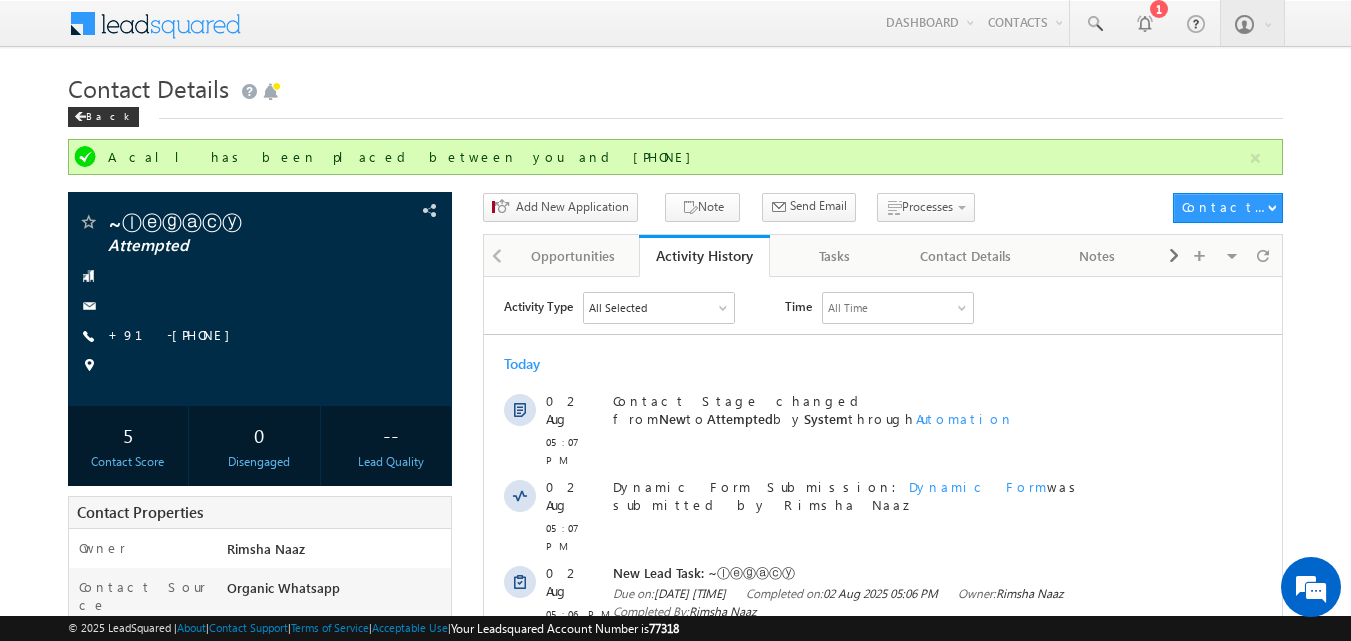click on "Back" at bounding box center (676, 112) 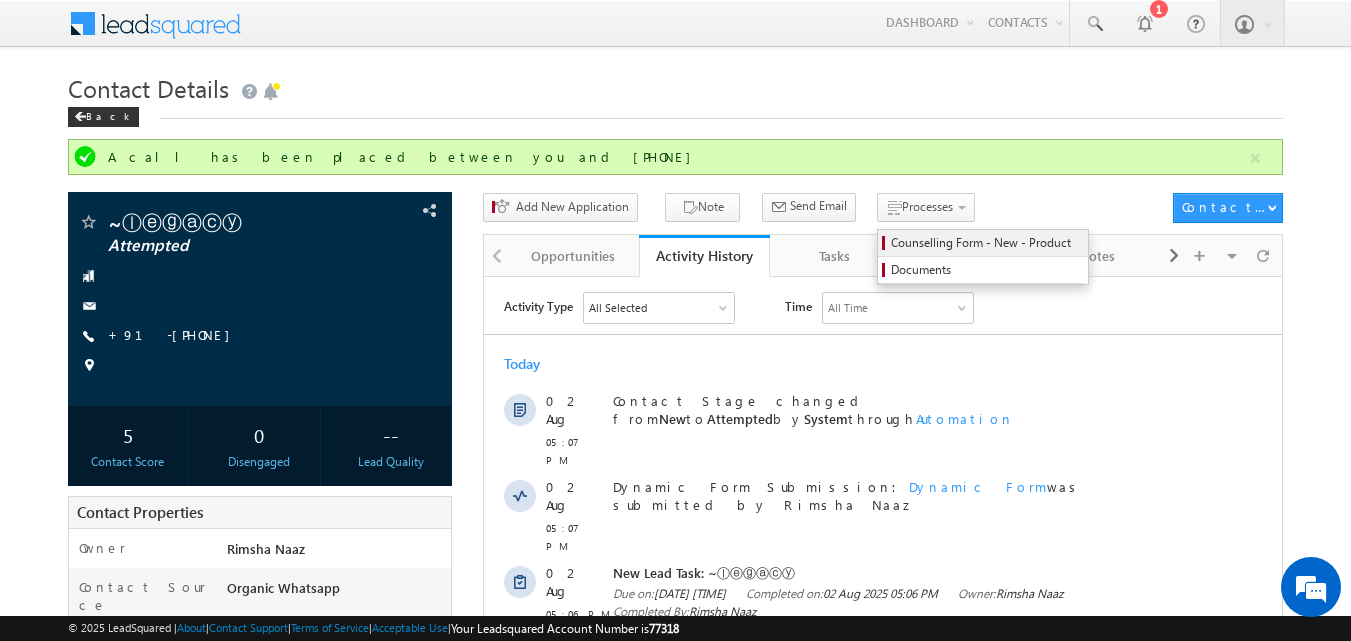 click on "Counselling Form - New - Product" at bounding box center (986, 243) 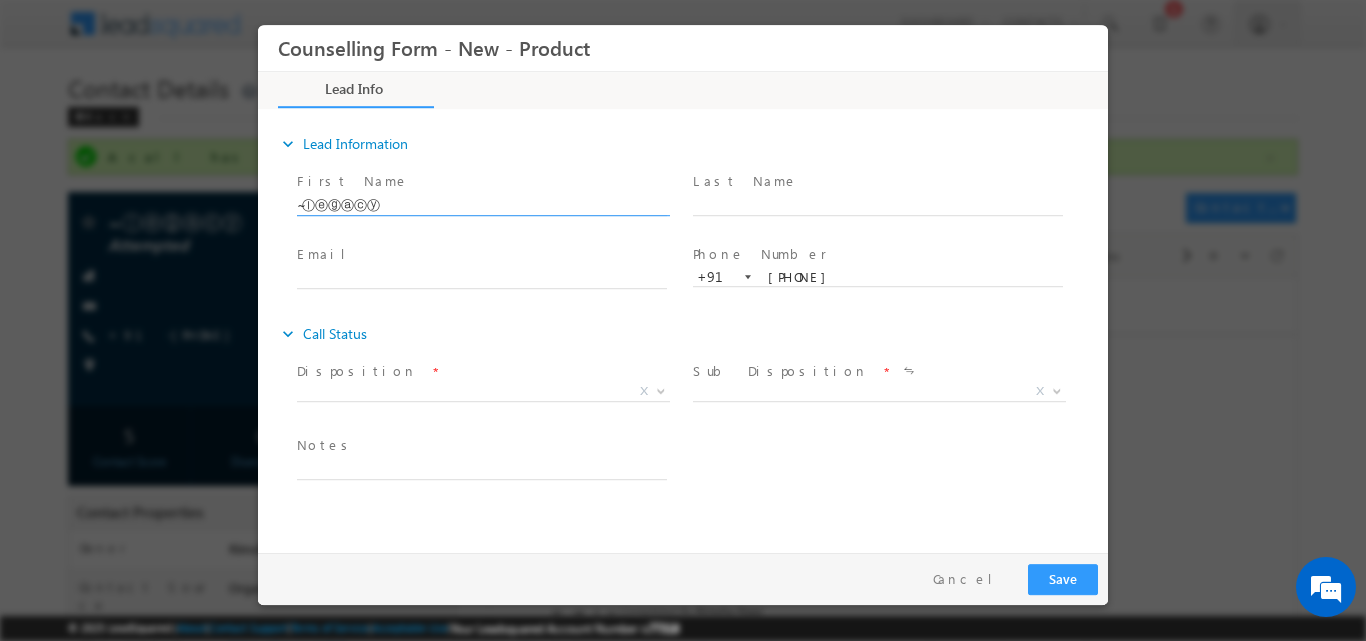scroll, scrollTop: 0, scrollLeft: 0, axis: both 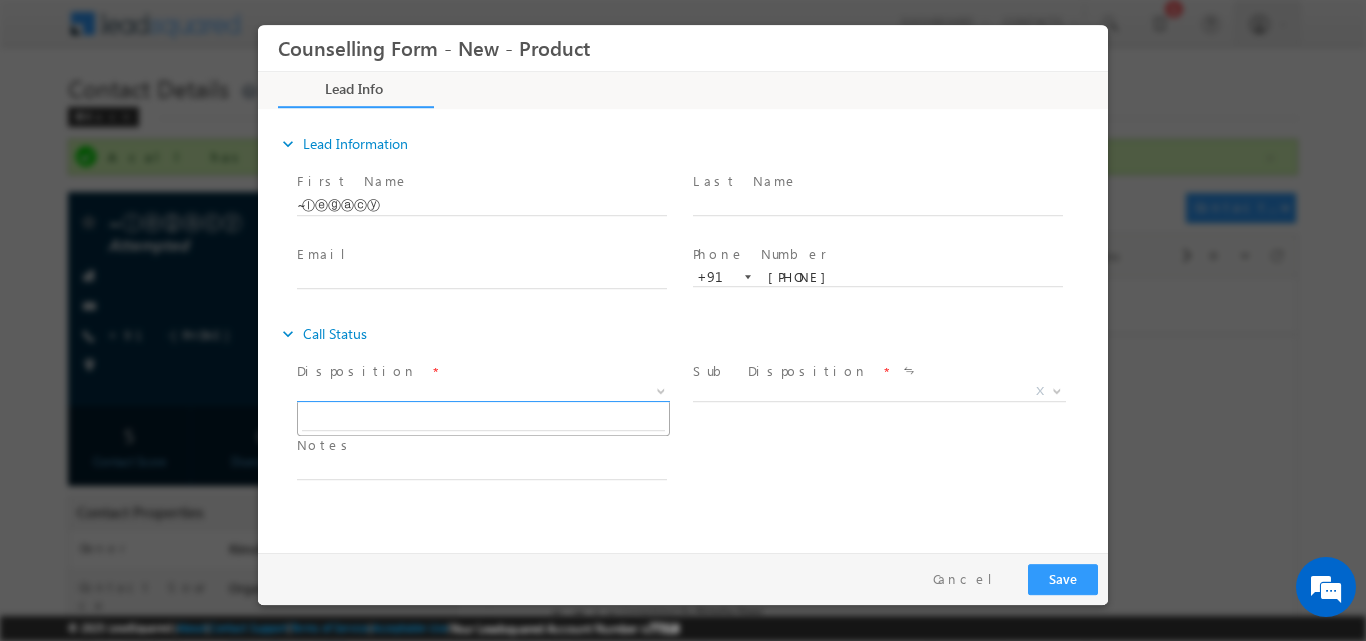 click at bounding box center [661, 389] 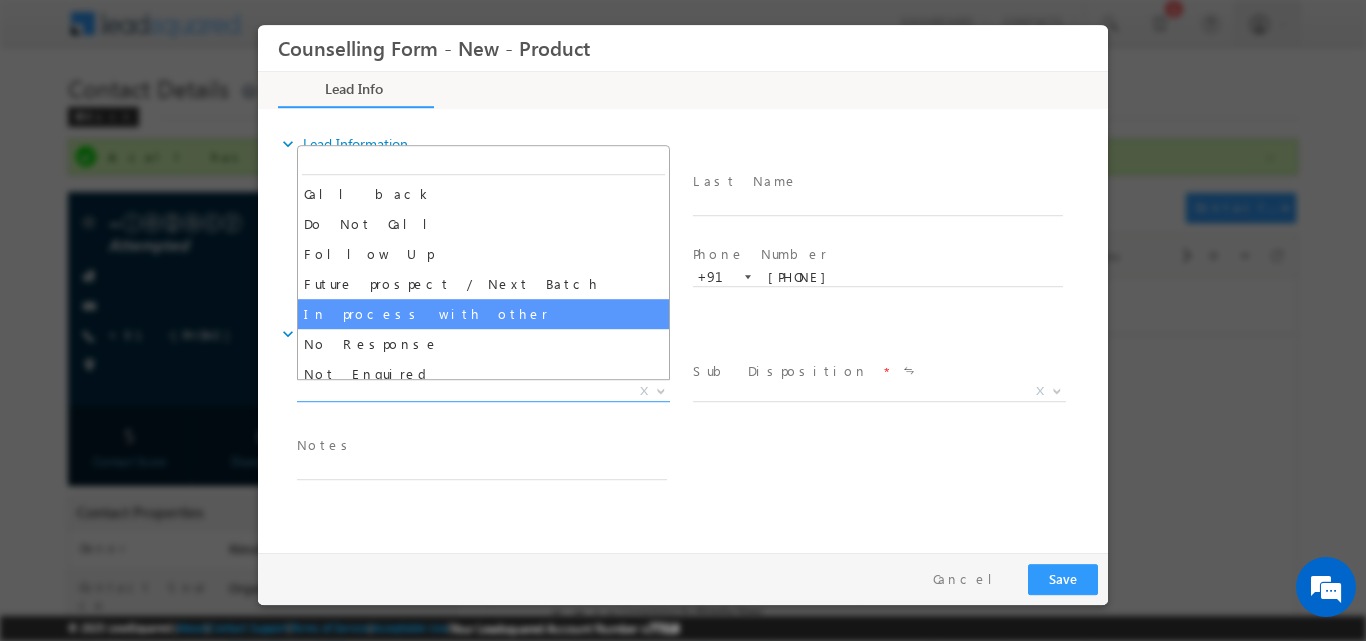 drag, startPoint x: 669, startPoint y: 231, endPoint x: 660, endPoint y: 307, distance: 76.53104 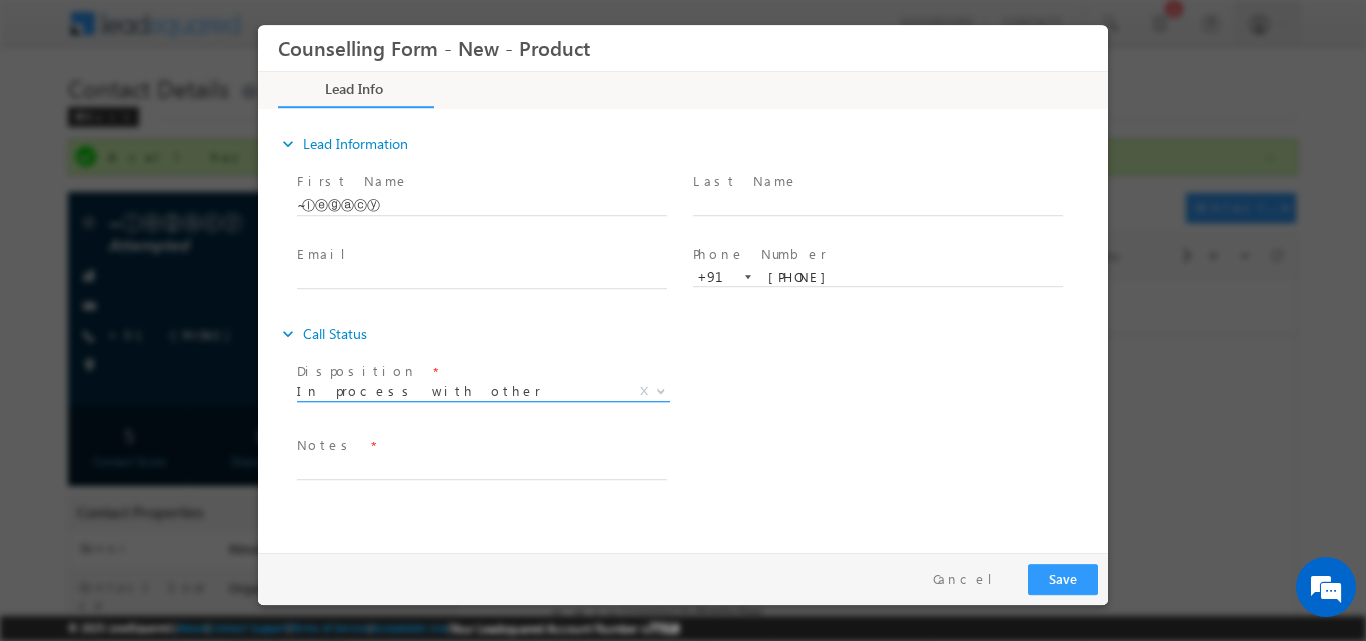 click at bounding box center [659, 390] 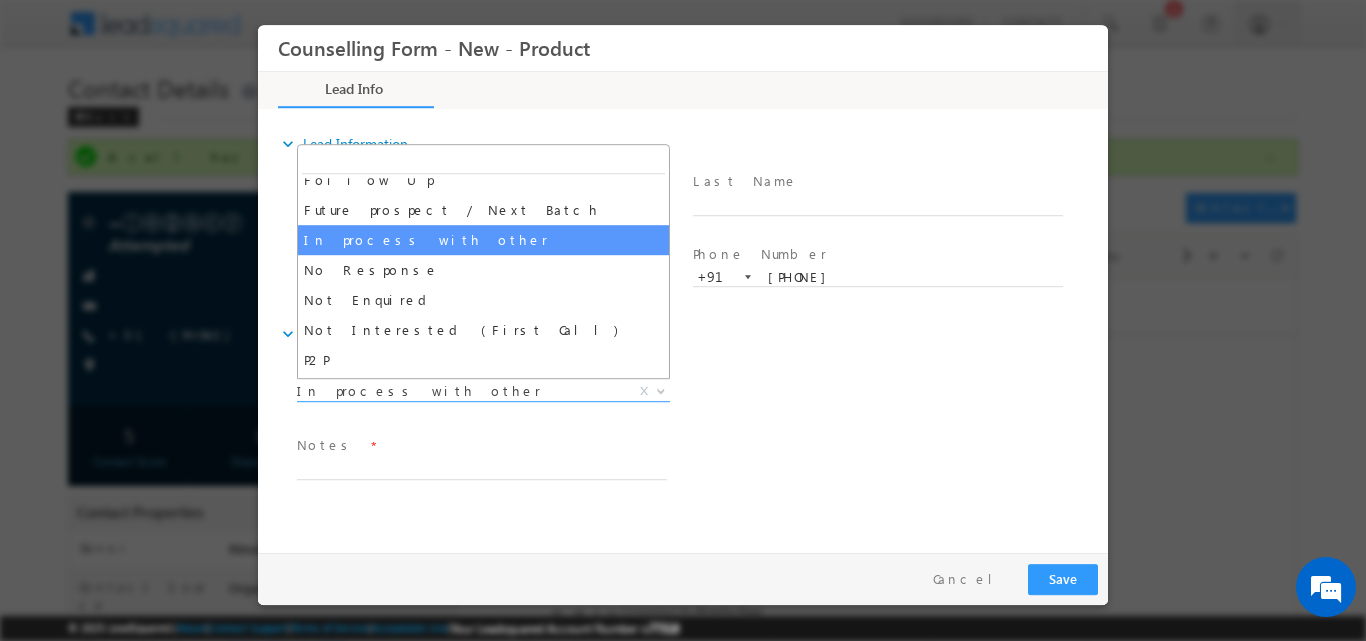 scroll, scrollTop: 75, scrollLeft: 0, axis: vertical 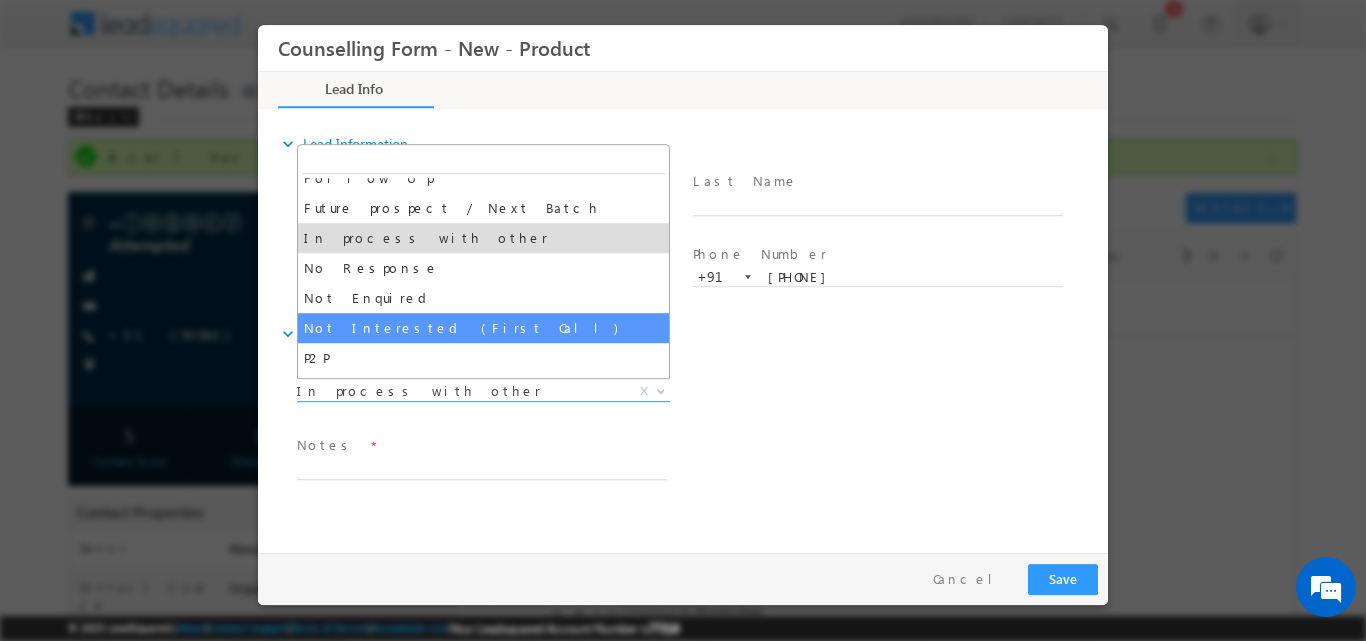 select on "Not Interested (First Call)" 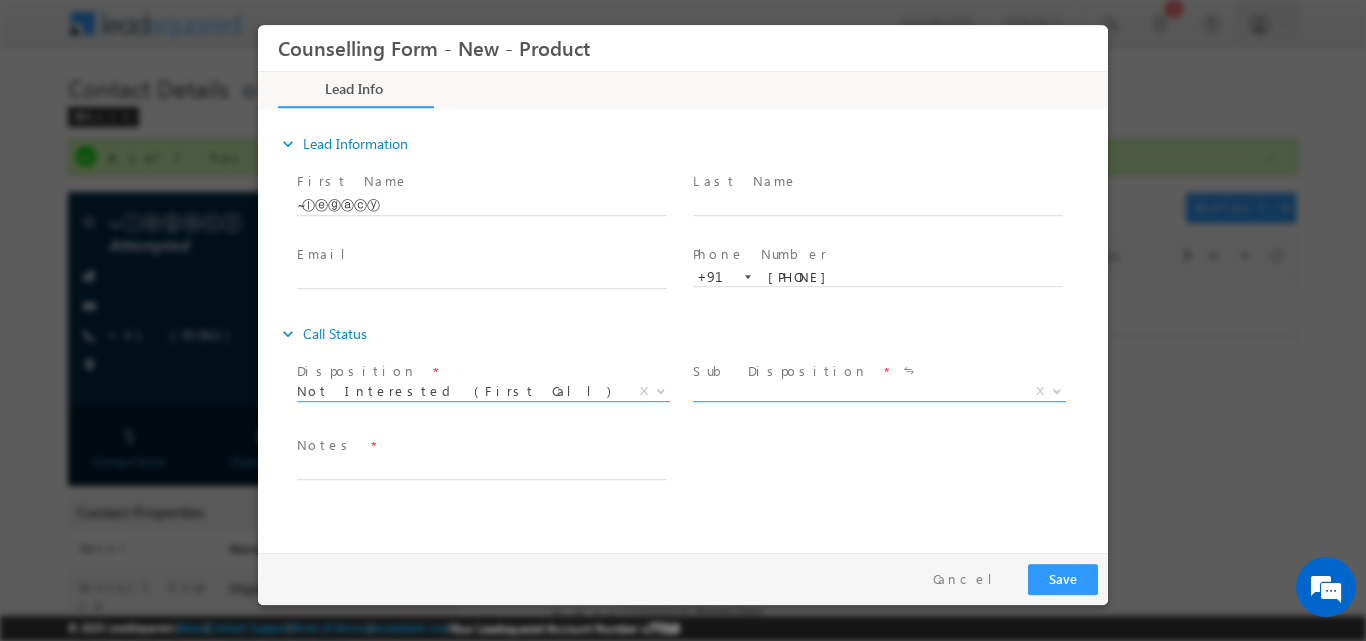 click at bounding box center (1057, 389) 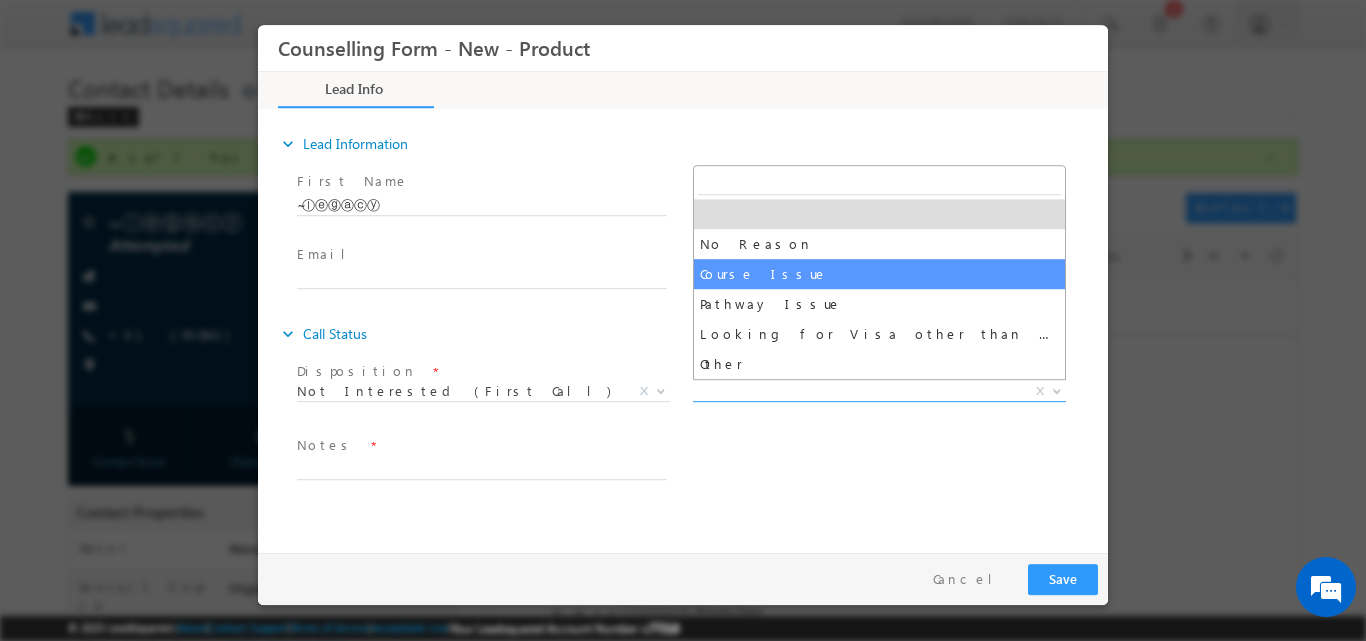 select on "Course Issue" 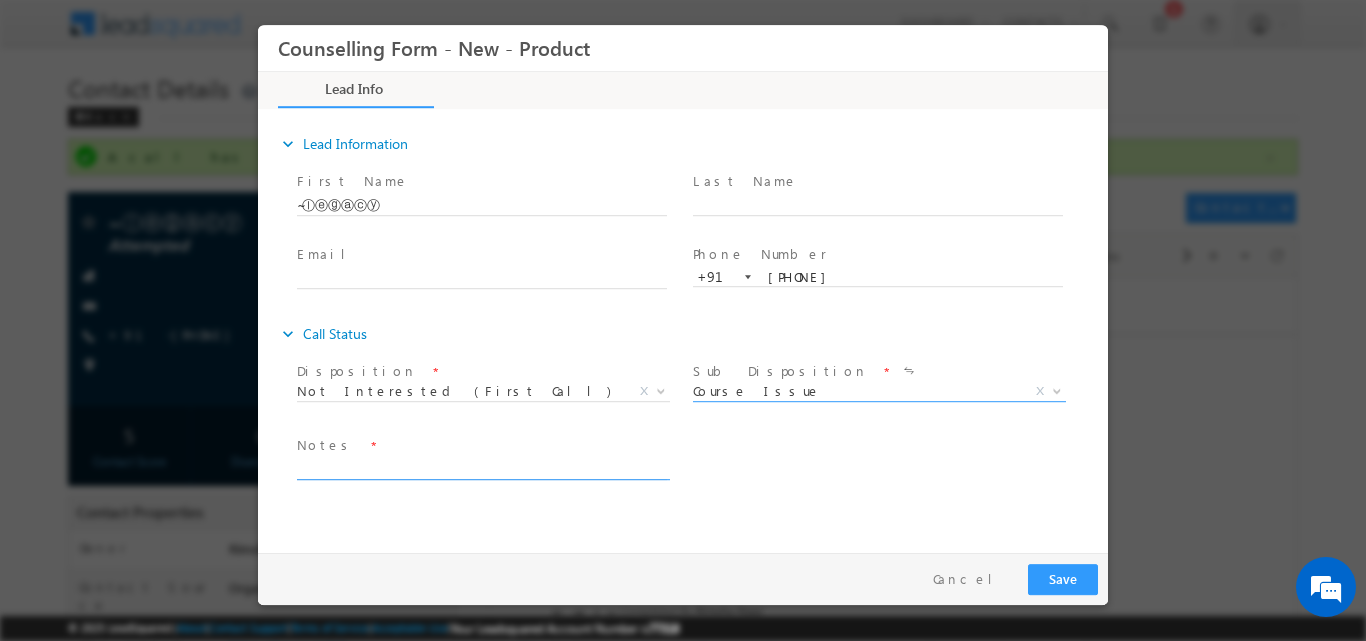 click at bounding box center (482, 467) 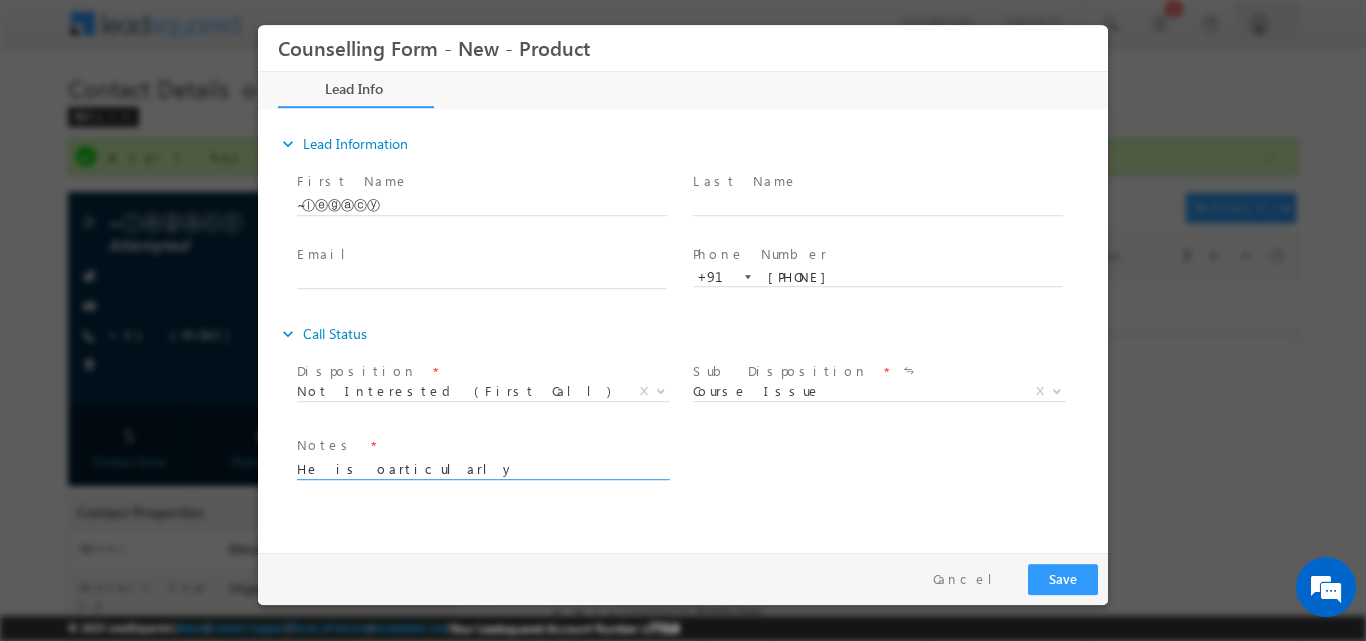 click on "He is oarticularly" at bounding box center (482, 467) 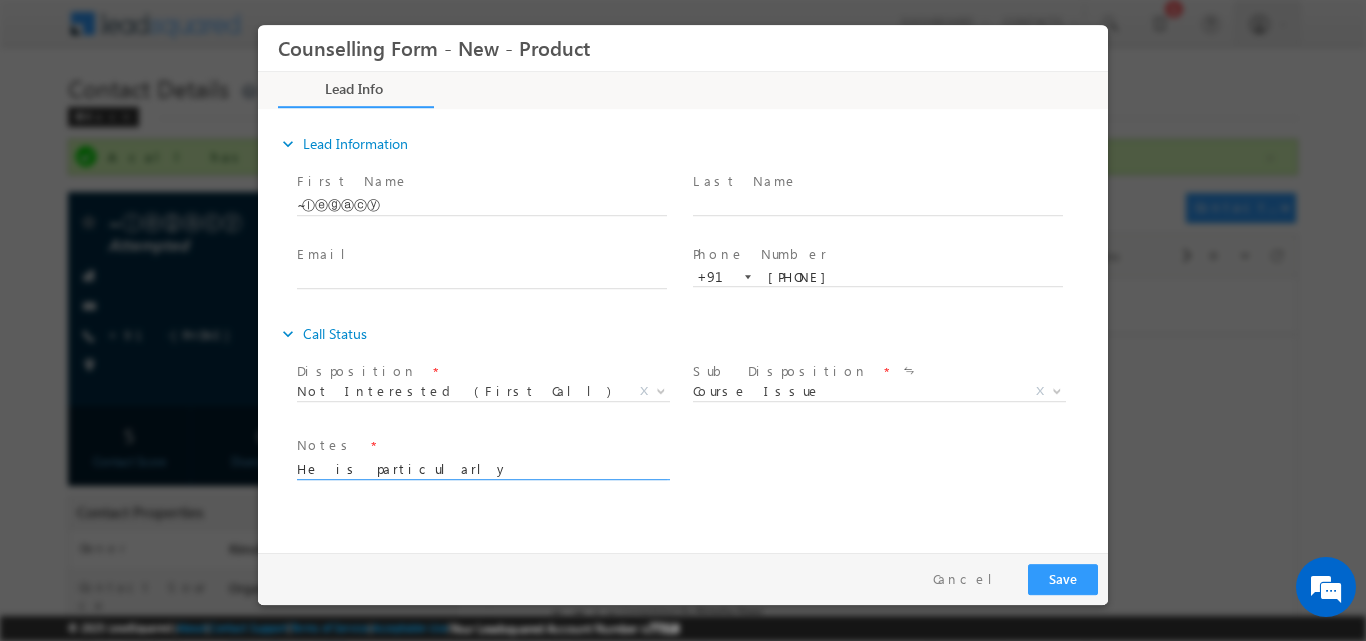 click on "He is particularly" at bounding box center [482, 467] 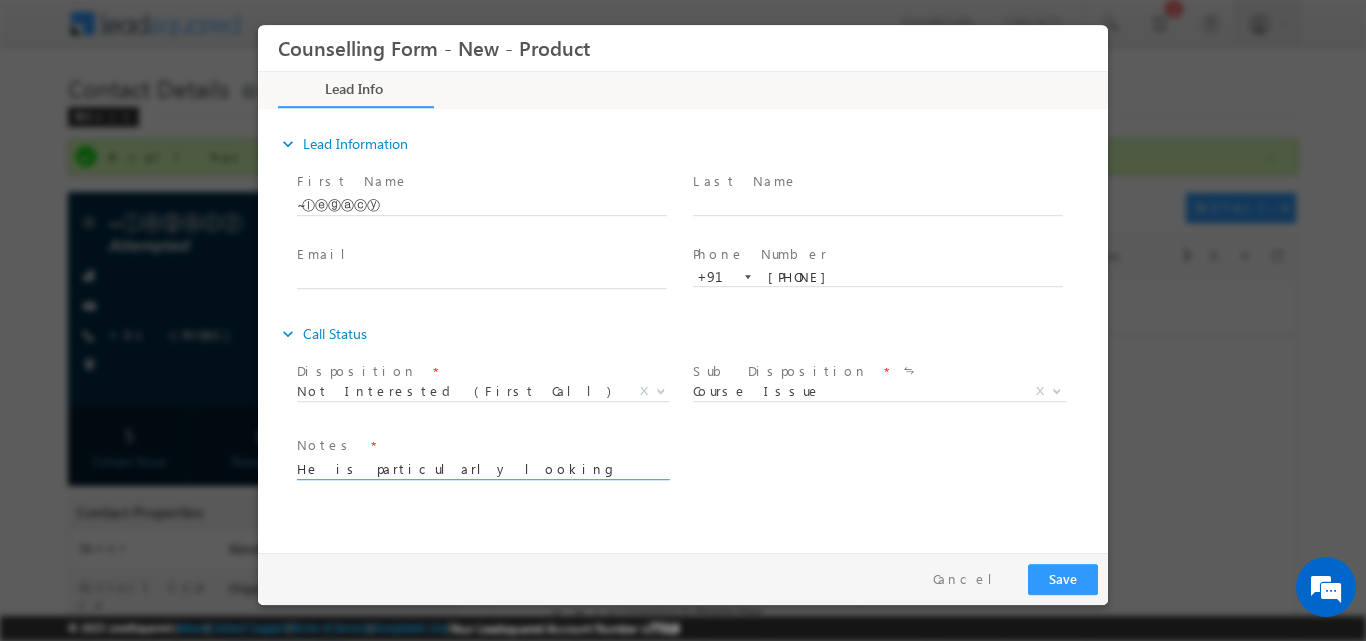 scroll, scrollTop: 4, scrollLeft: 0, axis: vertical 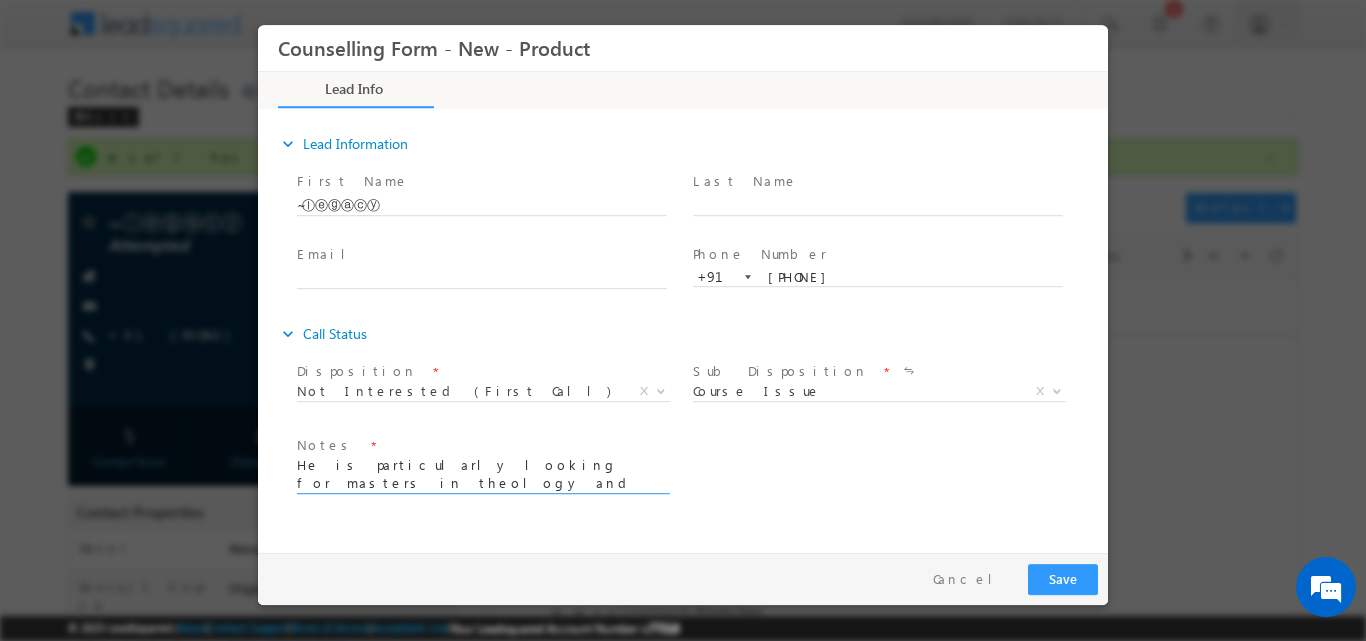 click on "He is particularly looking for masters in theology and he is not open for any other prigram" at bounding box center (482, 474) 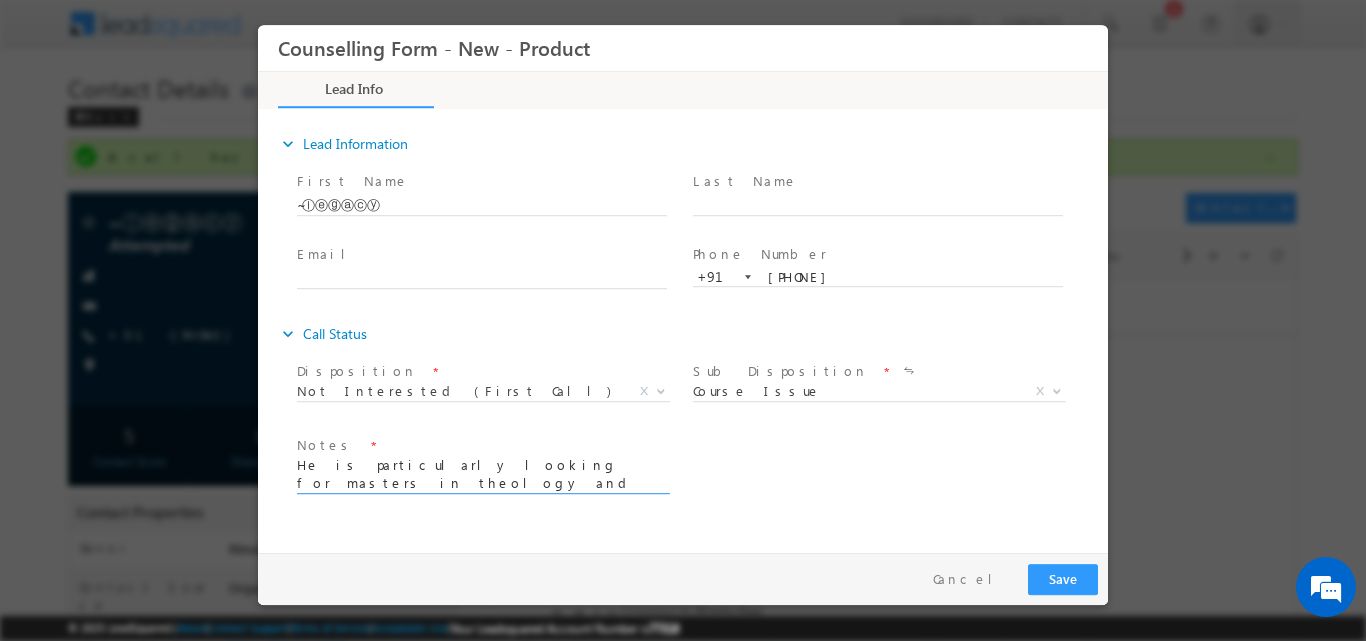 click on "He is particularly looking for masters in theology and he is not open for any other program" at bounding box center (482, 474) 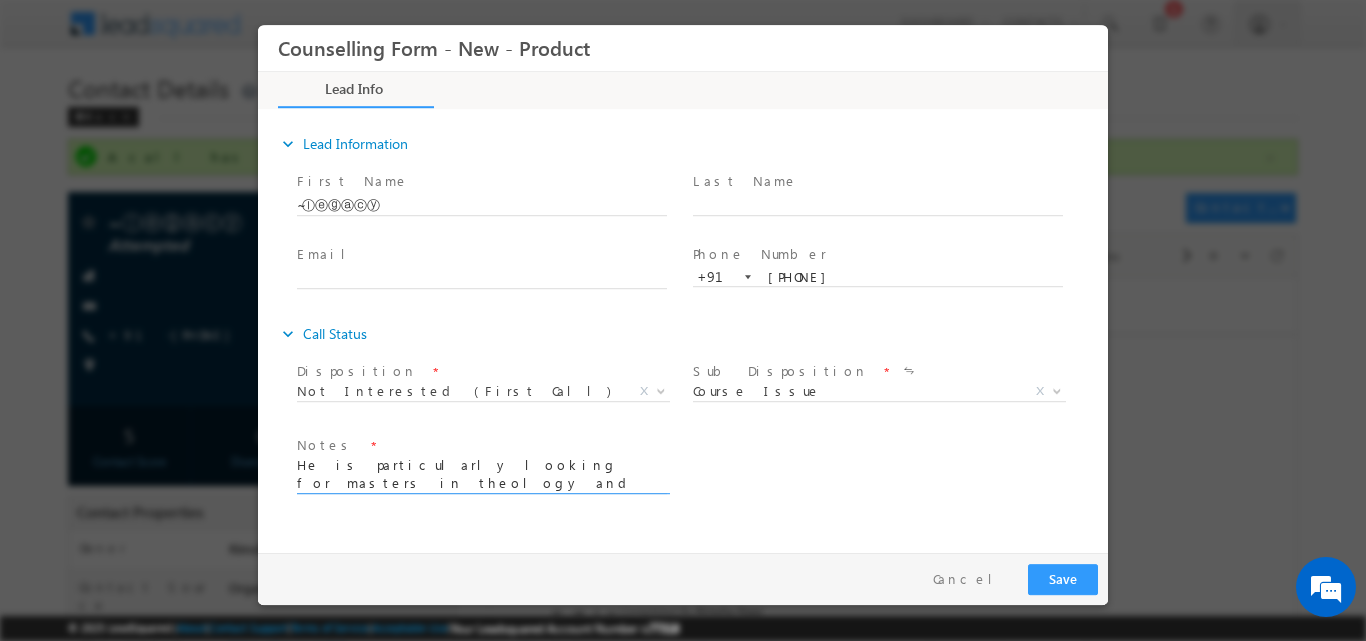 scroll, scrollTop: 4, scrollLeft: 0, axis: vertical 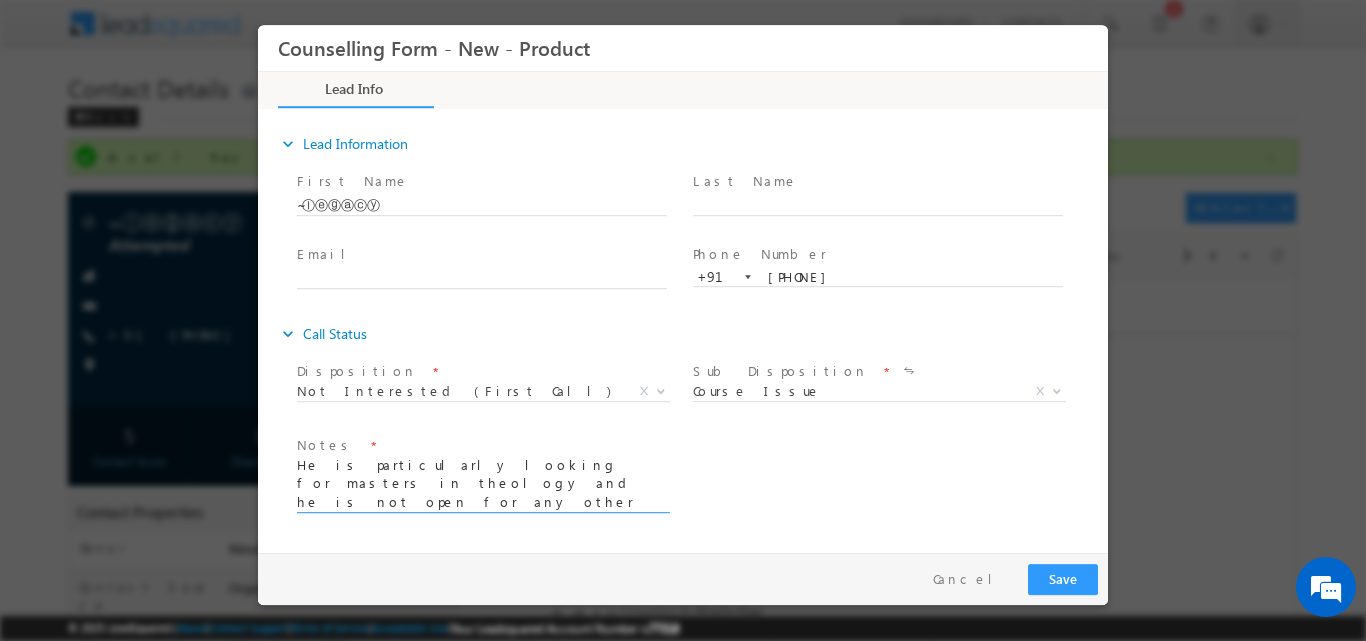 click on "He is particularly looking for masters in theology and he is not open for any other program as he said if one poerson starts" at bounding box center (482, 484) 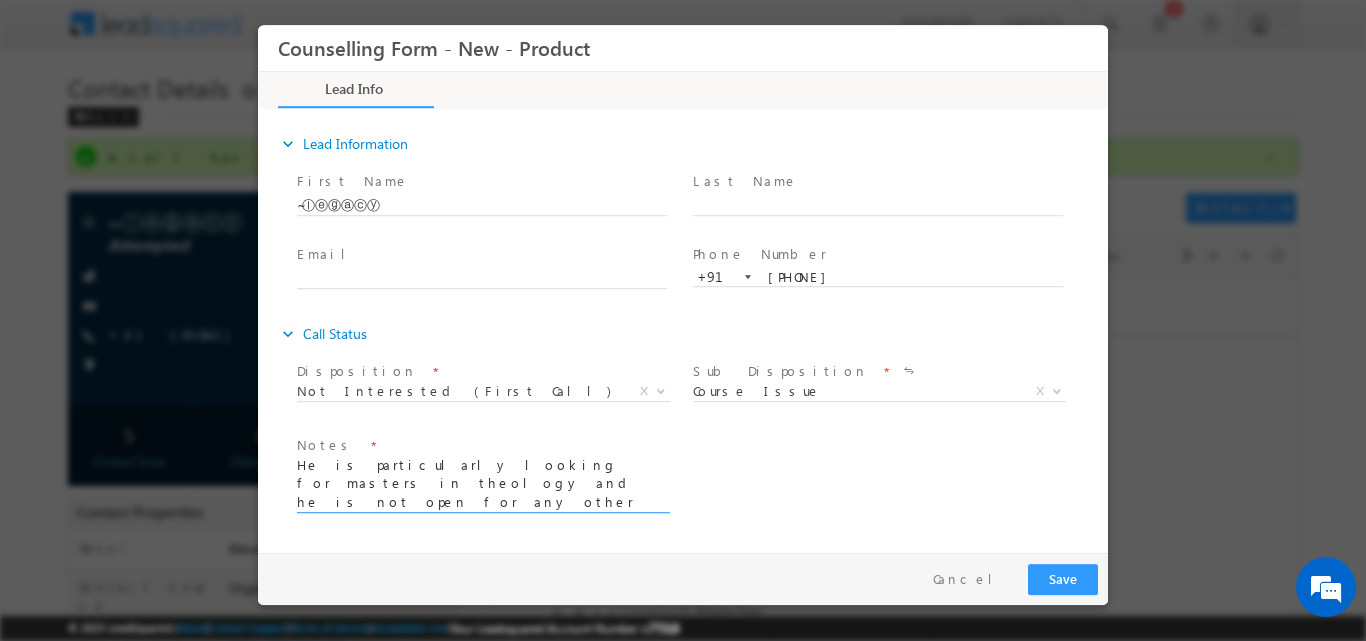 click on "He is particularly looking for masters in theology and he is not open for any other program as he said if one person starts" at bounding box center (482, 484) 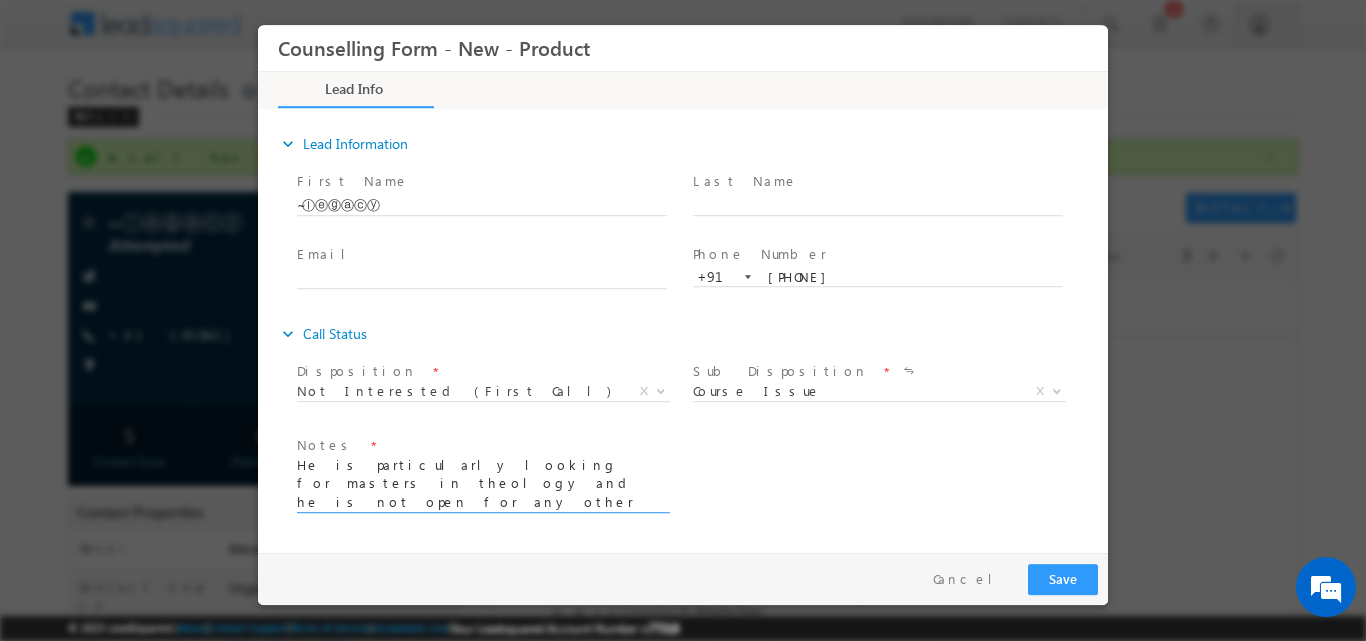 click on "He is particularly looking for masters in theology and he is not open for any other program as he said if one person starts studyng about" at bounding box center (482, 484) 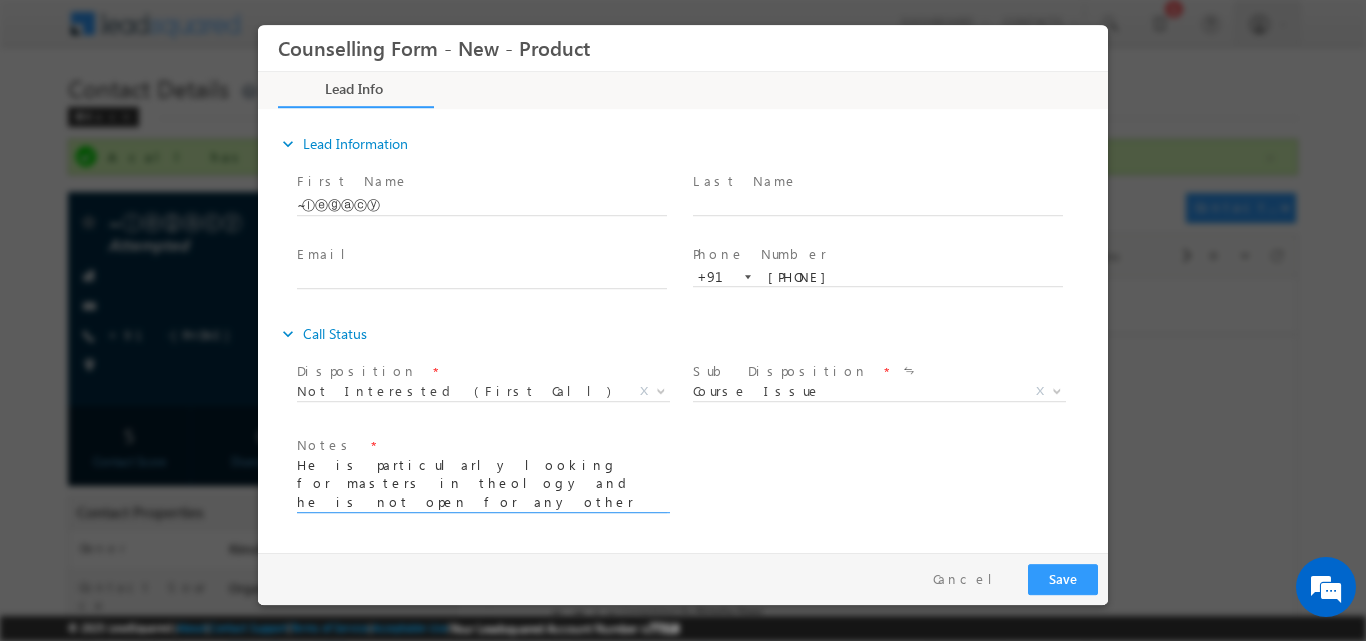 click on "He is particularly looking for masters in theology and he is not open for any other program as he said if one person starts studiyng about" at bounding box center [482, 484] 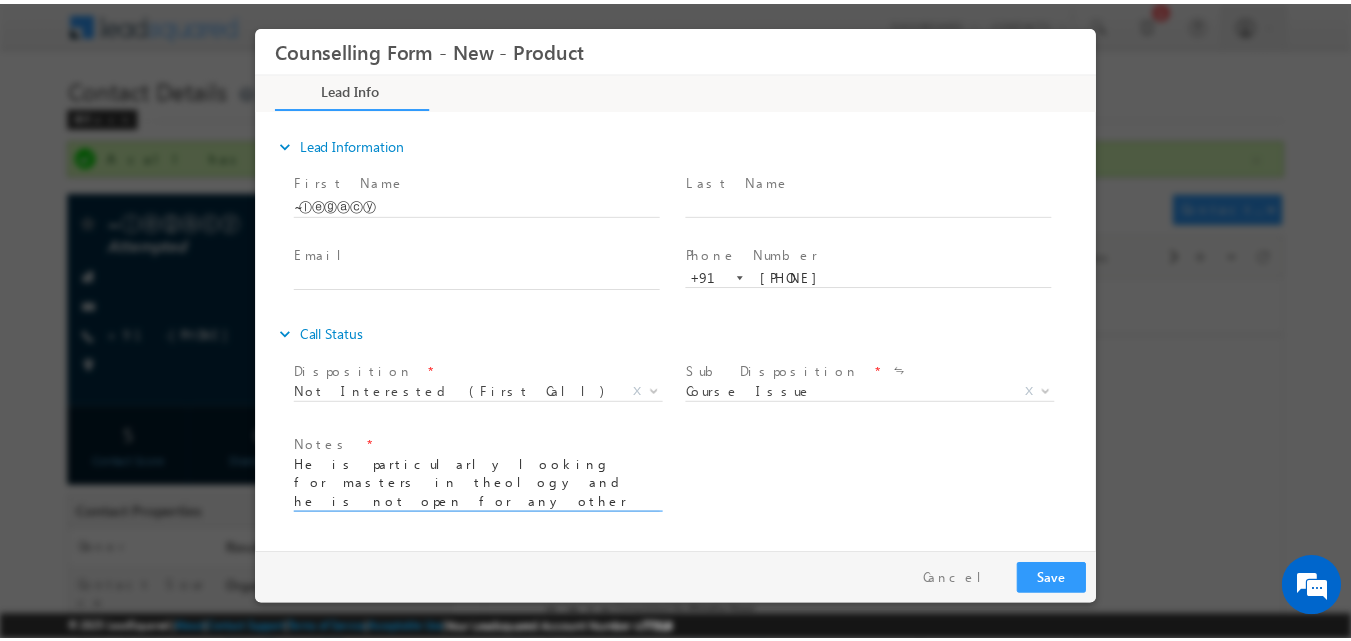 scroll, scrollTop: 4, scrollLeft: 0, axis: vertical 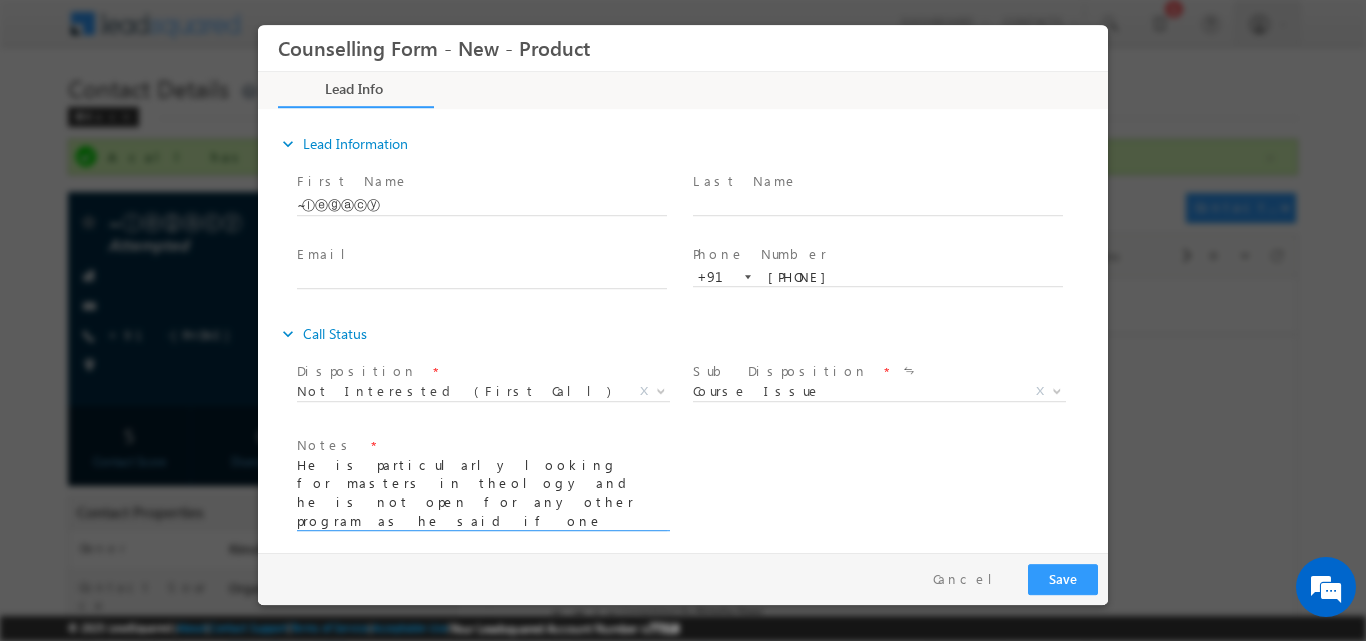 type on "He is particularly looking for masters in theology and he is not open for any other program as he said if one person starts studying about theology one must complete it there is no other way" 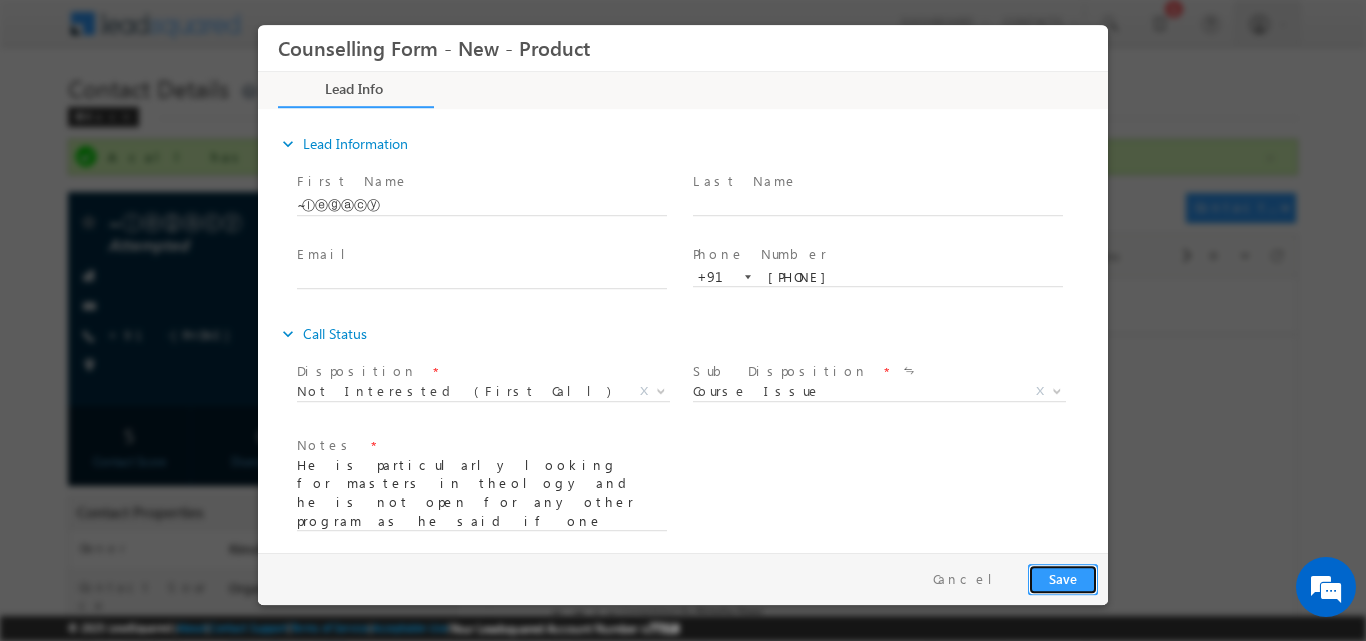 drag, startPoint x: 1060, startPoint y: 563, endPoint x: 1059, endPoint y: 576, distance: 13.038404 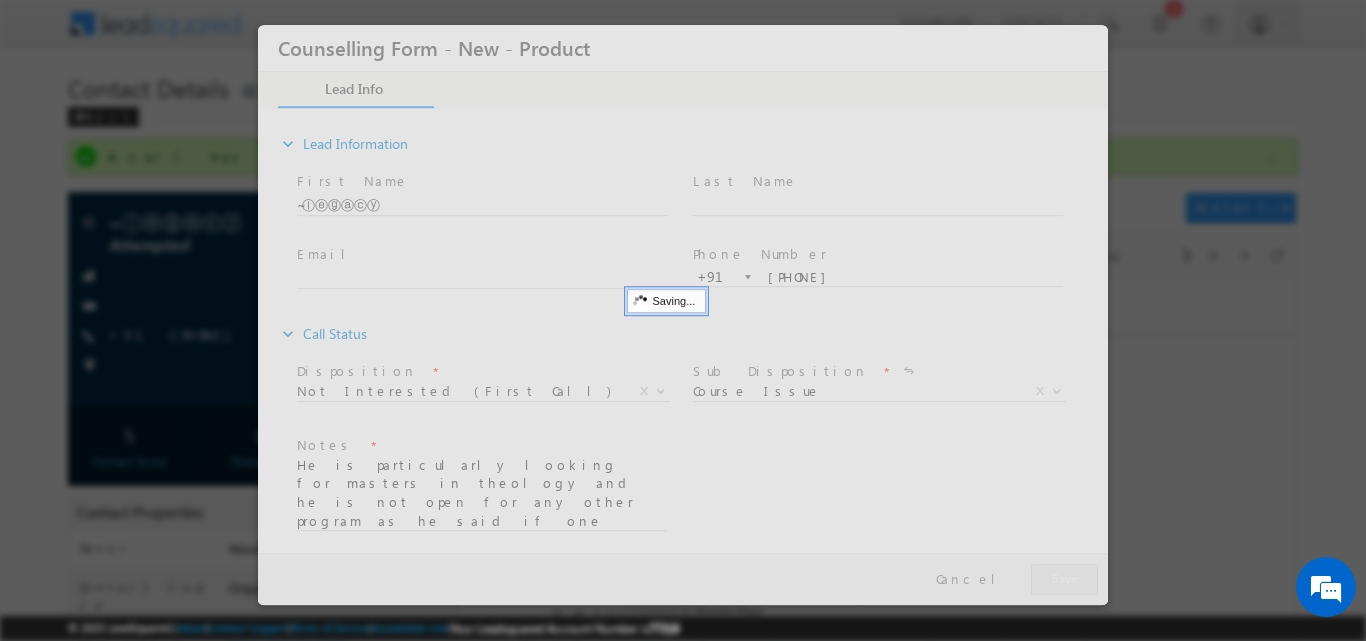 click at bounding box center (683, 314) 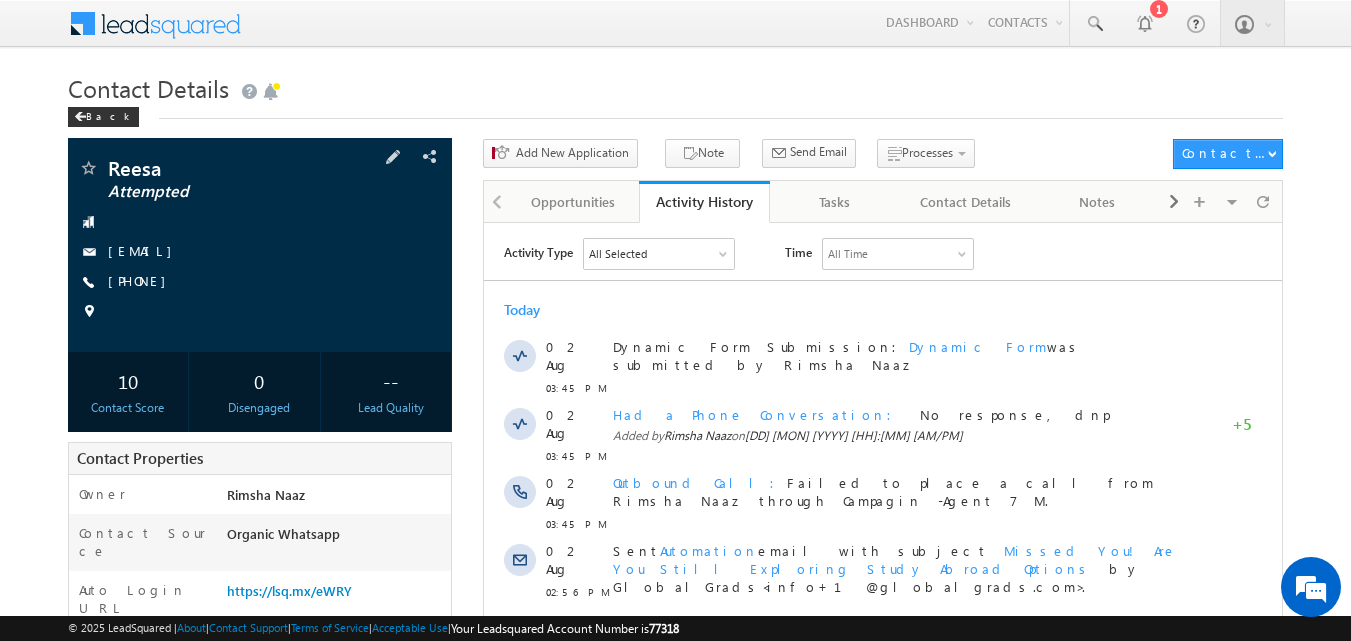 scroll, scrollTop: 0, scrollLeft: 0, axis: both 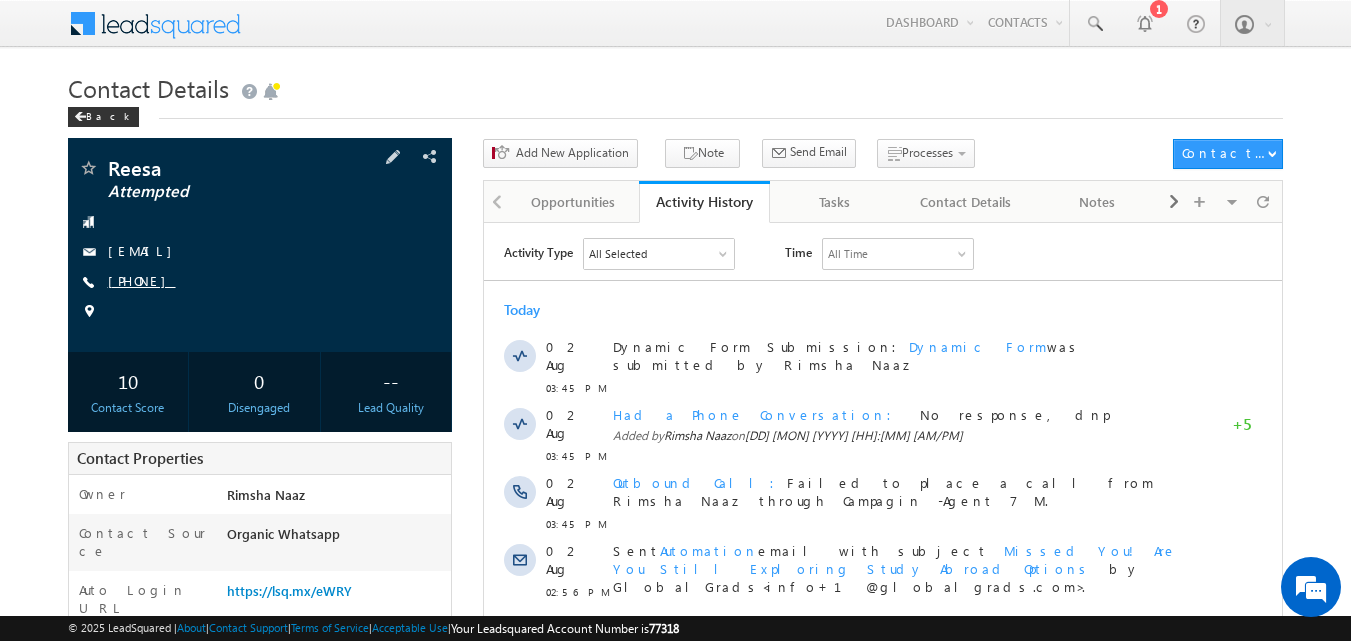 click on "[PHONE]" at bounding box center [142, 280] 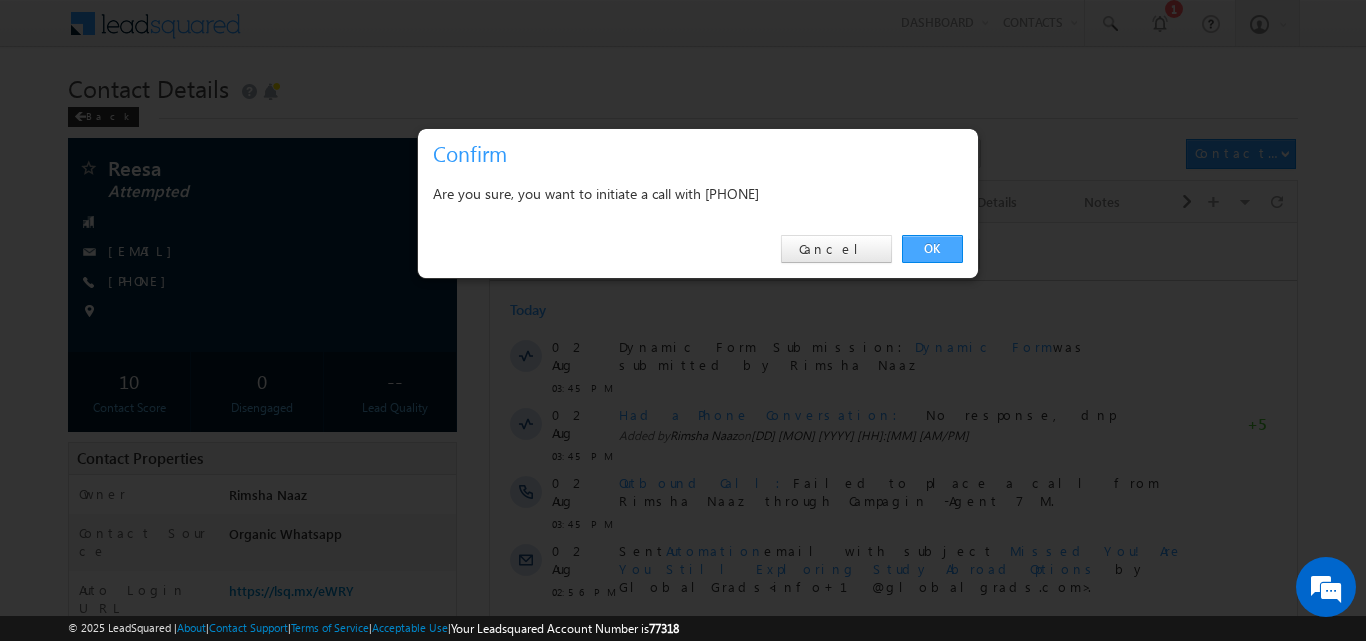 click on "OK" at bounding box center (932, 249) 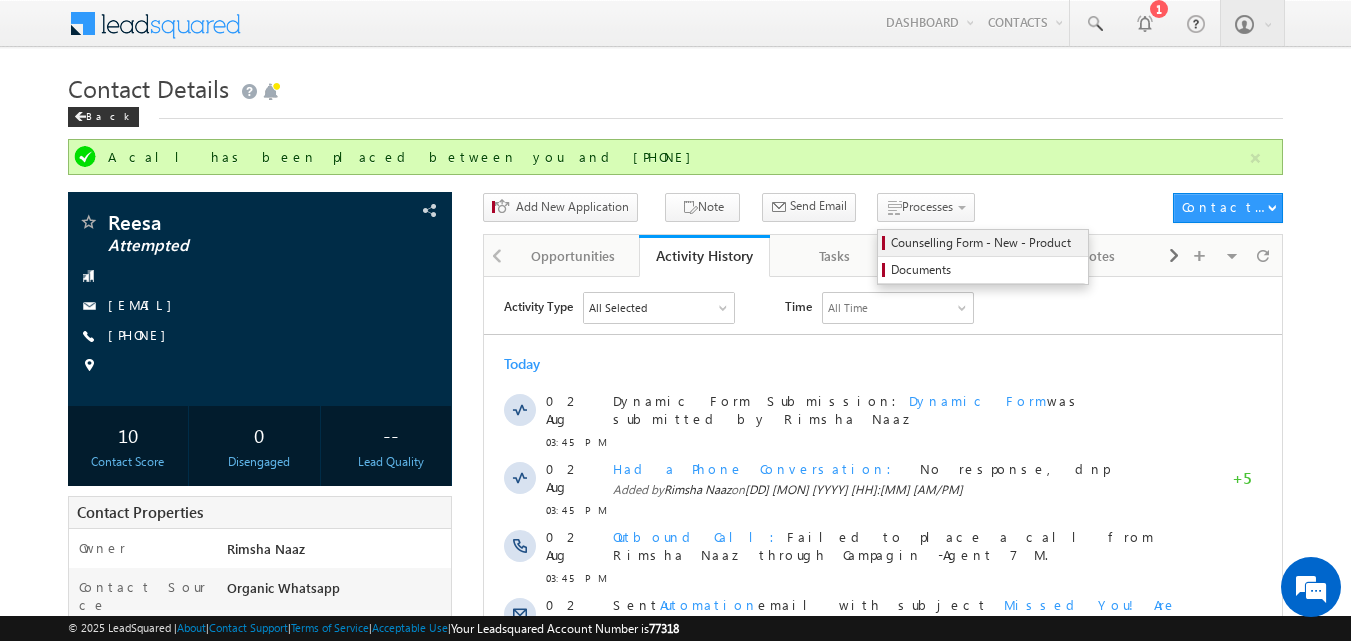 click on "Counselling Form - New - Product" at bounding box center [986, 243] 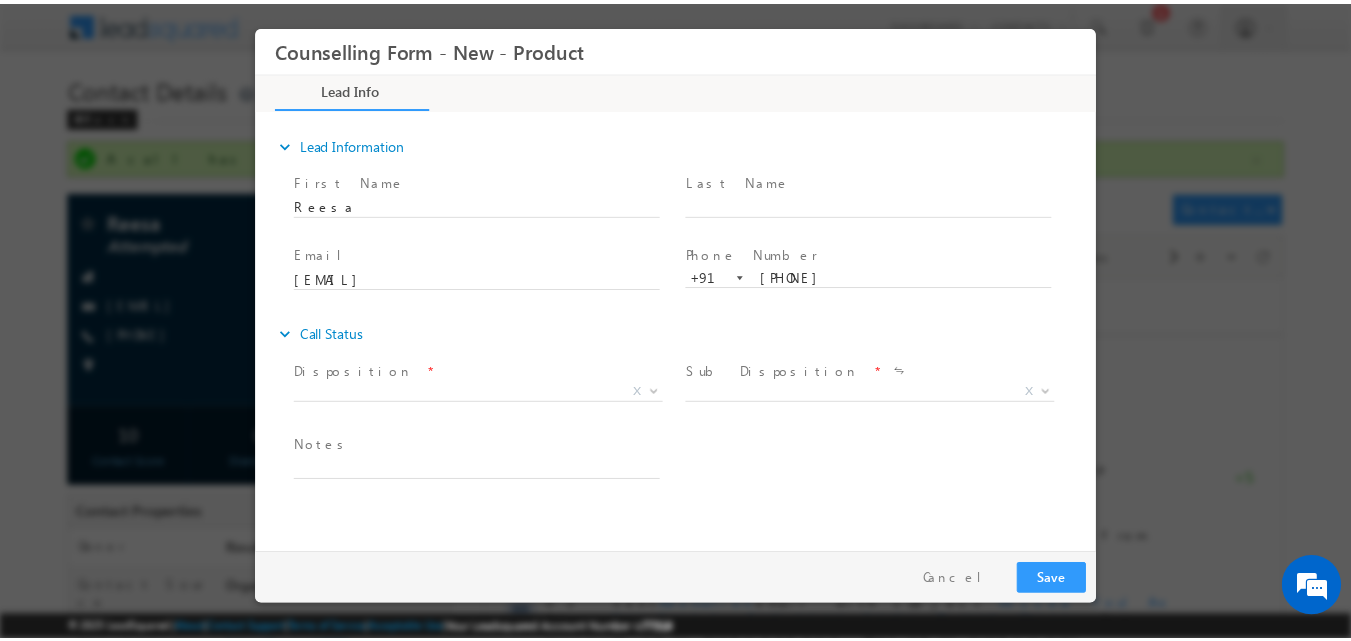scroll, scrollTop: 0, scrollLeft: 0, axis: both 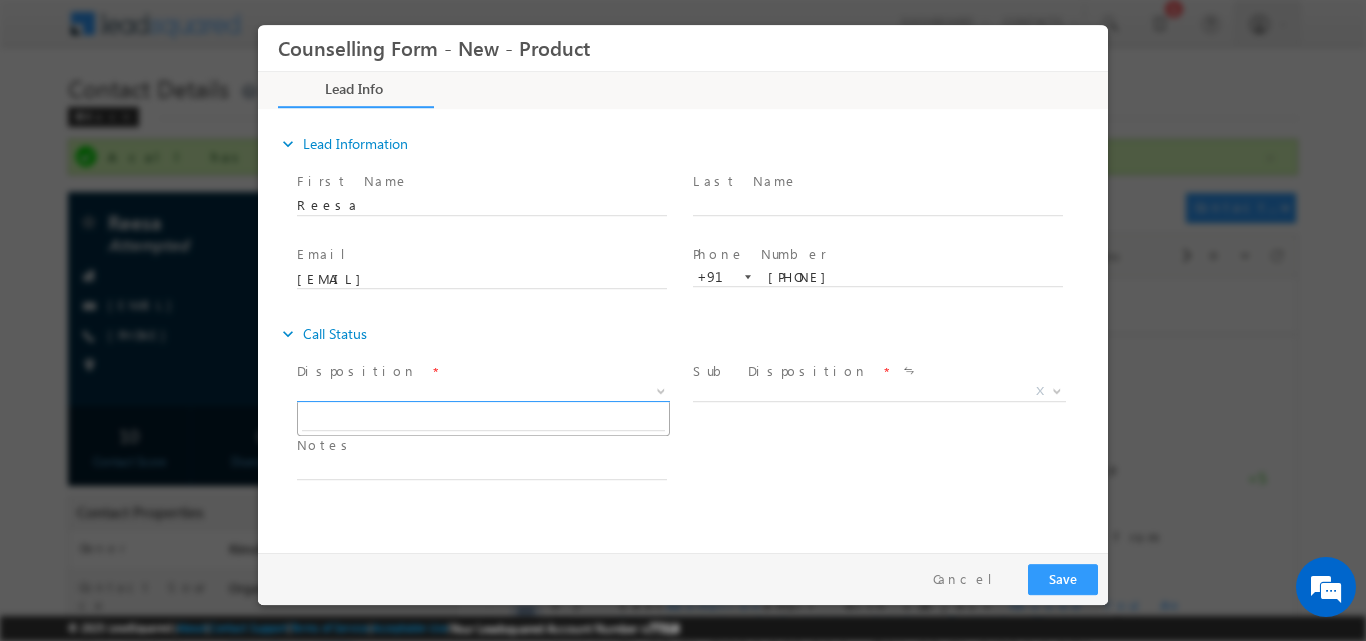 click at bounding box center [661, 389] 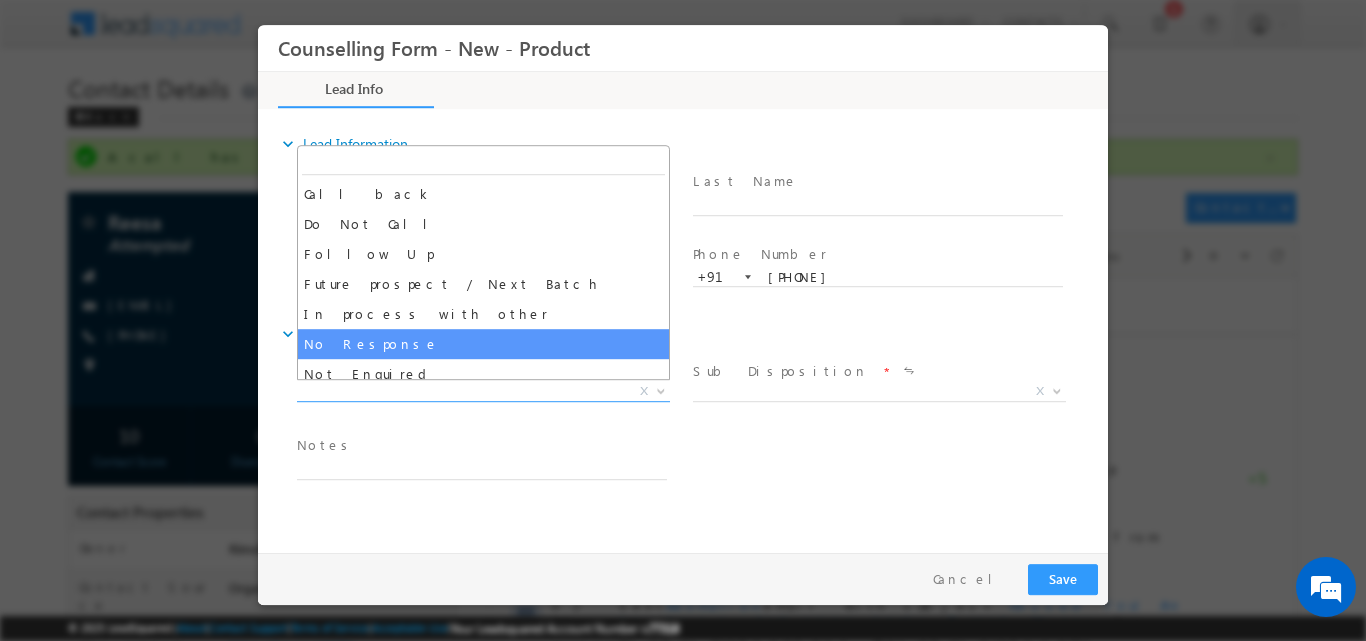 select on "No Response" 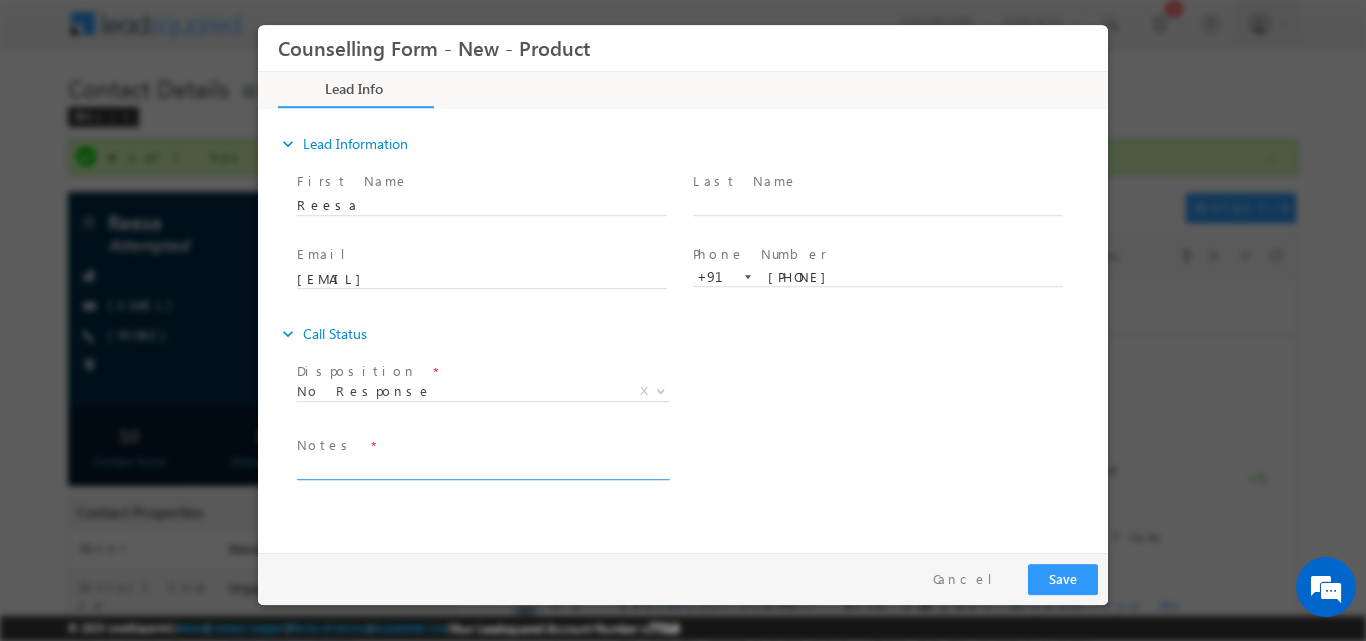 click at bounding box center [482, 467] 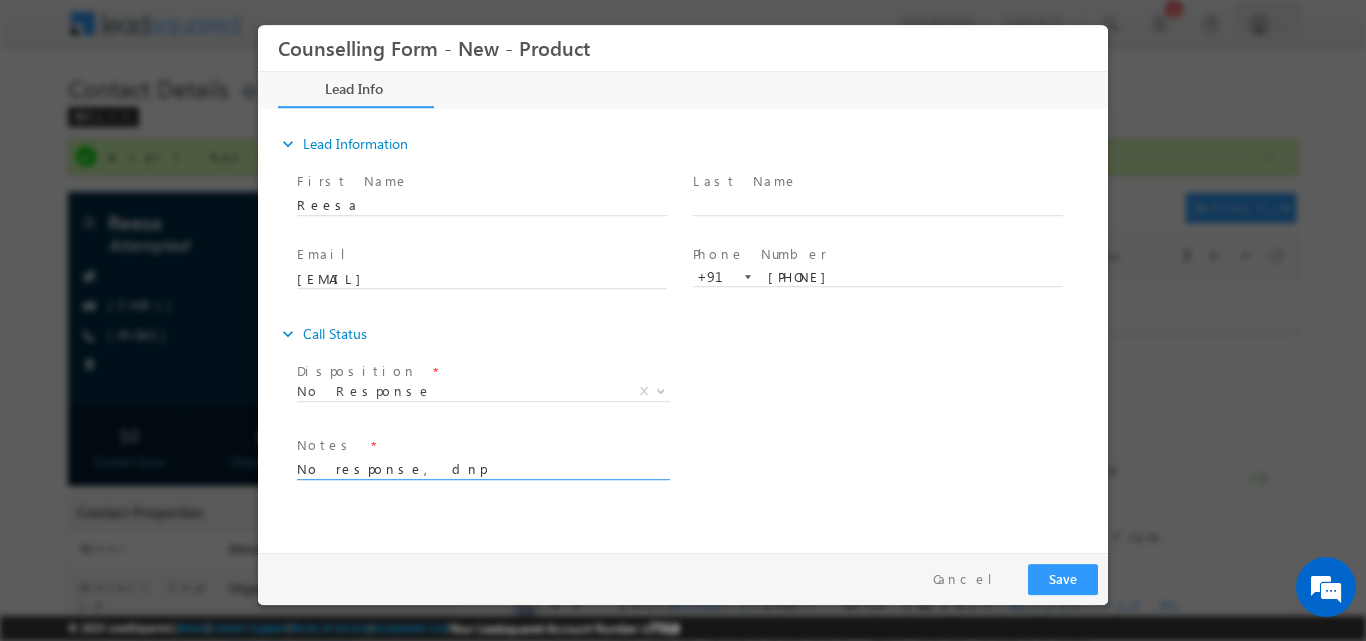 type on "No response, dnp" 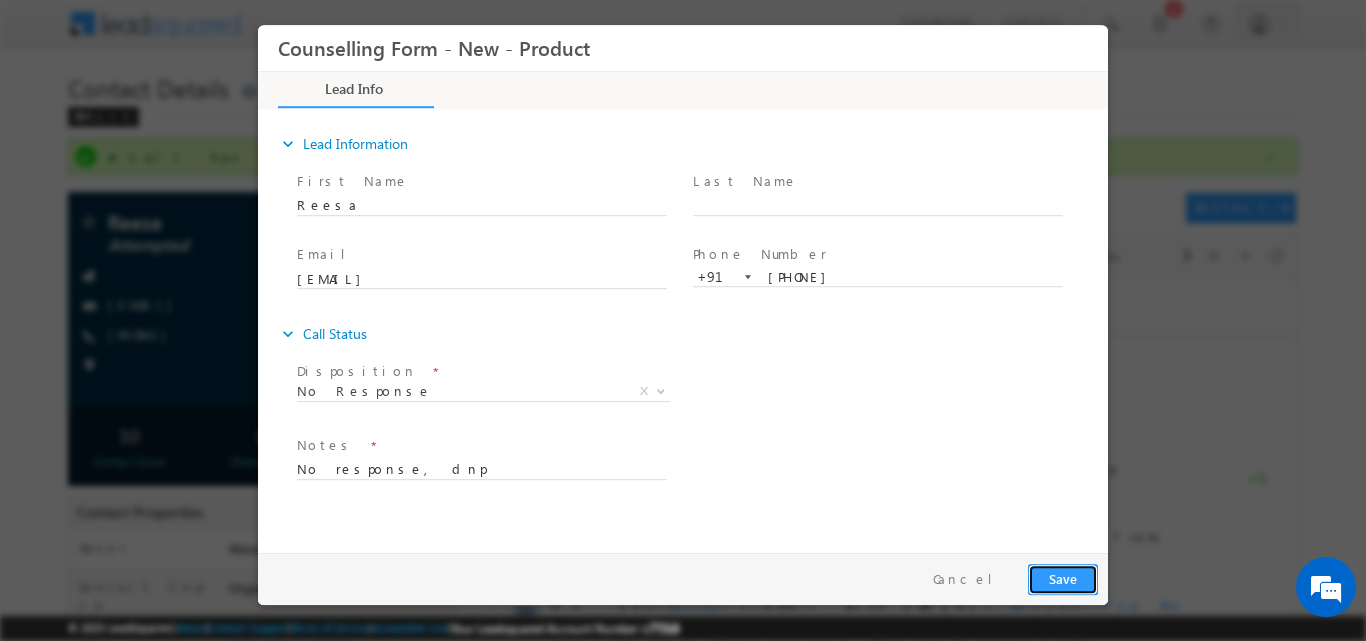 drag, startPoint x: 1043, startPoint y: 572, endPoint x: 1388, endPoint y: 47, distance: 628.21173 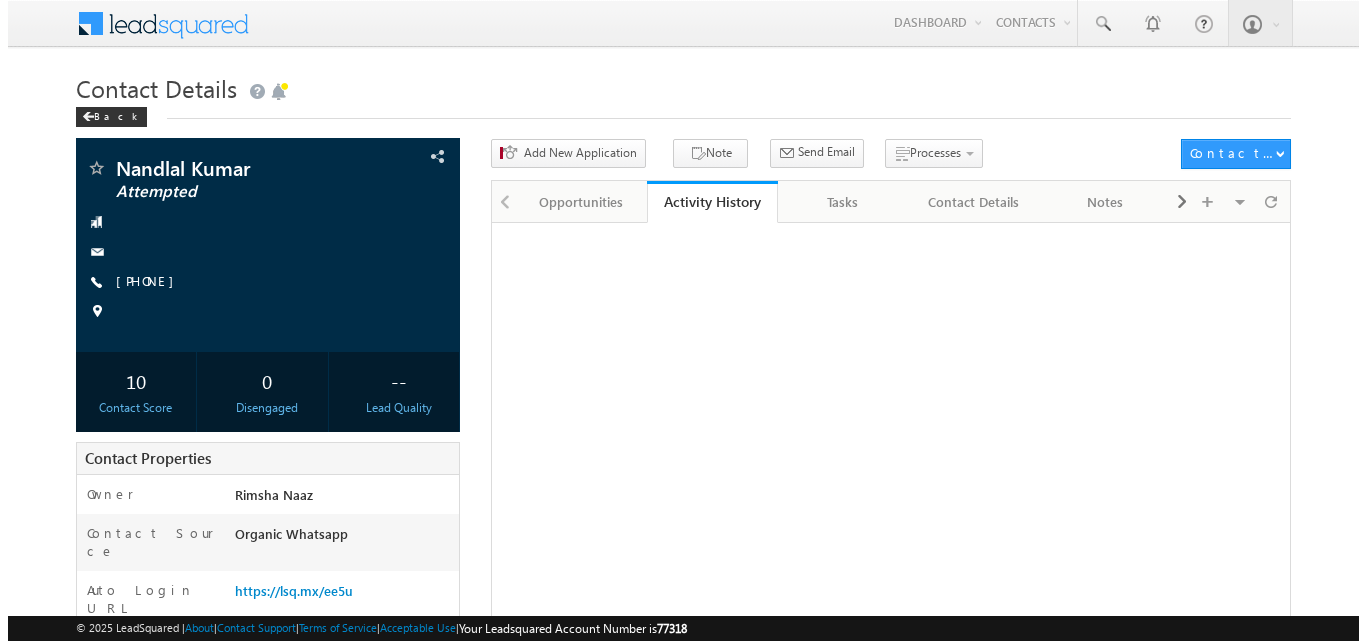 scroll, scrollTop: 0, scrollLeft: 0, axis: both 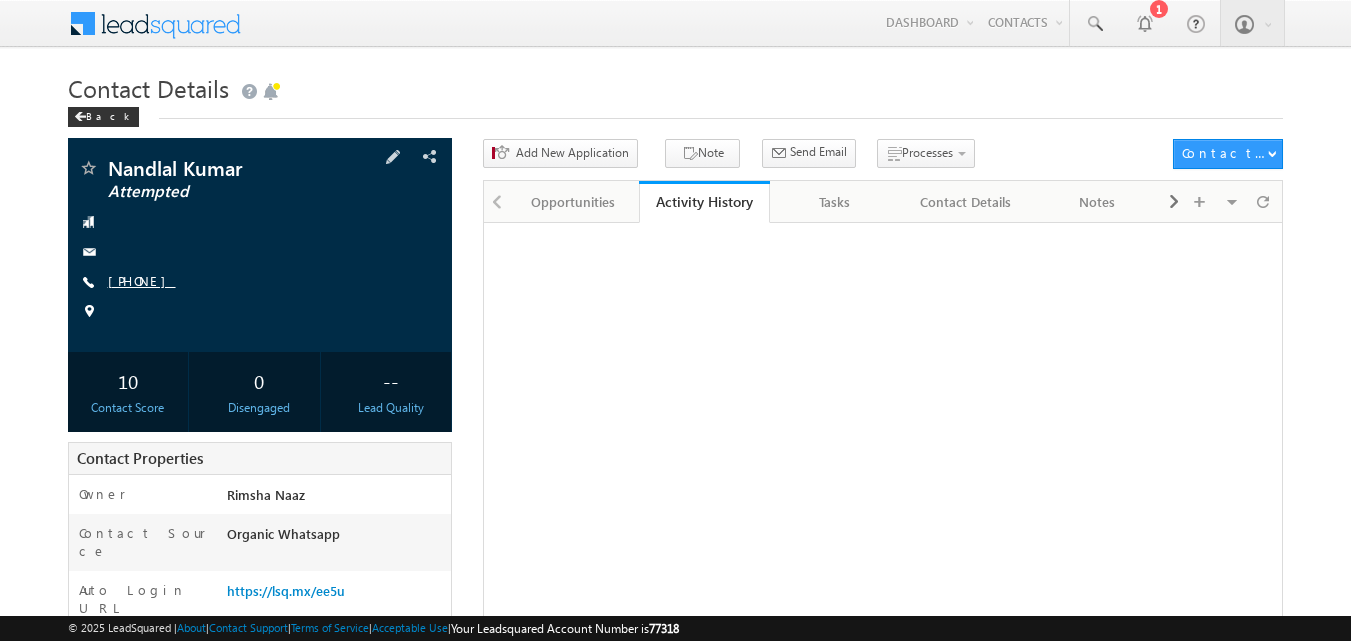 click on "[PHONE]" at bounding box center [142, 280] 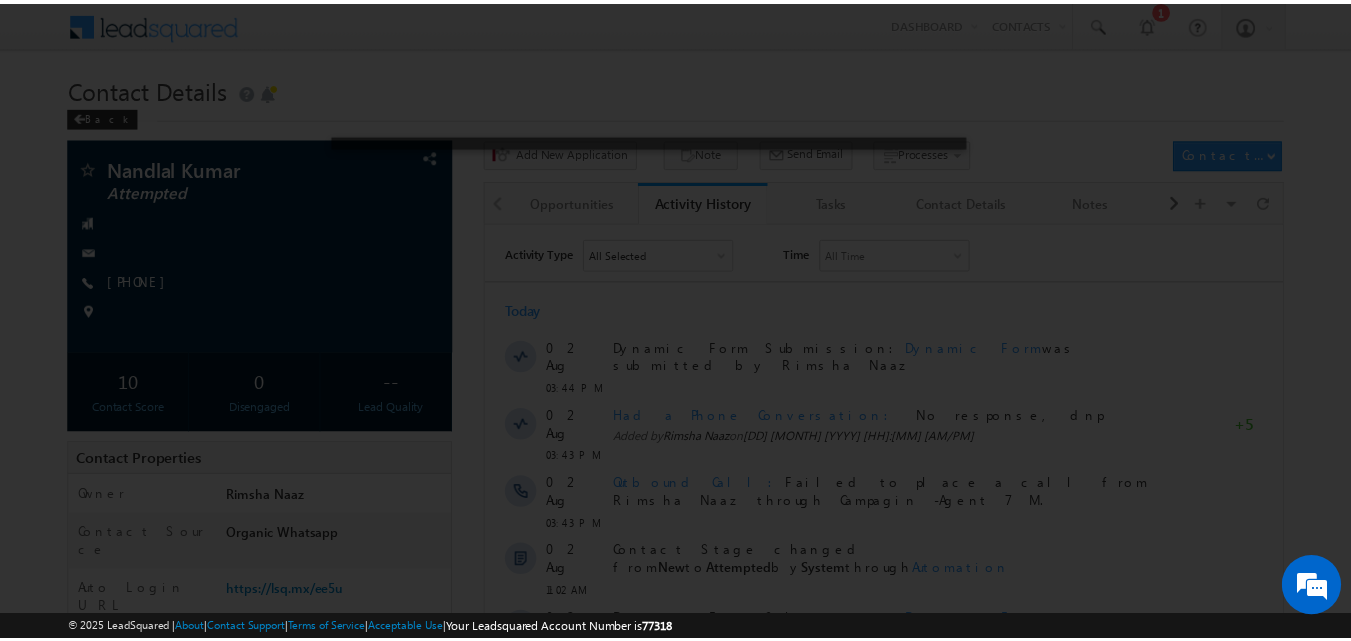scroll, scrollTop: 0, scrollLeft: 0, axis: both 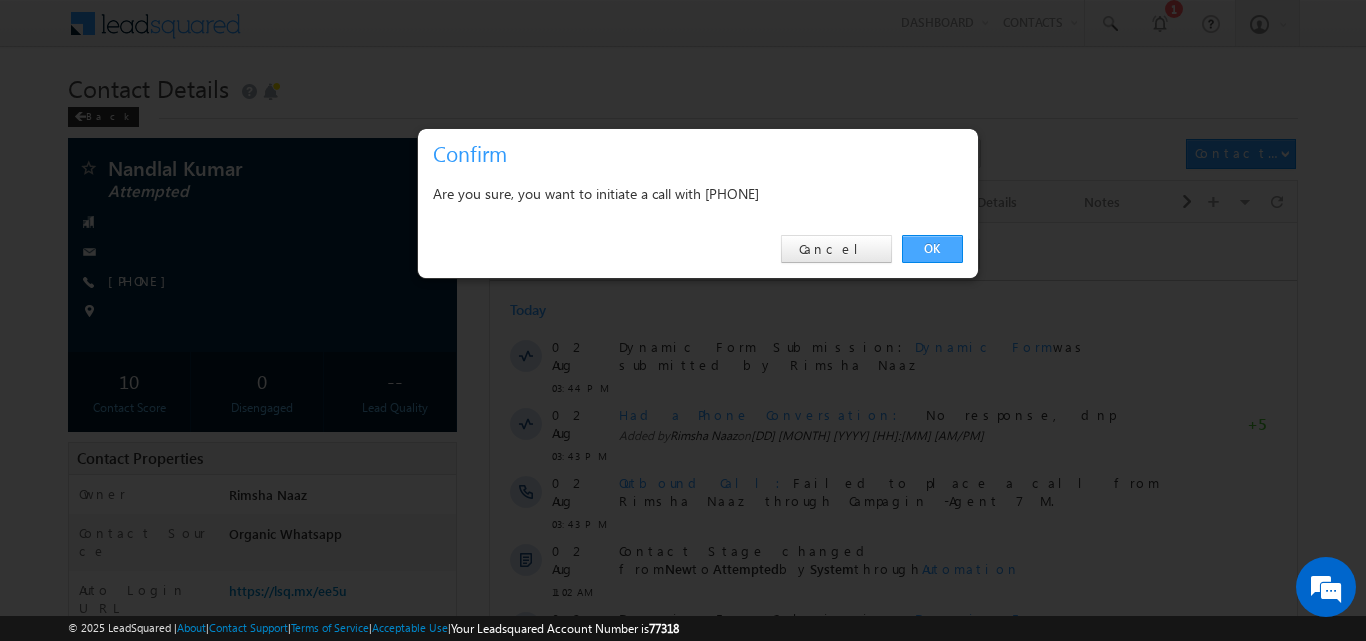 click on "OK" at bounding box center [932, 249] 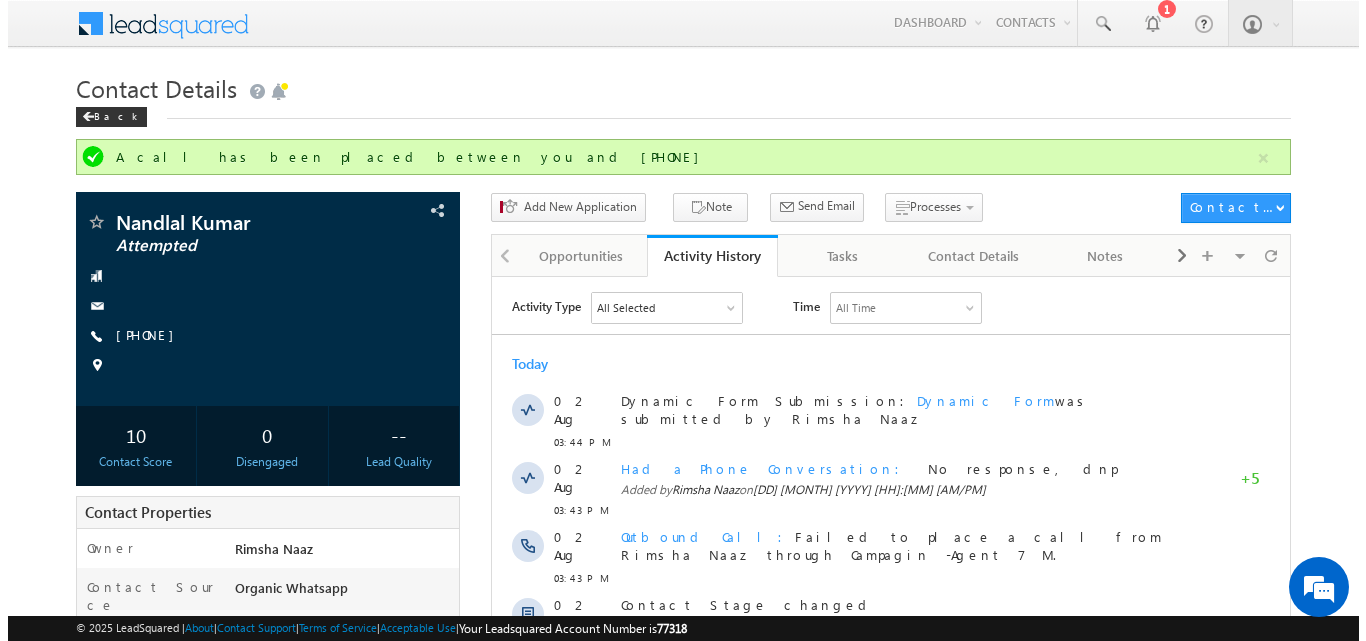 scroll, scrollTop: 0, scrollLeft: 0, axis: both 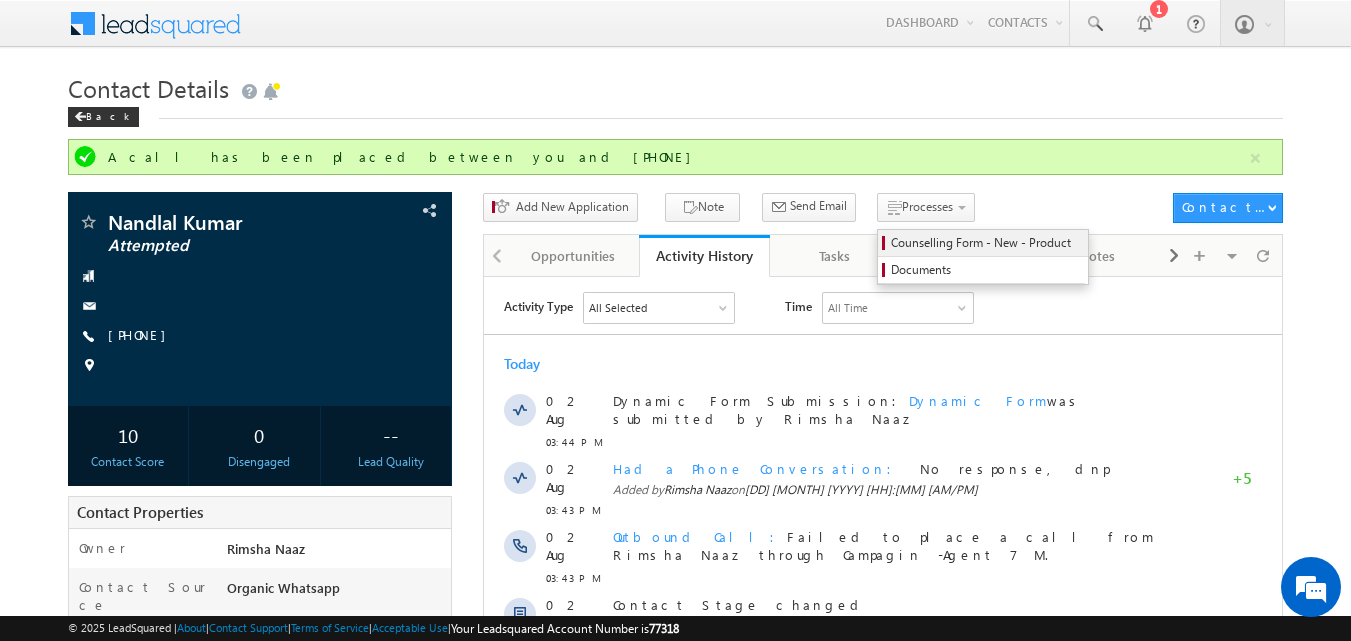 click on "Counselling Form - New - Product" at bounding box center [986, 243] 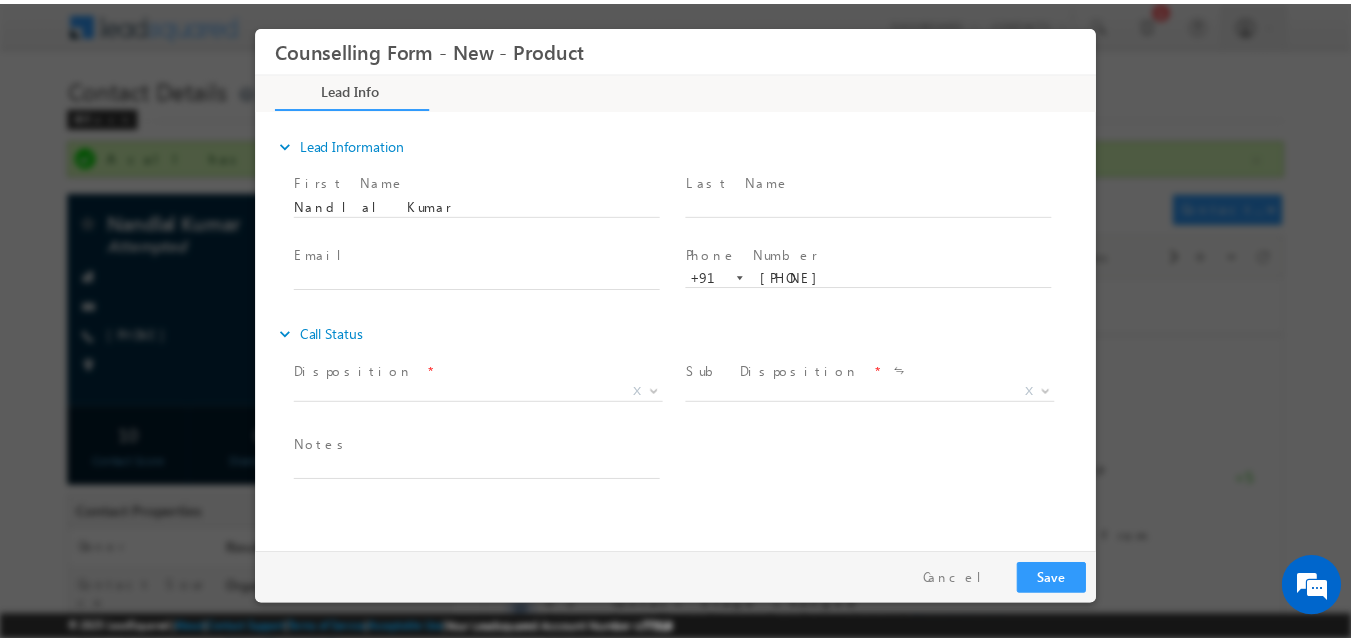 scroll, scrollTop: 0, scrollLeft: 0, axis: both 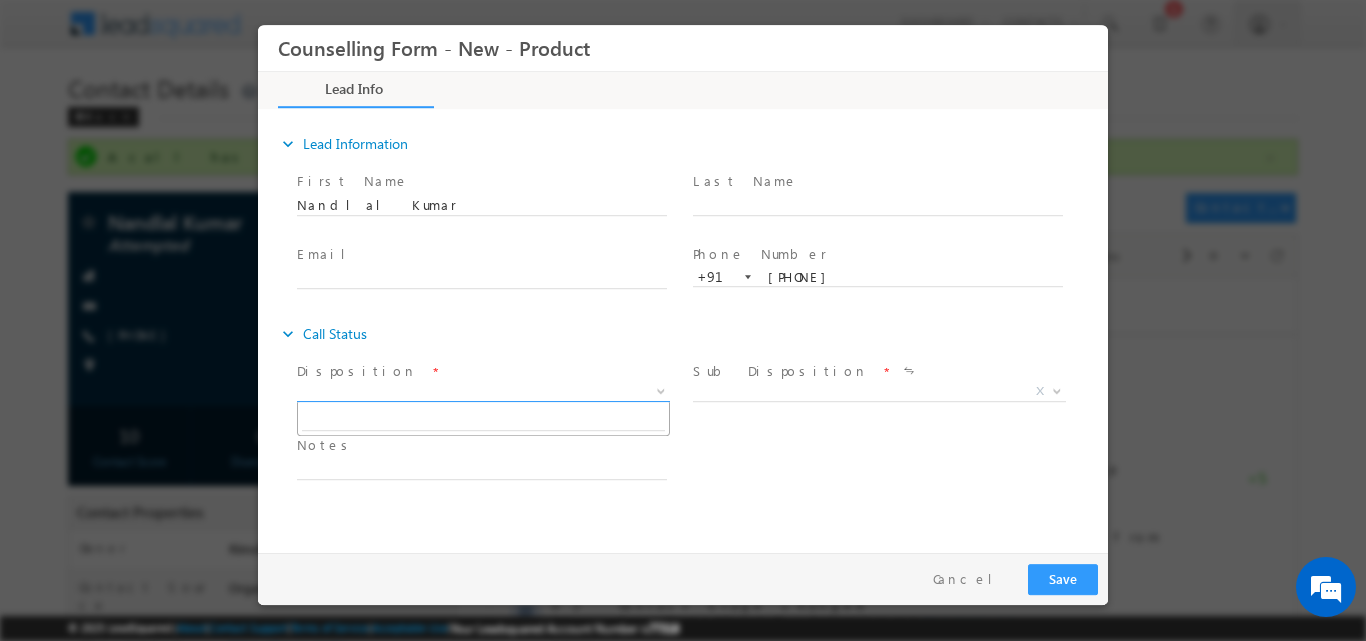 click at bounding box center (659, 390) 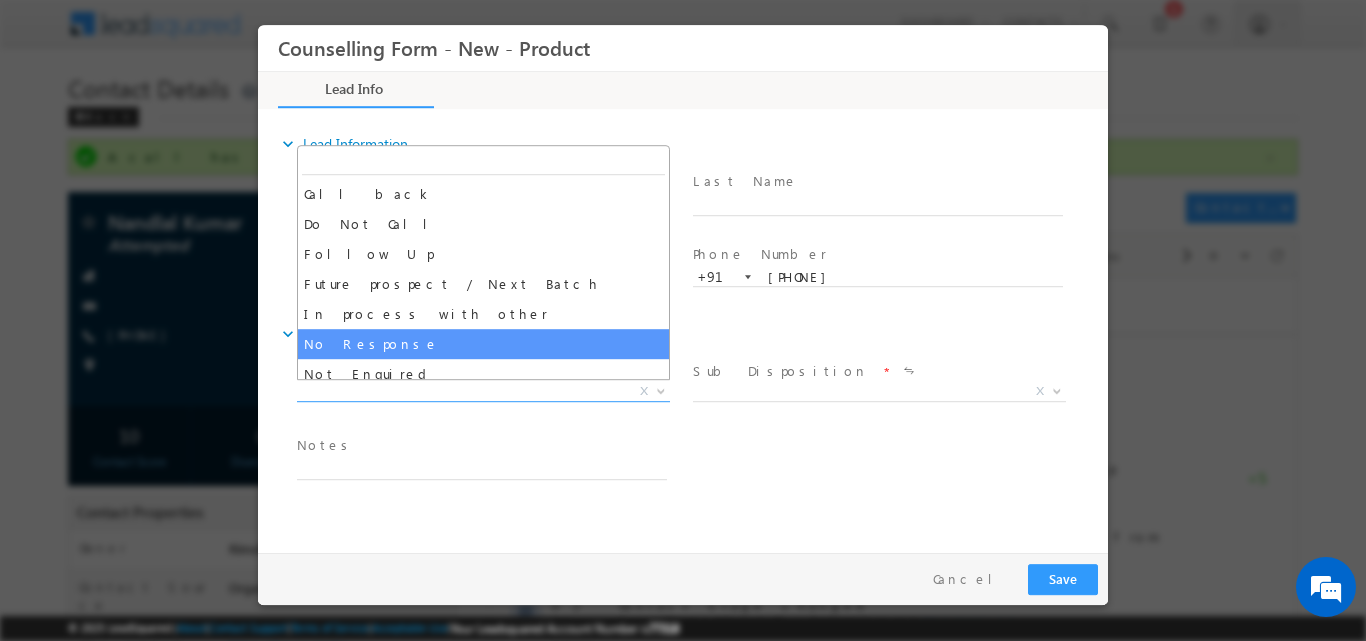 select on "No Response" 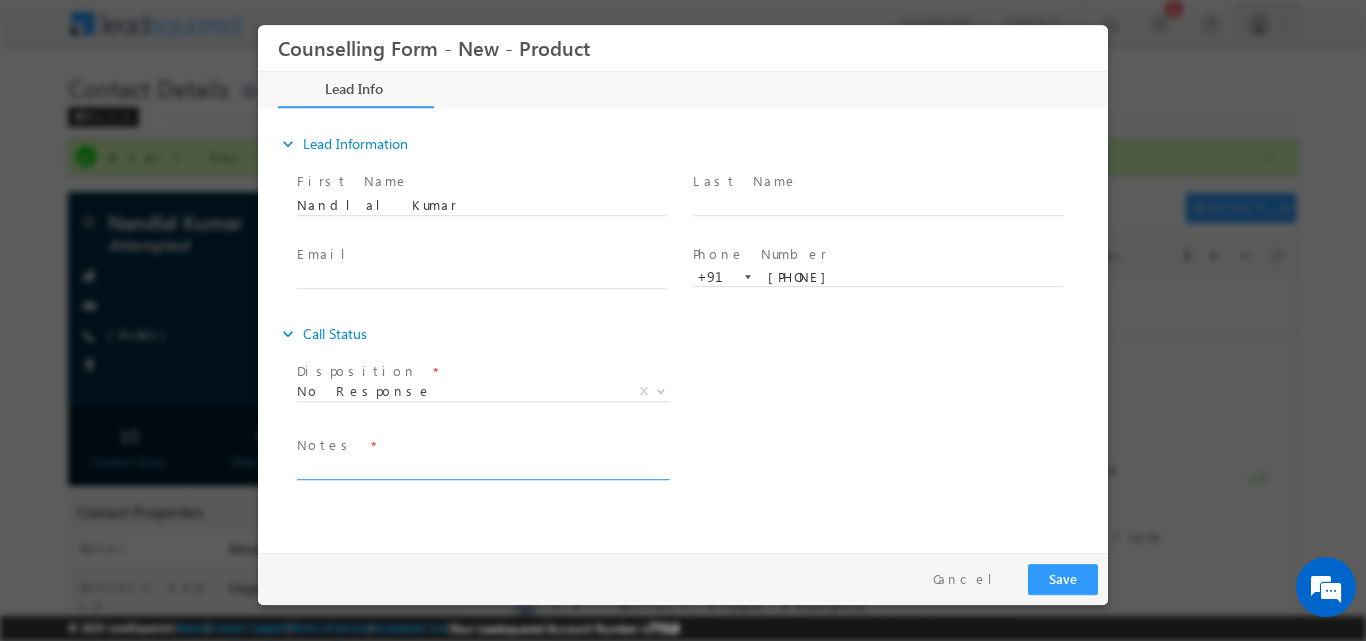 click at bounding box center [482, 467] 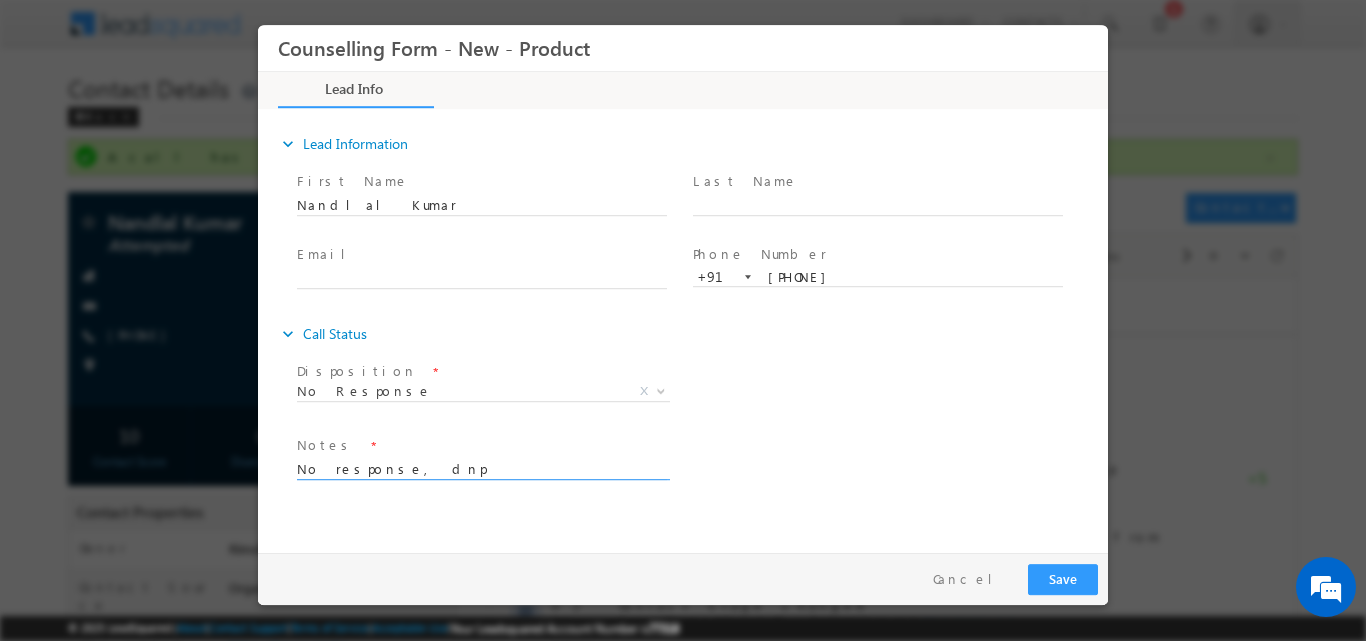 type on "No response, dnp" 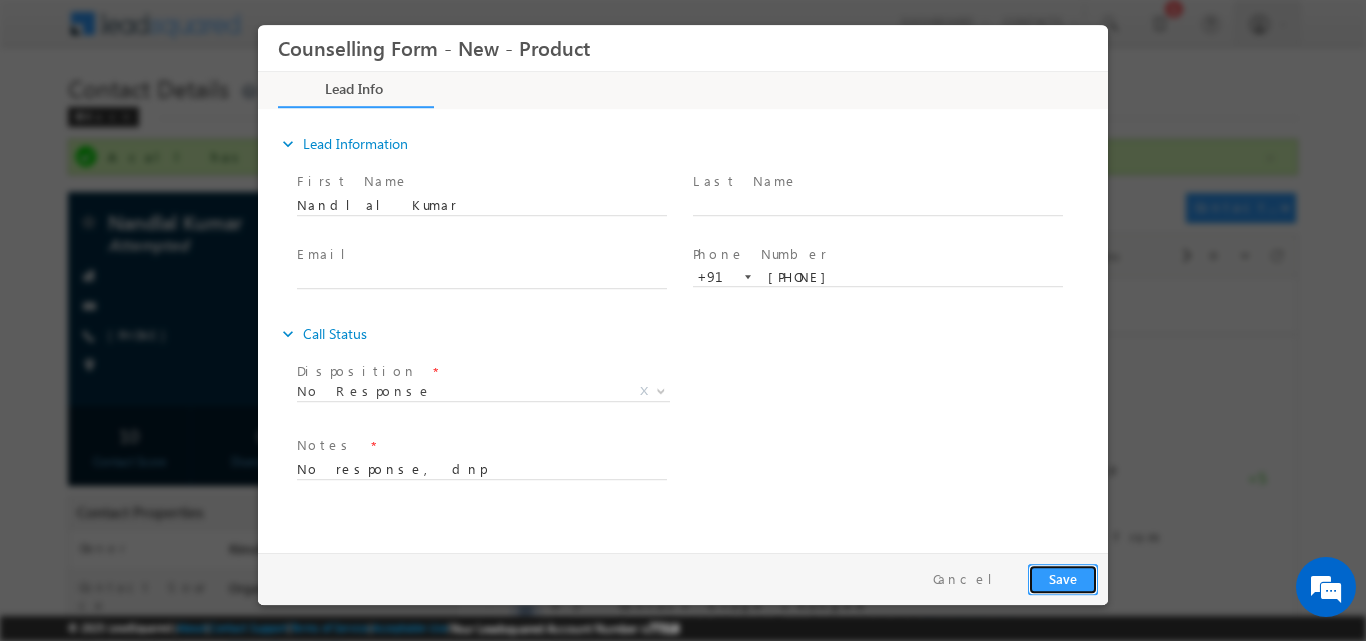 click on "Save" at bounding box center (1063, 578) 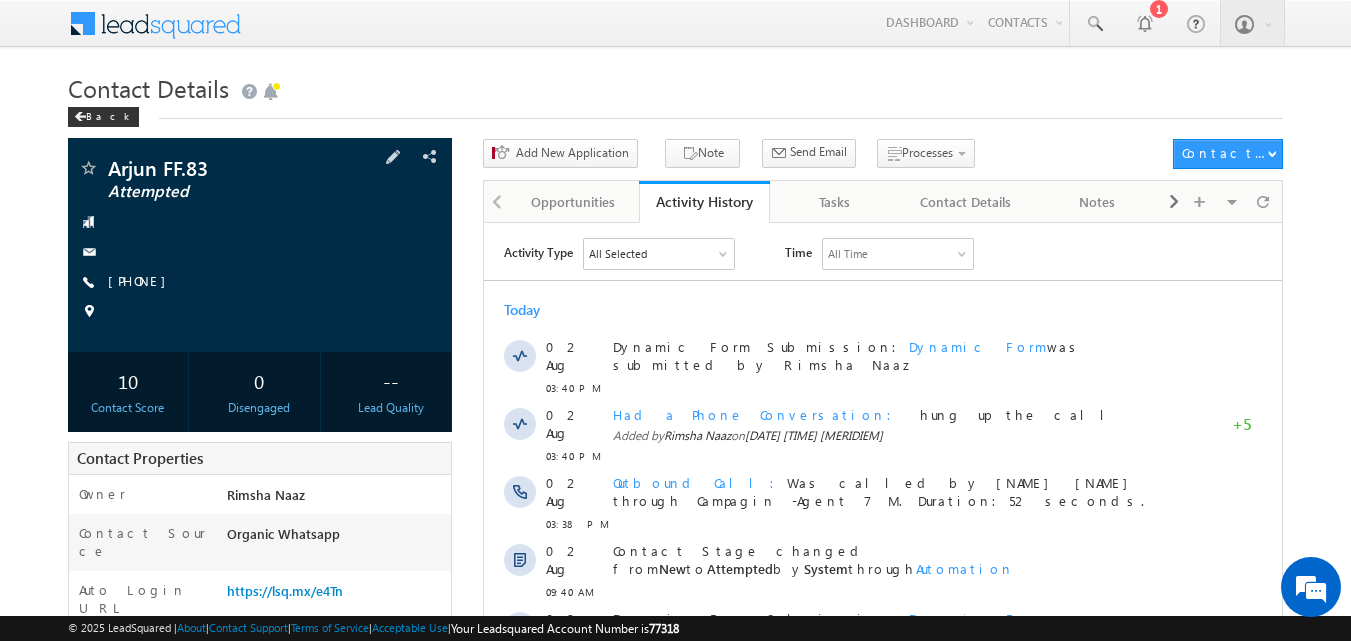 scroll, scrollTop: 0, scrollLeft: 0, axis: both 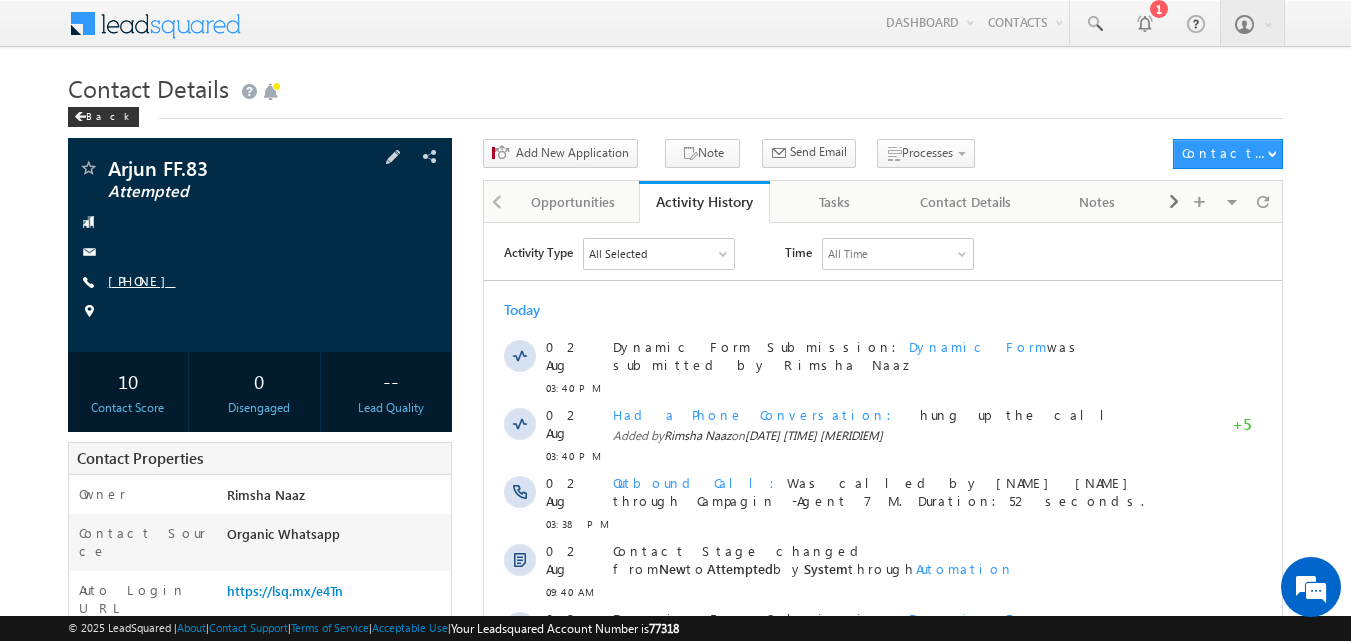 click on "[PHONE]" at bounding box center (142, 280) 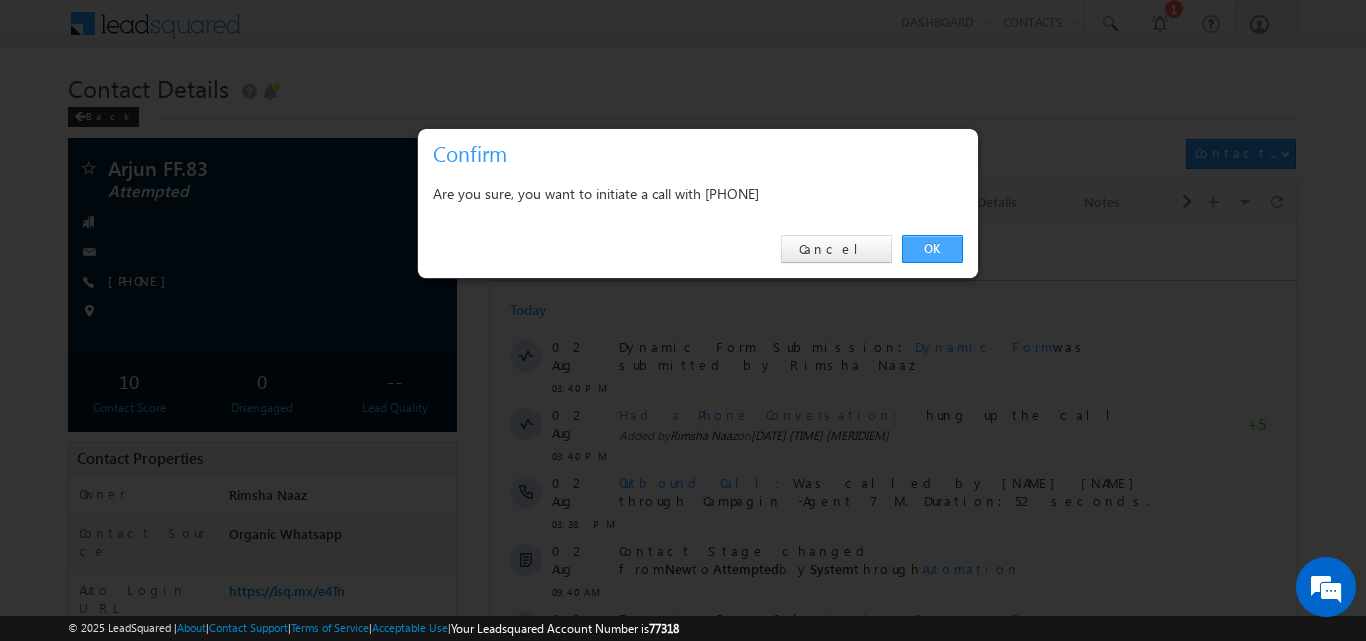 click on "OK" at bounding box center [932, 249] 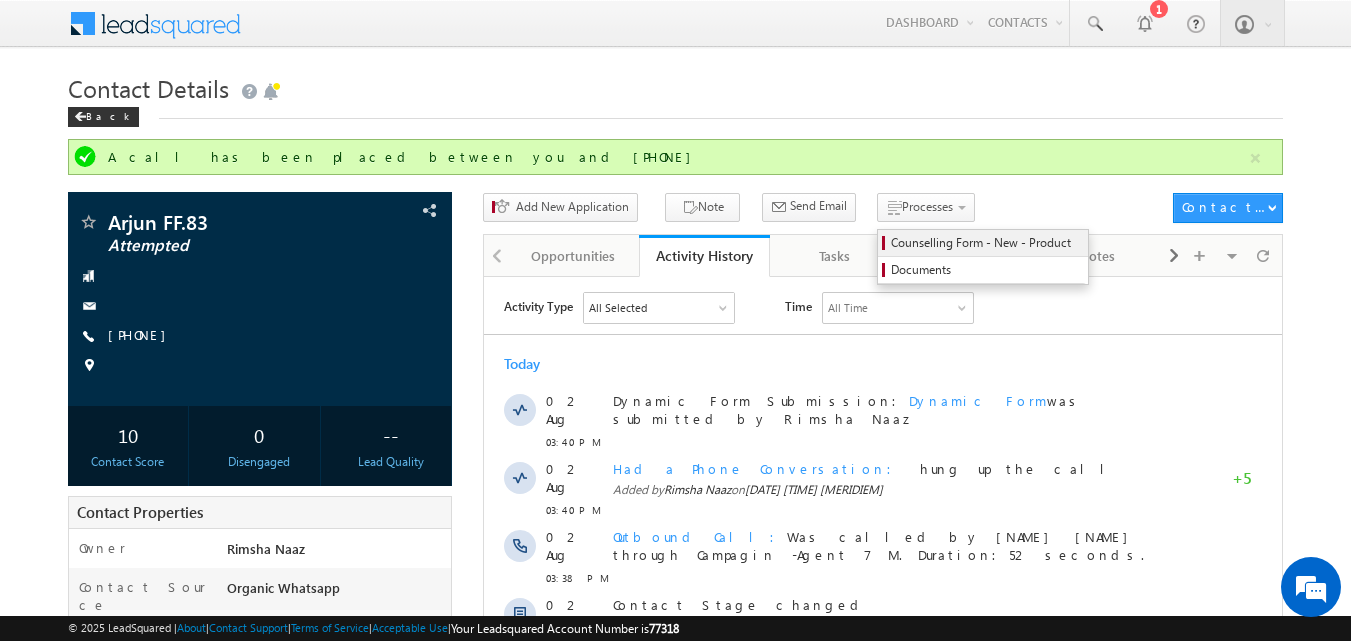 click on "Counselling Form - New - Product" at bounding box center (986, 243) 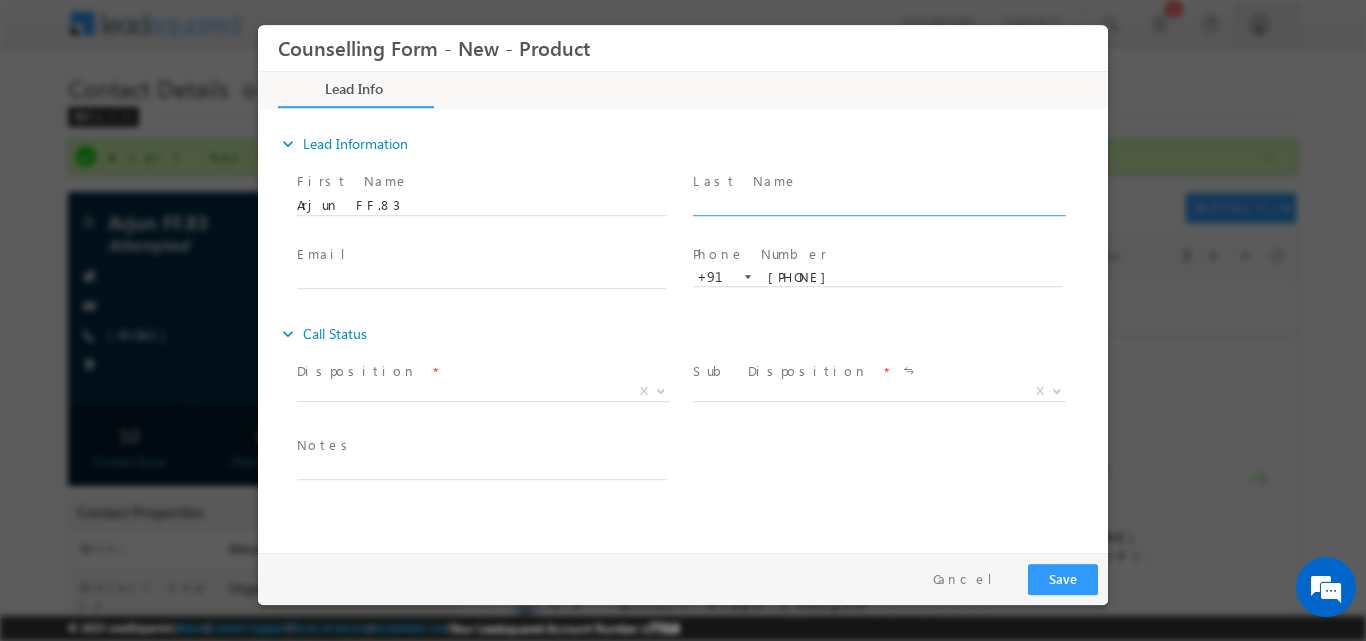 scroll, scrollTop: 0, scrollLeft: 0, axis: both 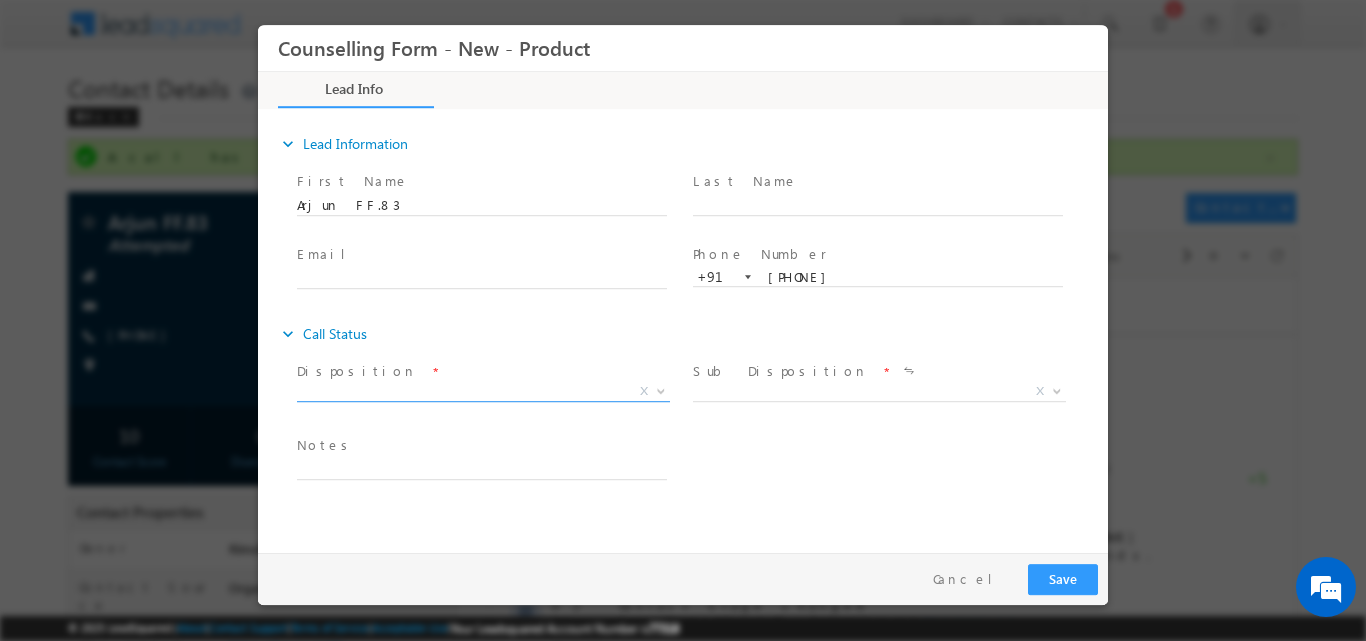 click at bounding box center [659, 390] 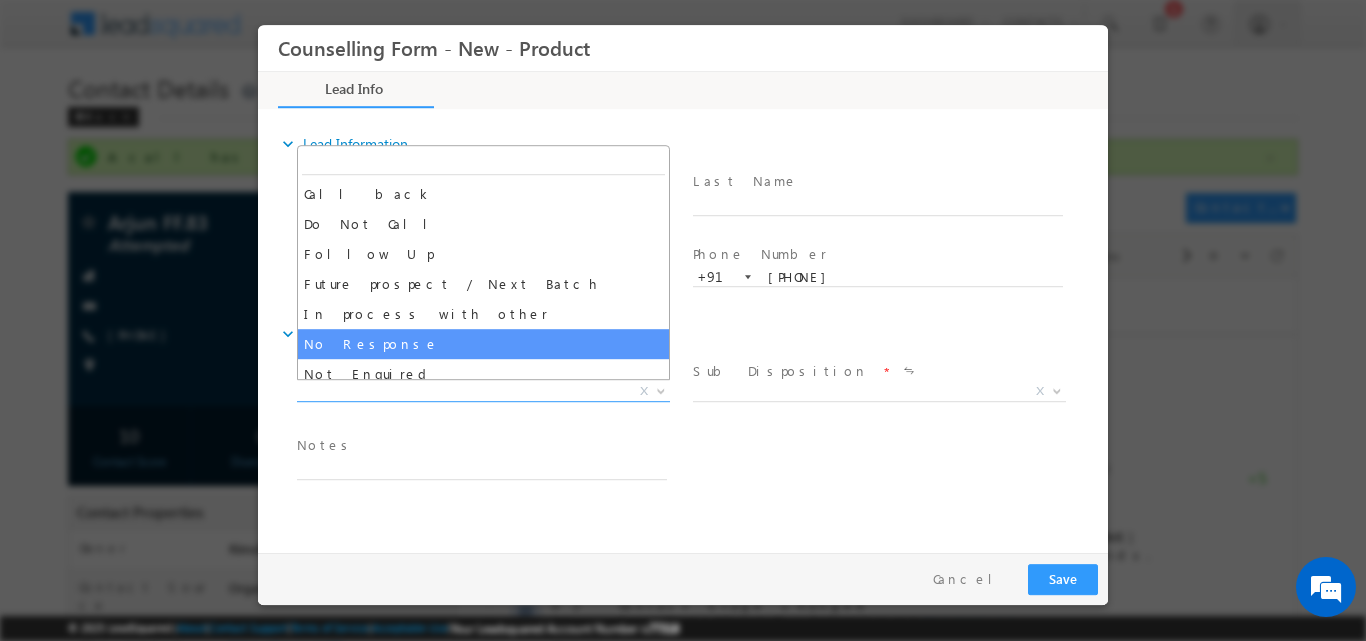 select on "No Response" 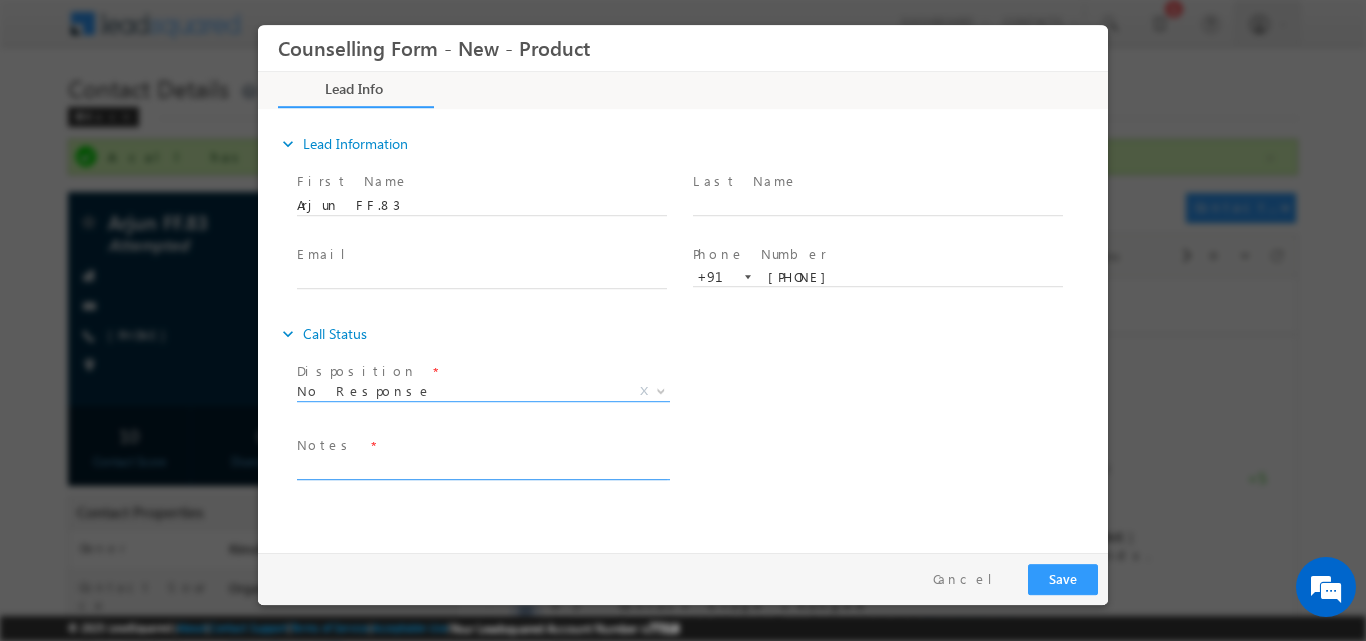 click at bounding box center [482, 467] 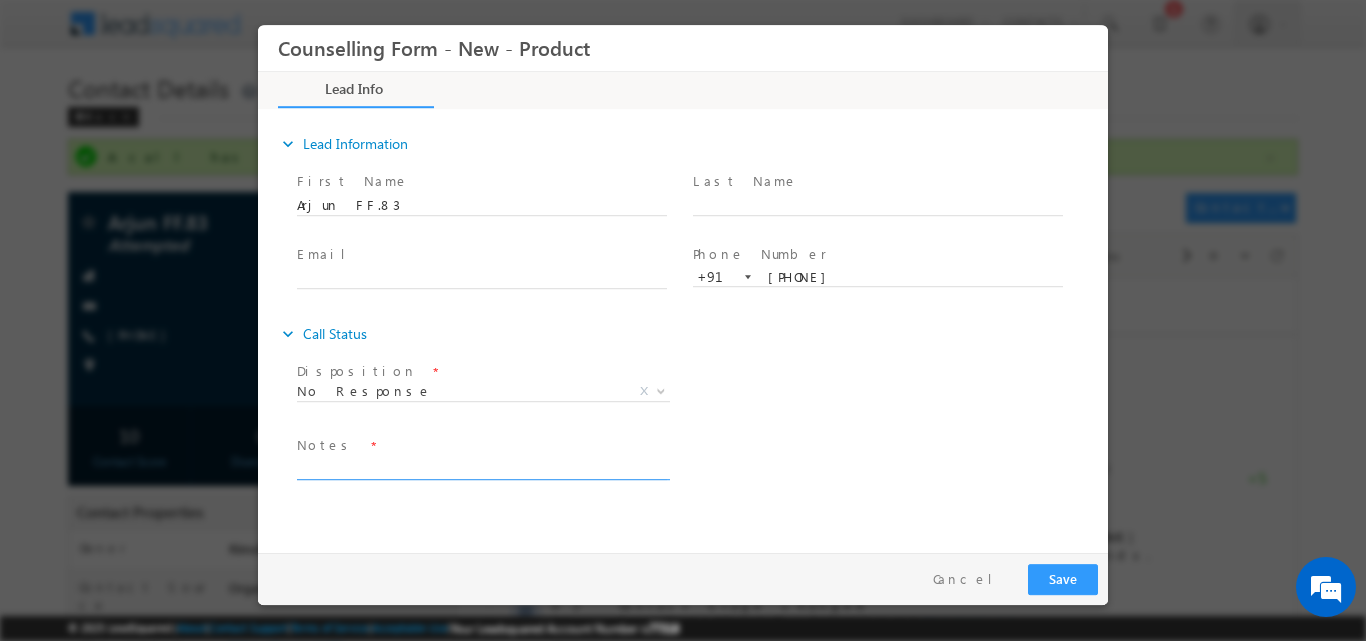 paste on "No response, dnp" 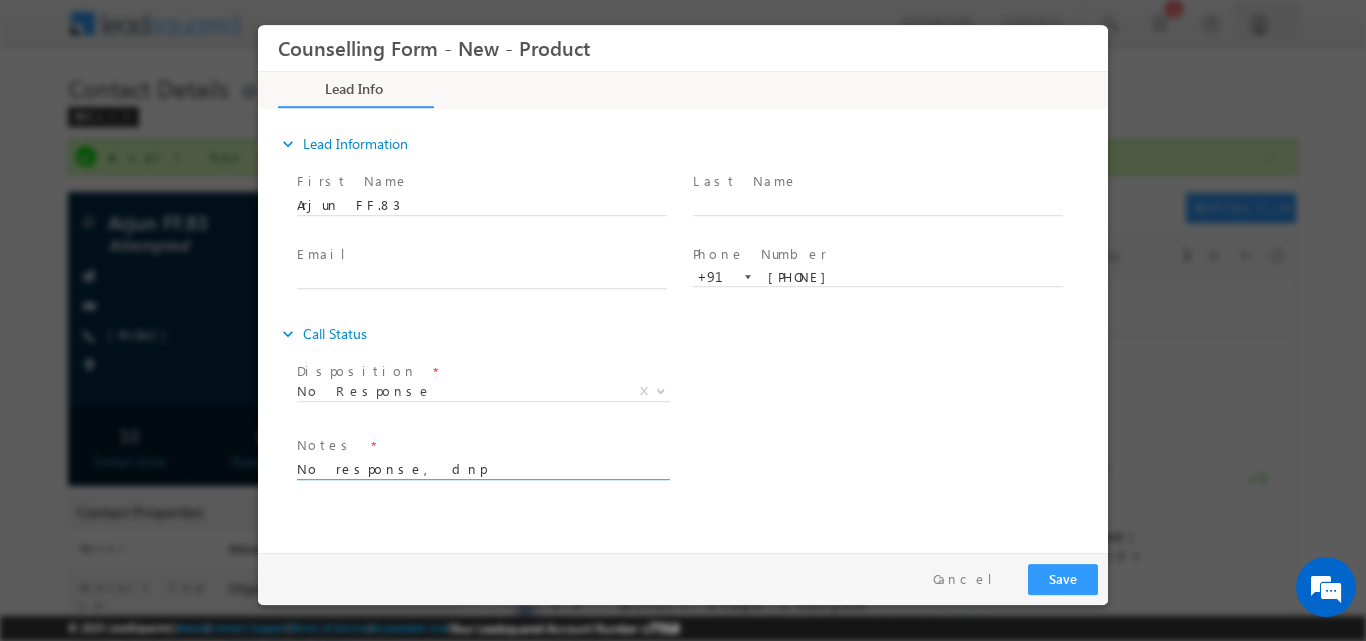 type on "No response, dnp" 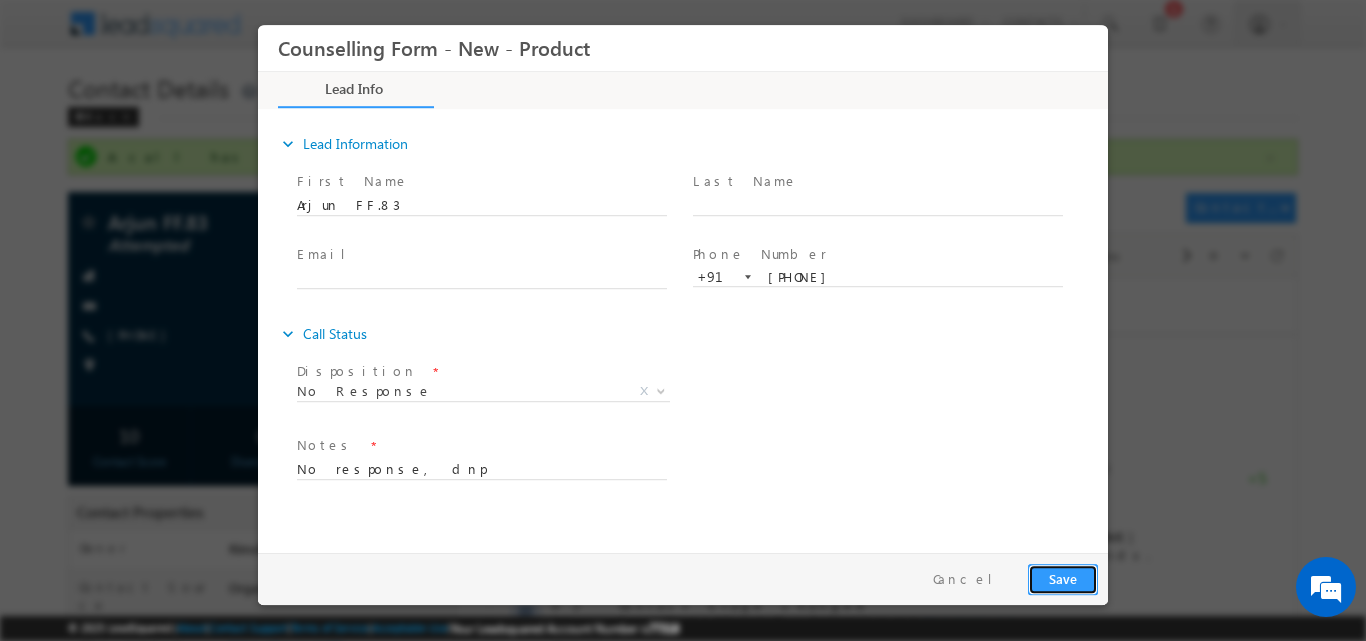 click on "Save" at bounding box center [1063, 578] 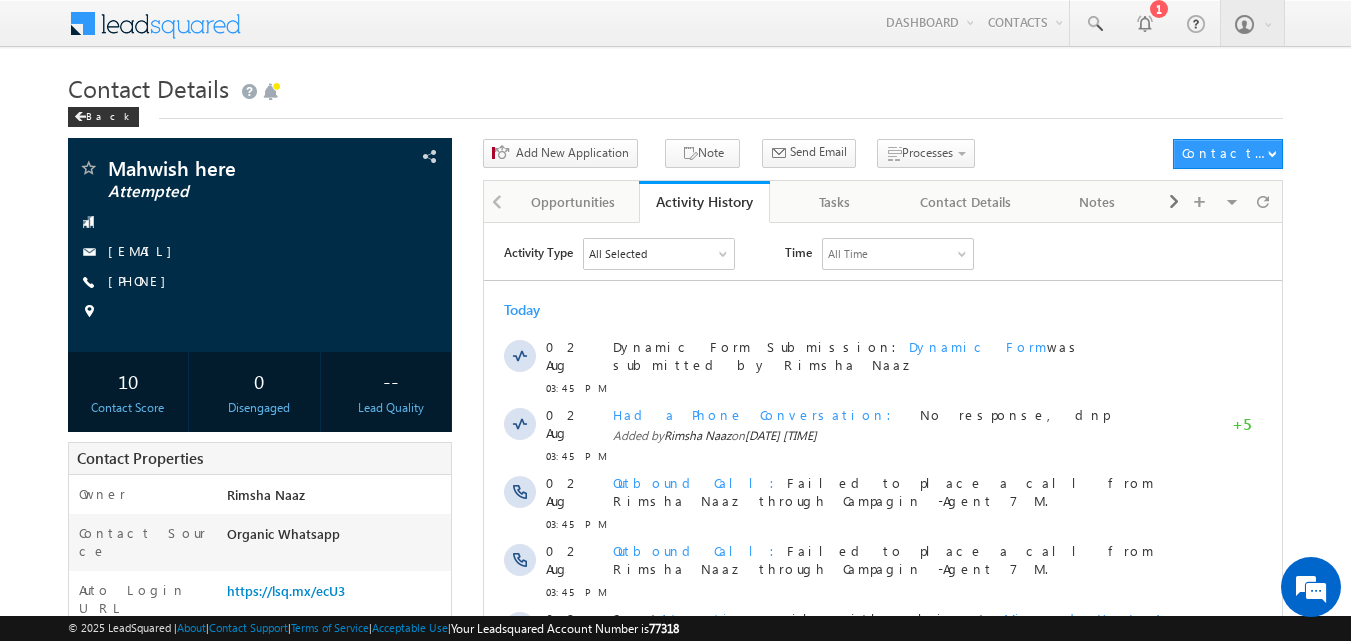 scroll, scrollTop: 0, scrollLeft: 0, axis: both 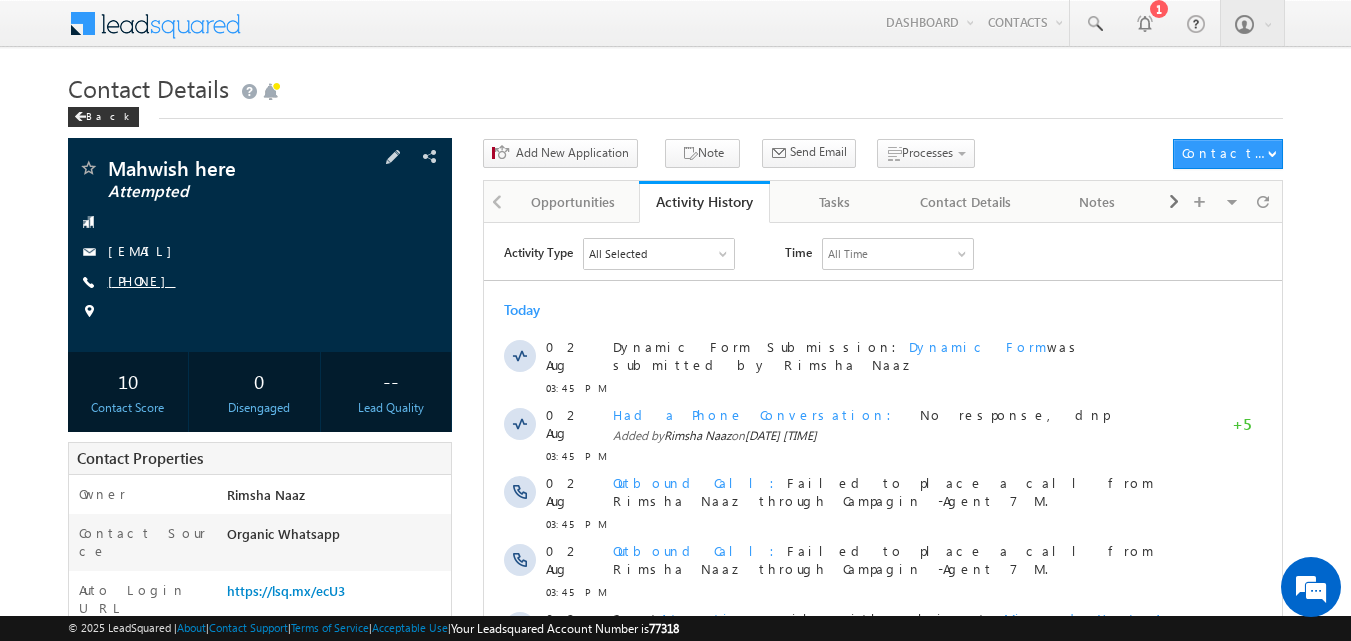 click on "+91-9667743548" at bounding box center [142, 280] 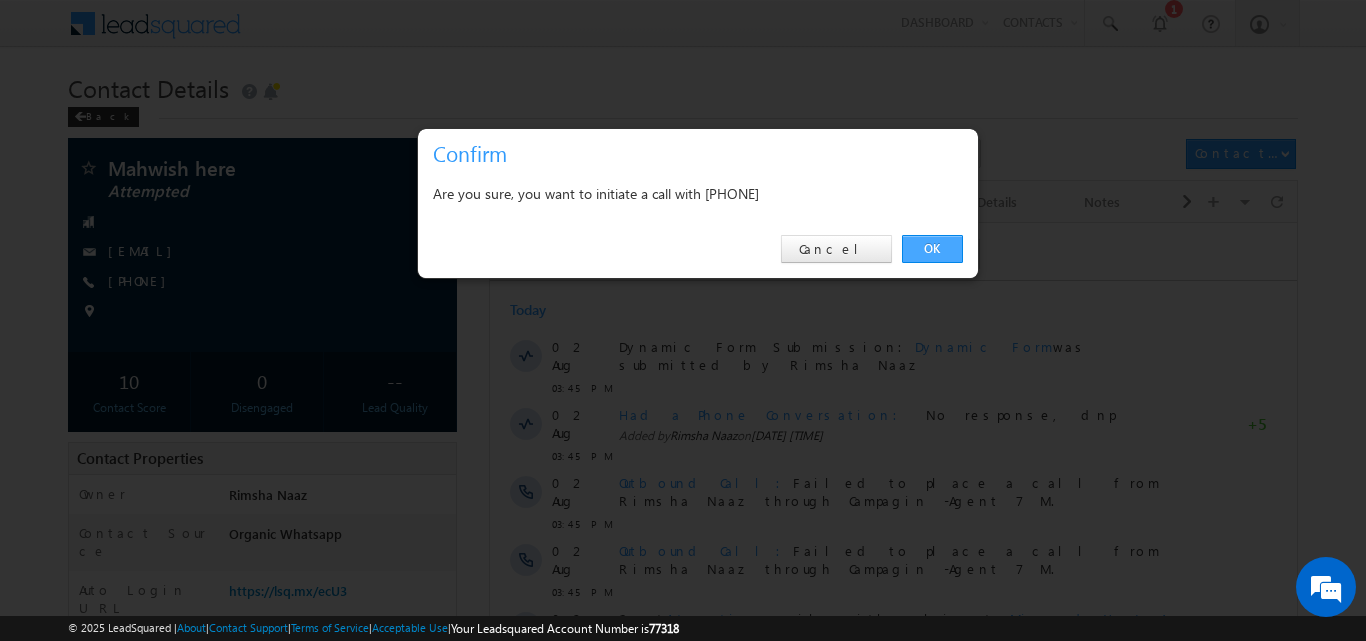 click on "OK" at bounding box center (932, 249) 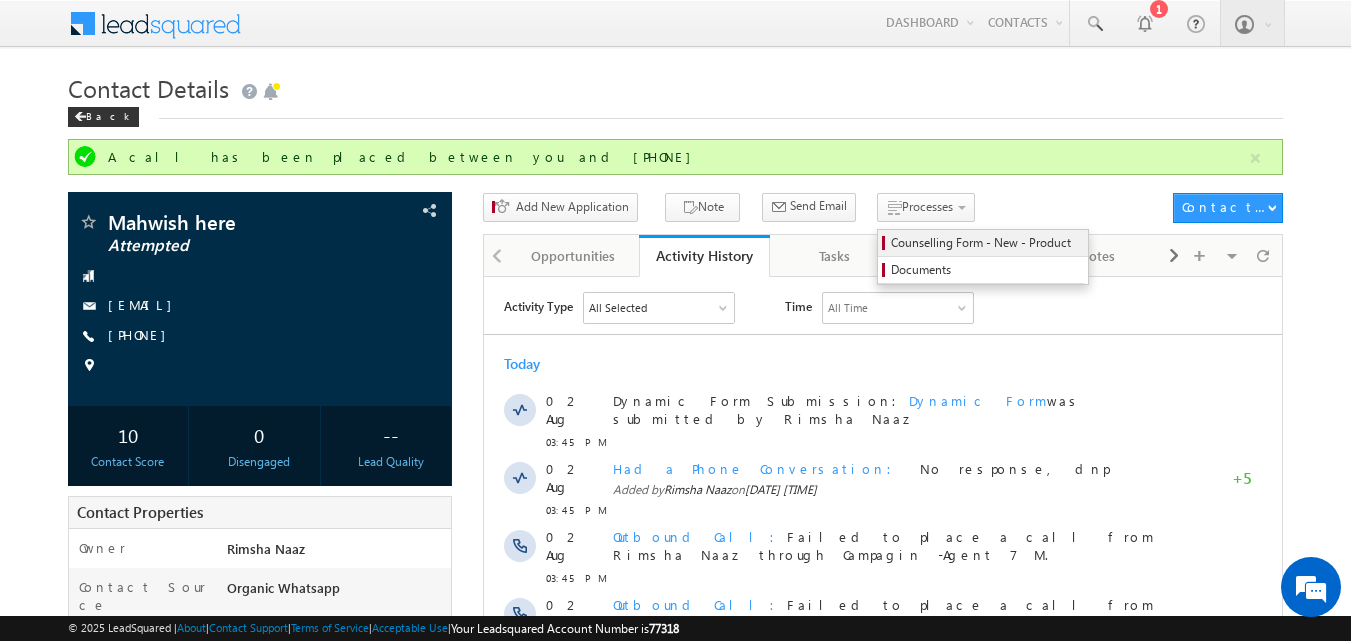 click on "Counselling Form - New - Product" at bounding box center [986, 243] 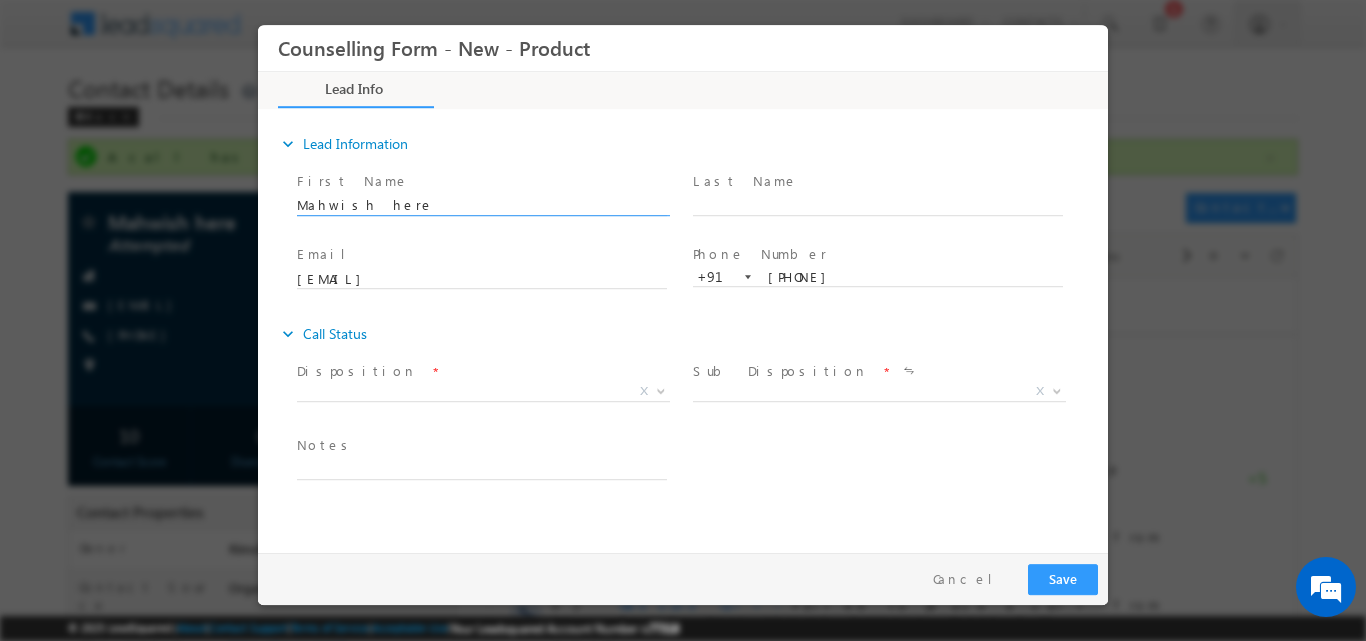 scroll, scrollTop: 0, scrollLeft: 0, axis: both 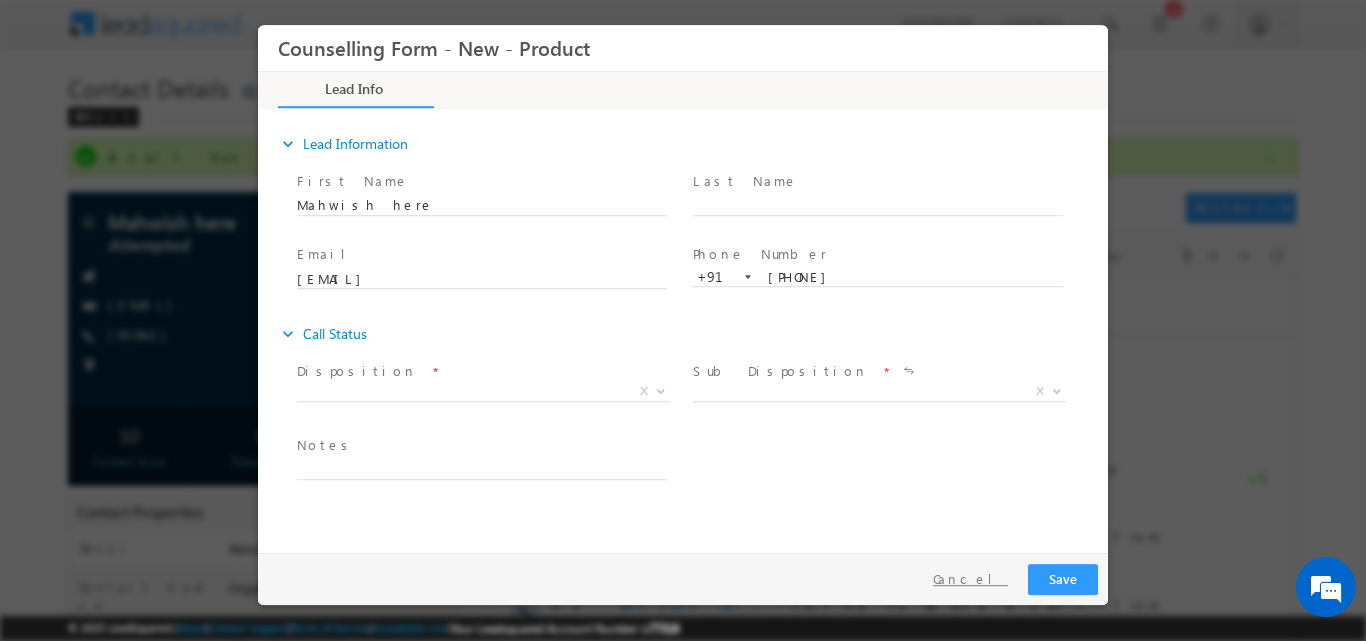 click on "Cancel" at bounding box center [970, 578] 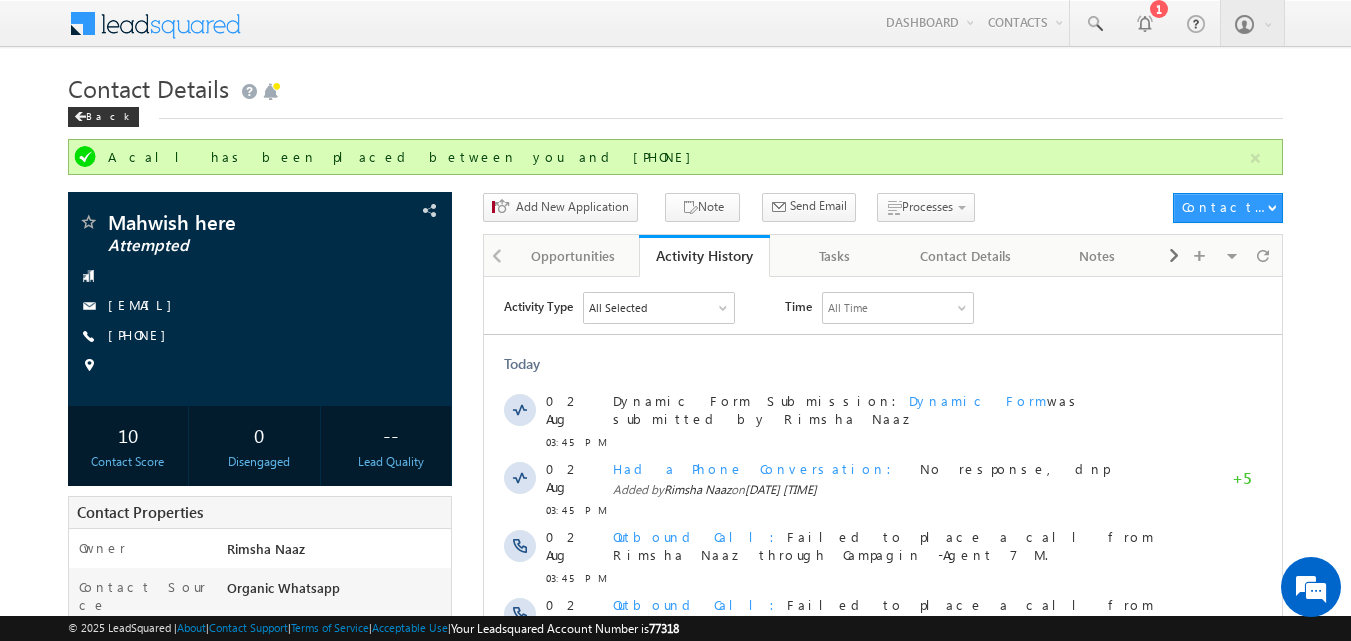 click on "+91-9667743548" at bounding box center [142, 334] 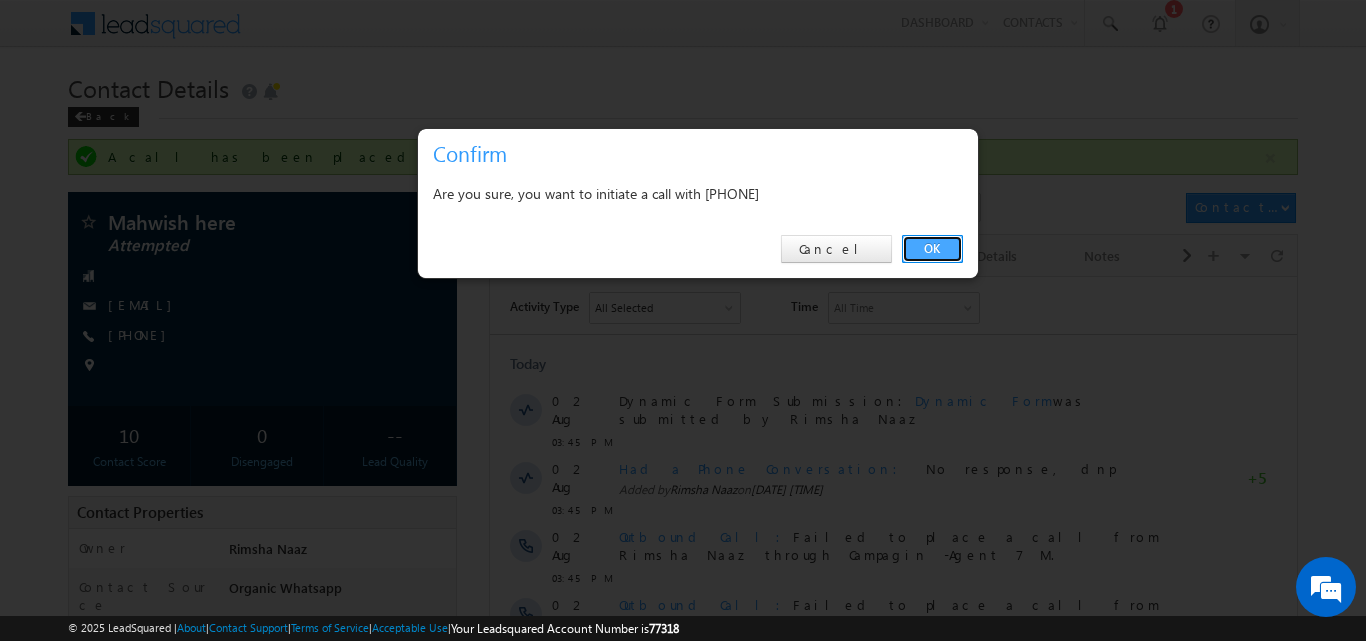 click on "OK" at bounding box center [932, 249] 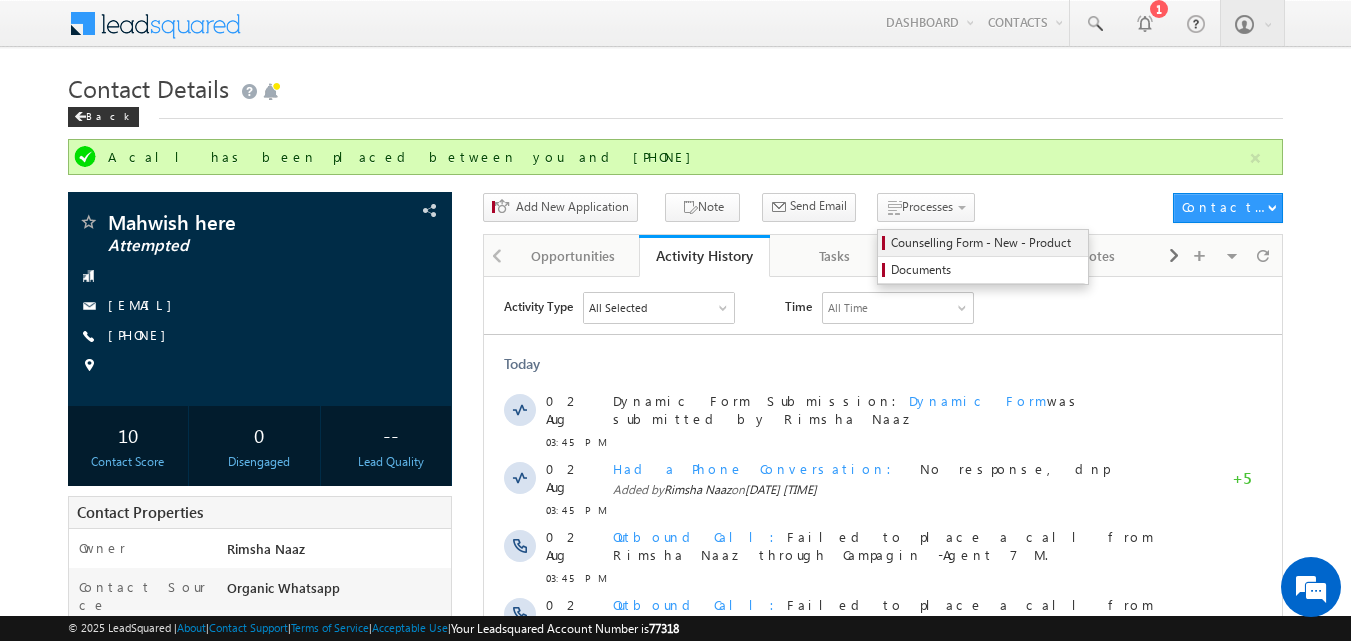 click on "Counselling Form - New - Product" at bounding box center [986, 243] 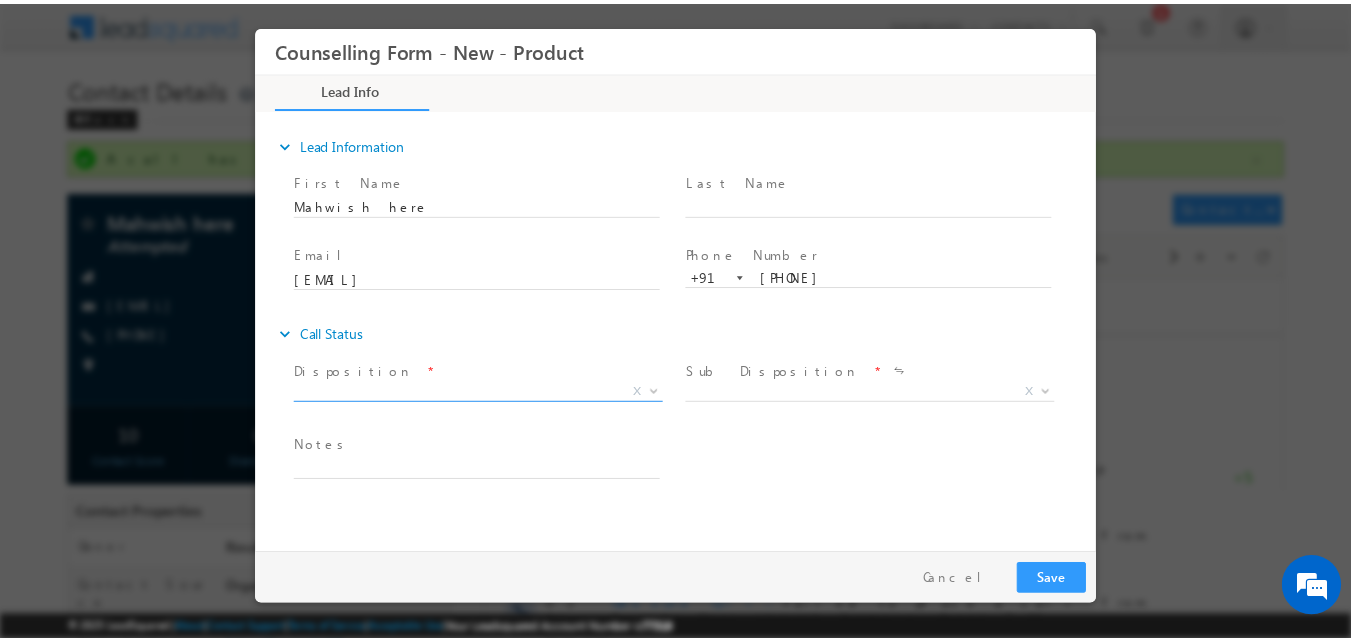 scroll, scrollTop: 0, scrollLeft: 0, axis: both 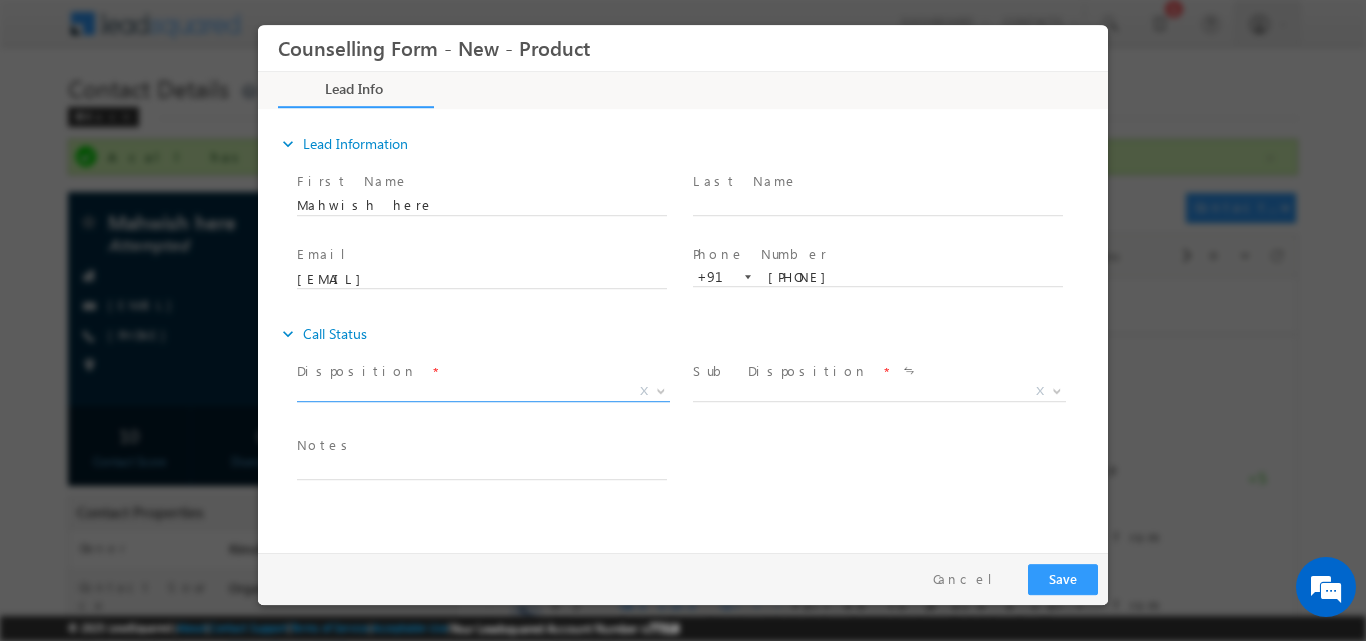 click at bounding box center [661, 389] 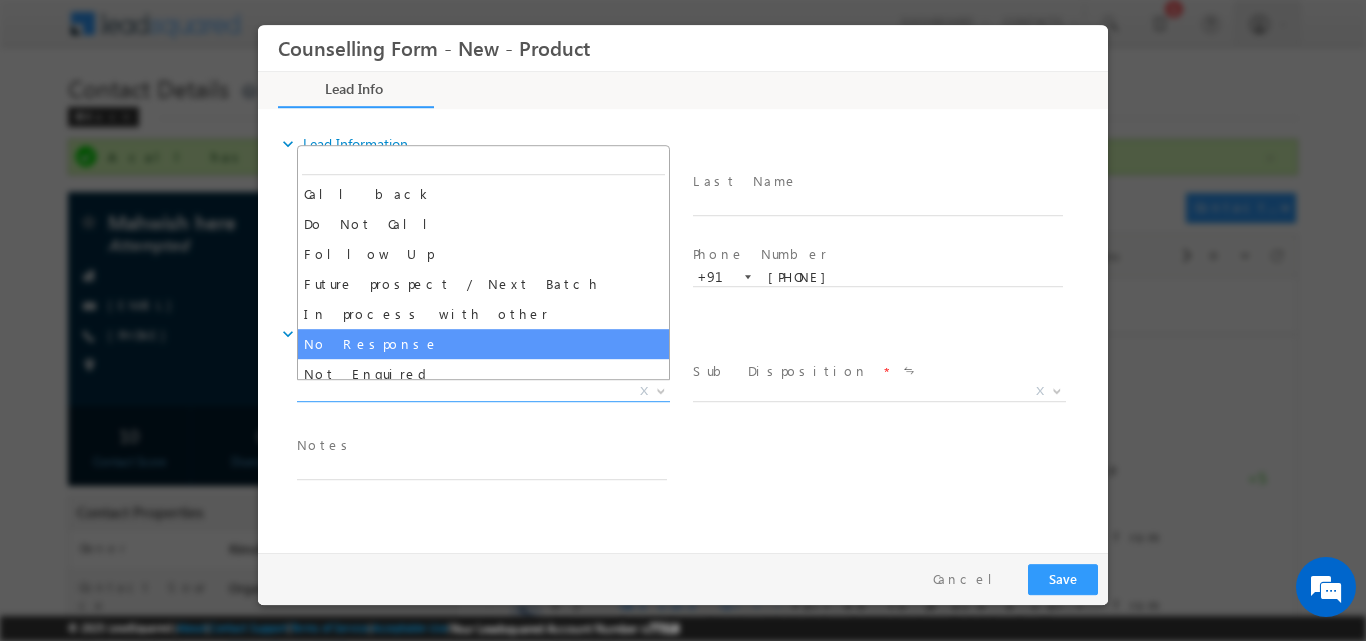 select on "No Response" 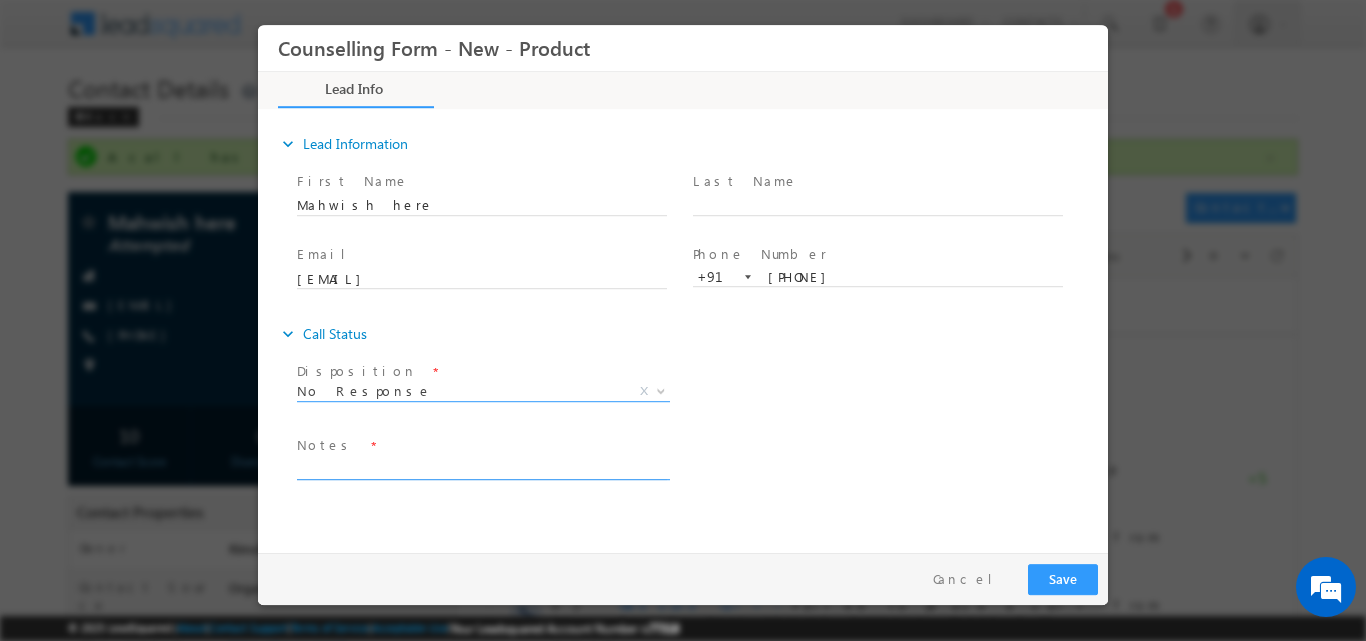 click at bounding box center [482, 467] 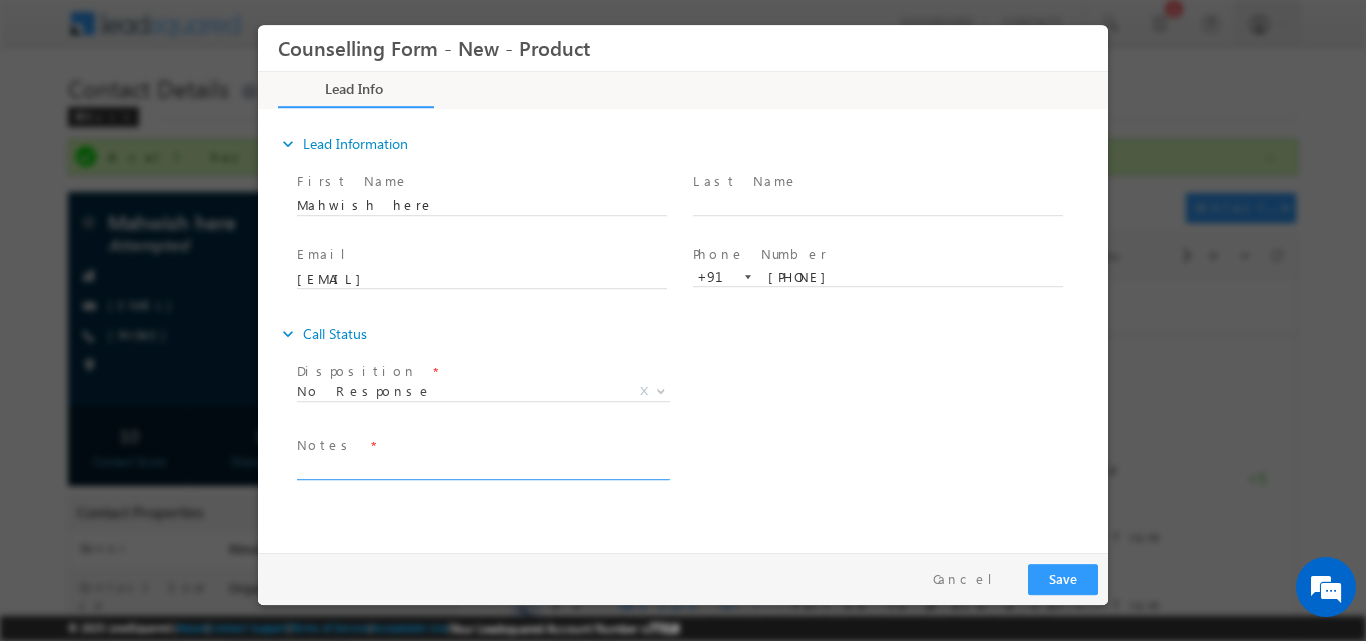 paste on "No response, dnp" 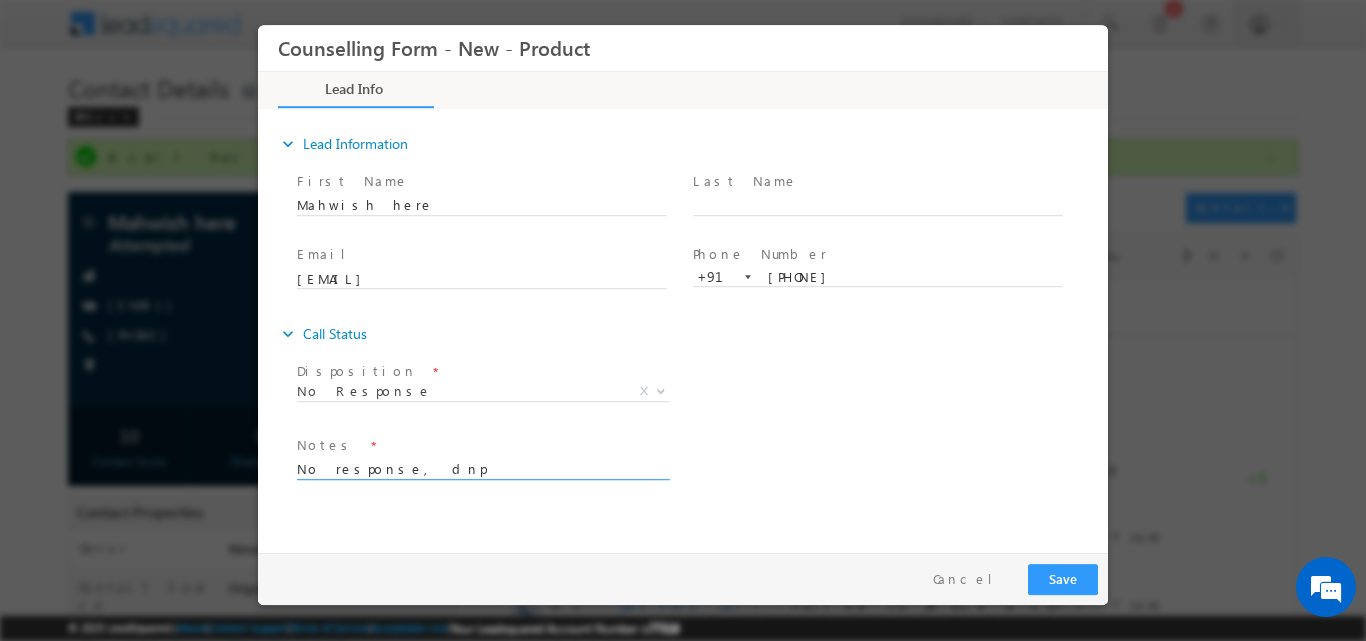 type on "No response, dnp" 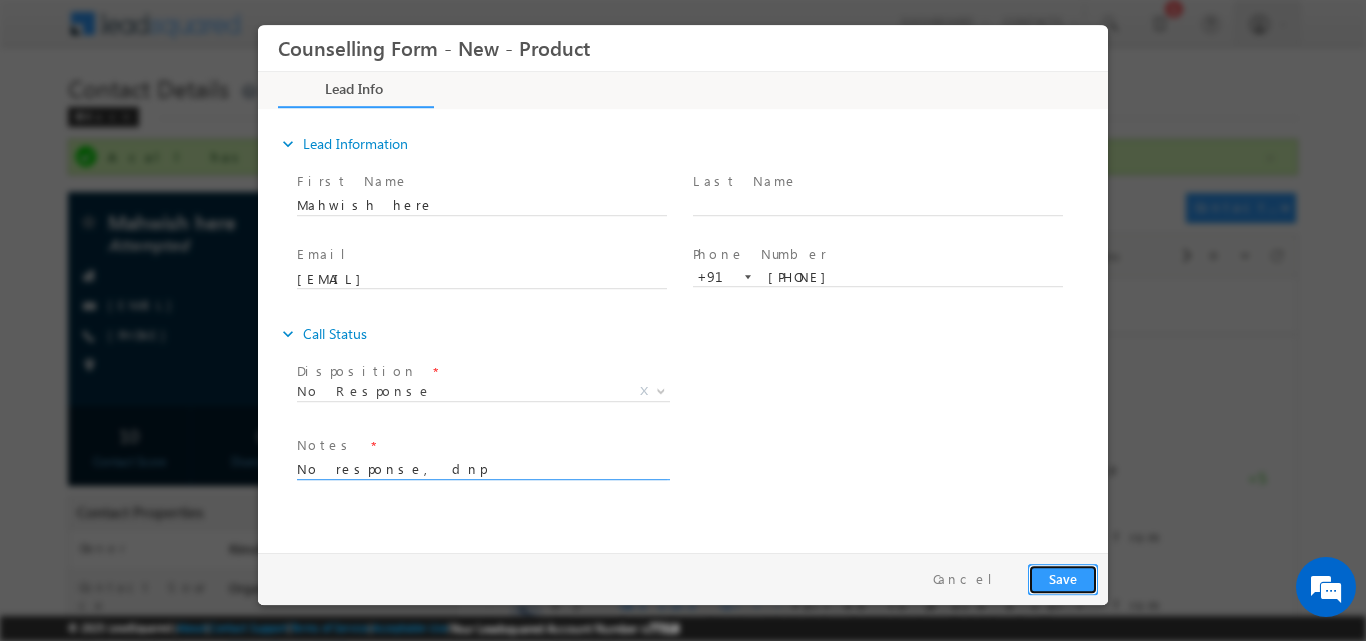 click on "Save" at bounding box center (1063, 578) 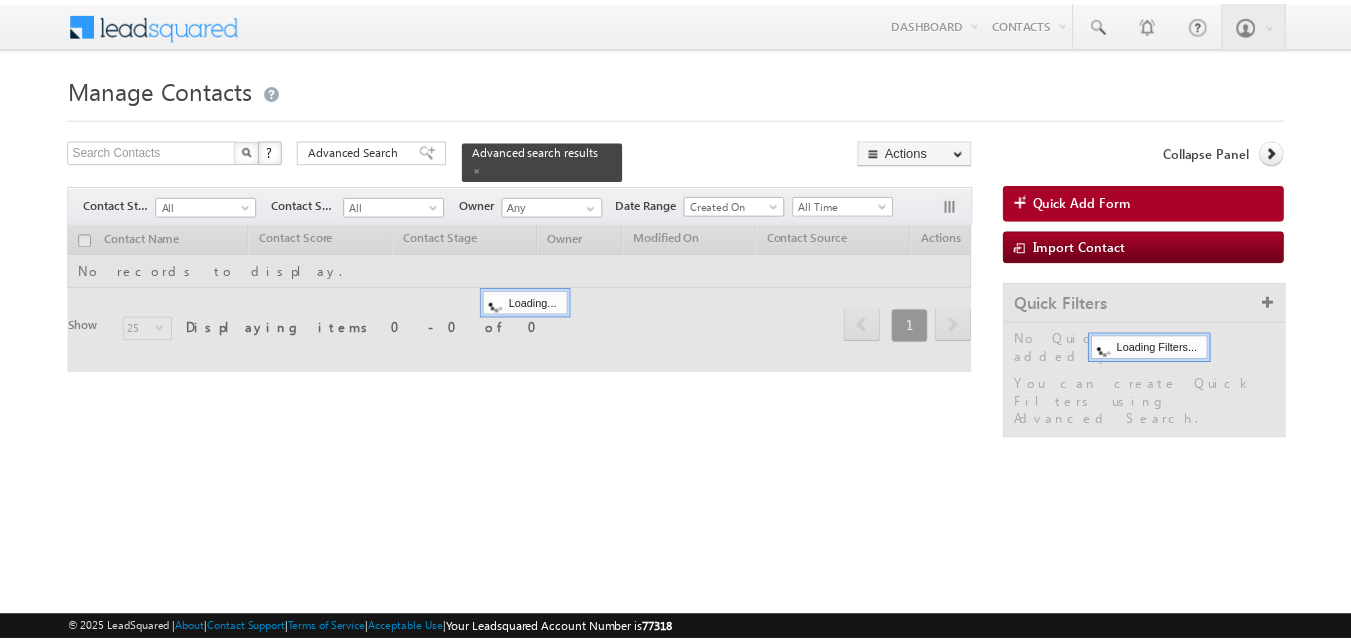 scroll, scrollTop: 0, scrollLeft: 0, axis: both 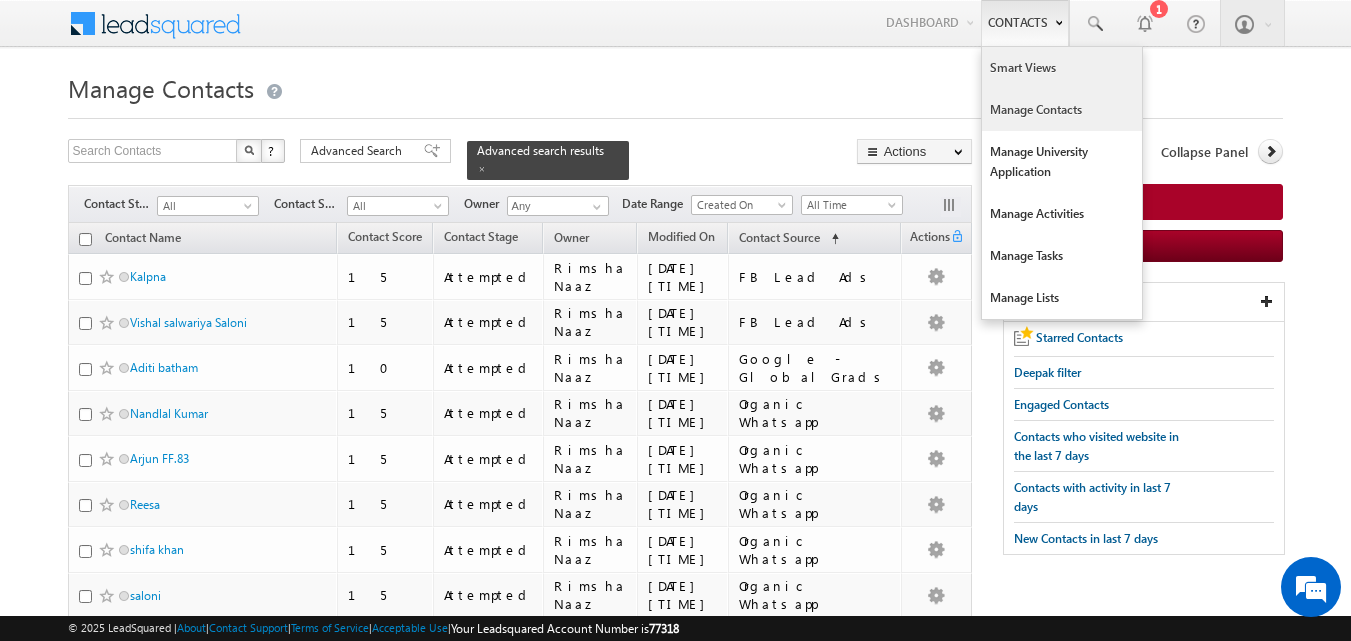 click on "Smart Views" at bounding box center [1062, 68] 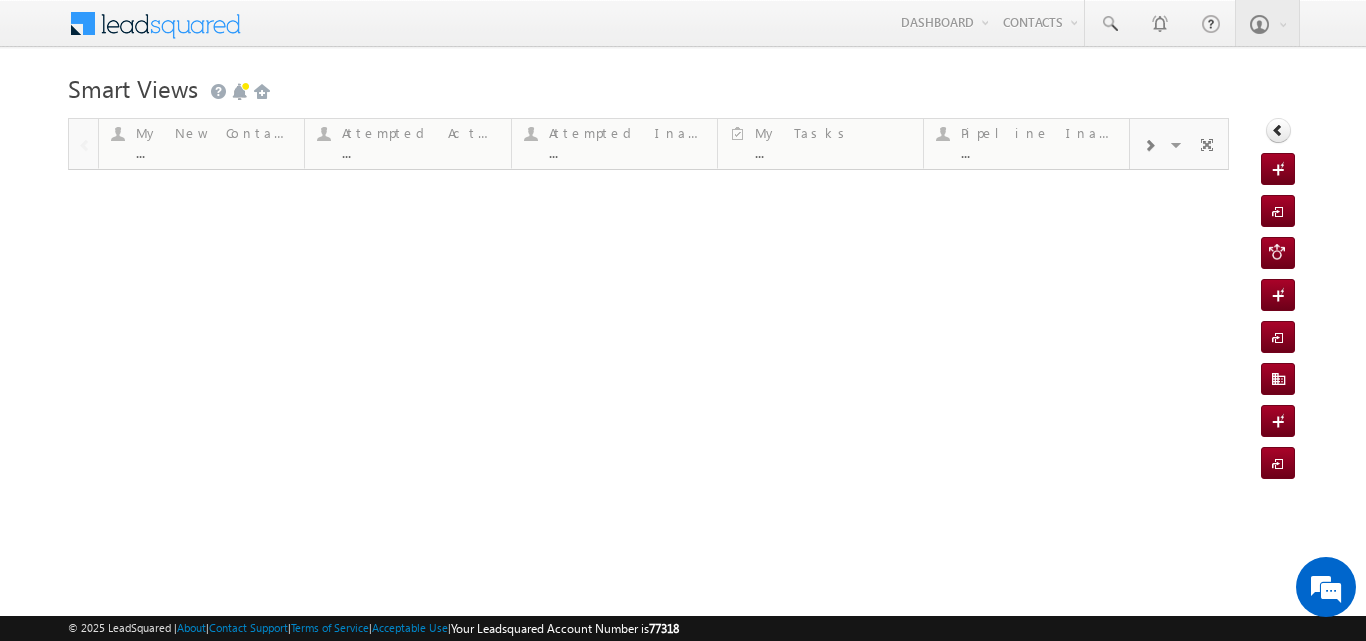 scroll, scrollTop: 0, scrollLeft: 0, axis: both 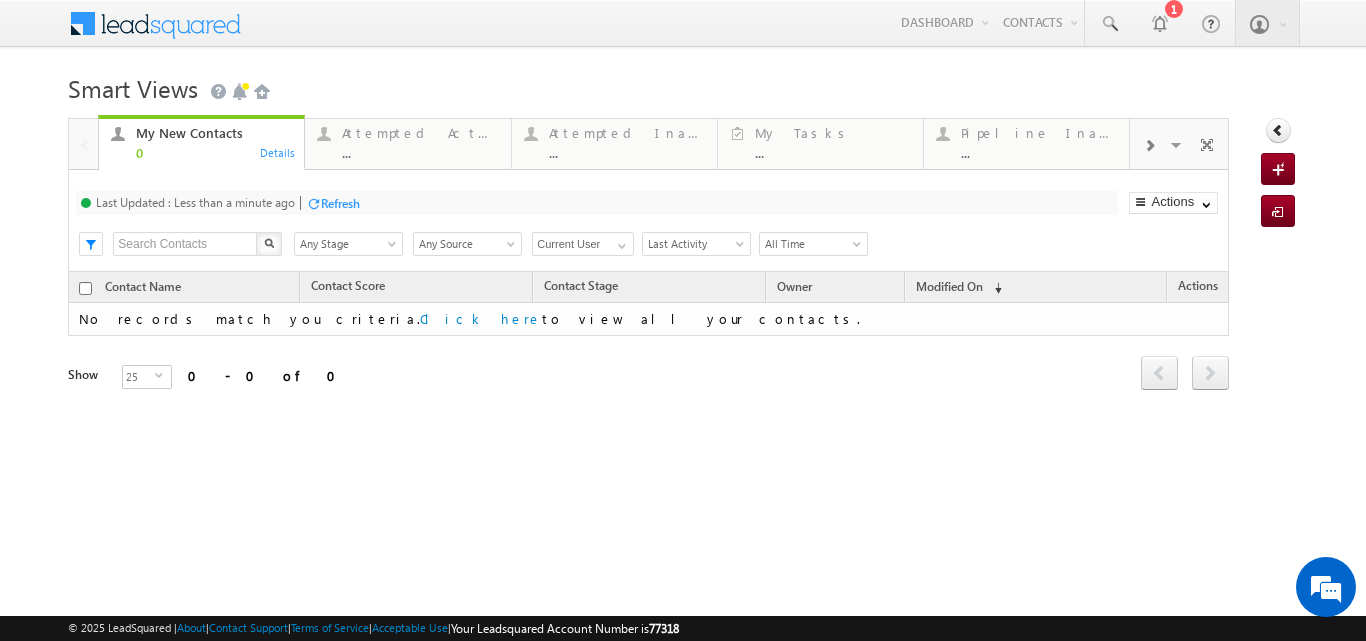click on "Smart Views Getting Started" at bounding box center [682, 86] 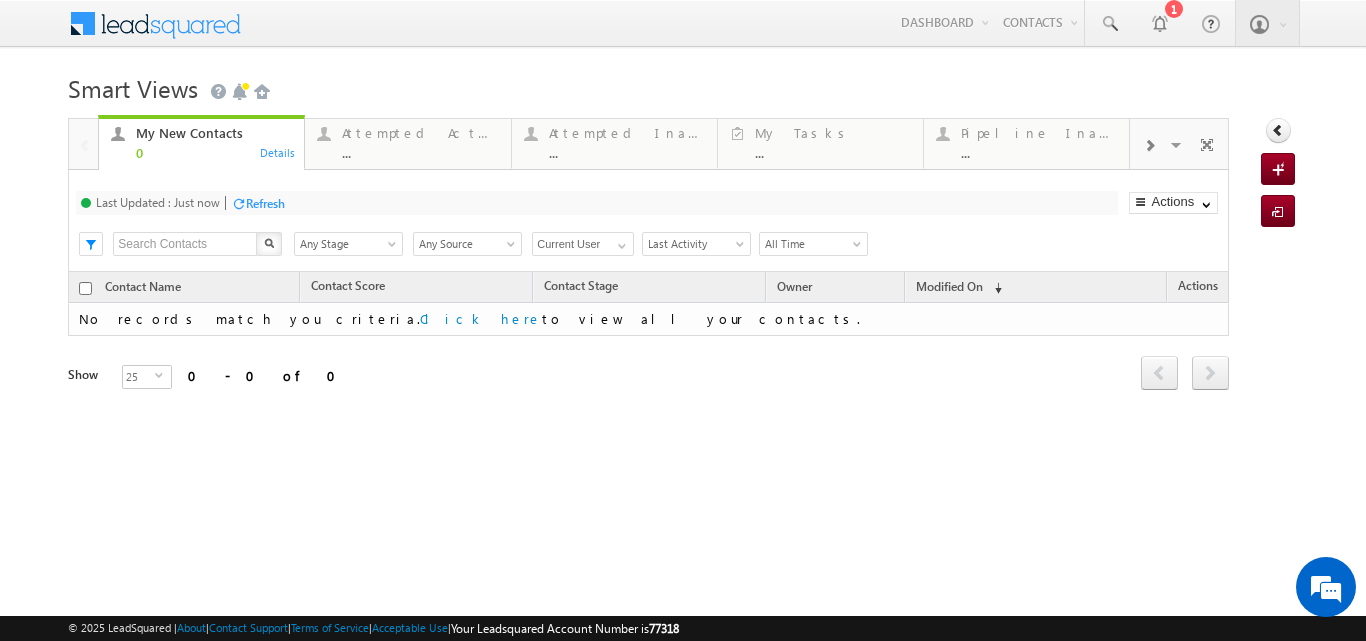 click on "Refresh" at bounding box center (265, 203) 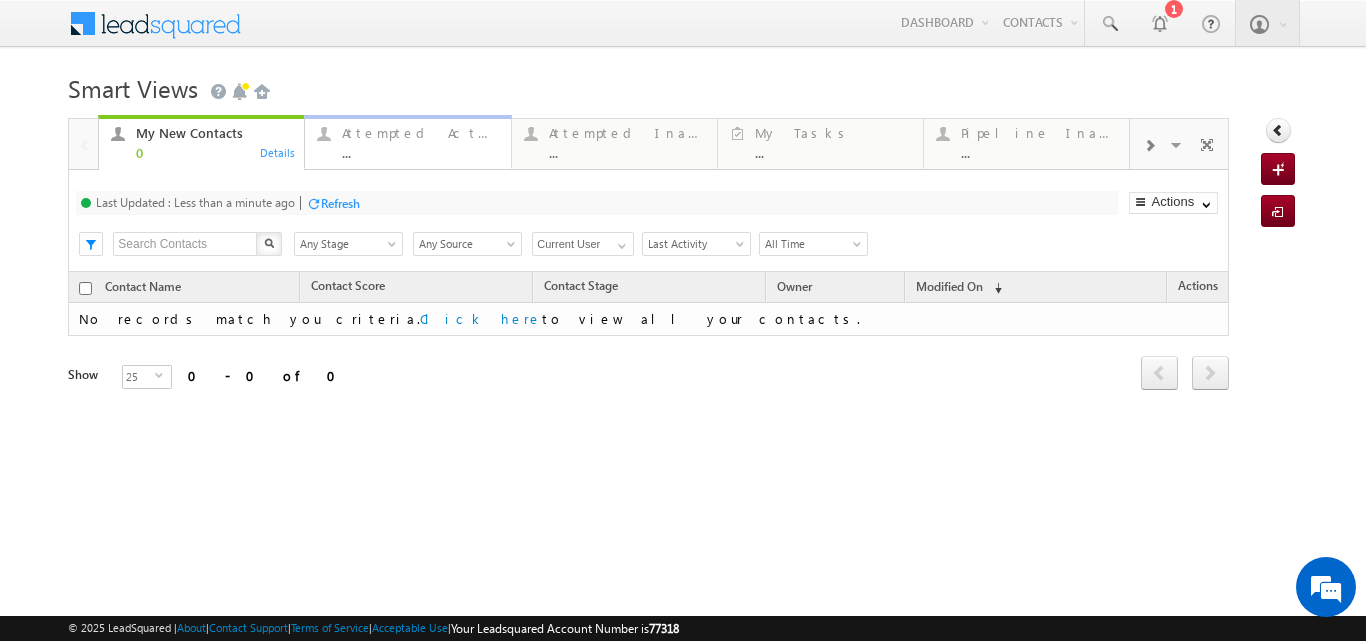 click on "Attempted Active ..." at bounding box center (420, 140) 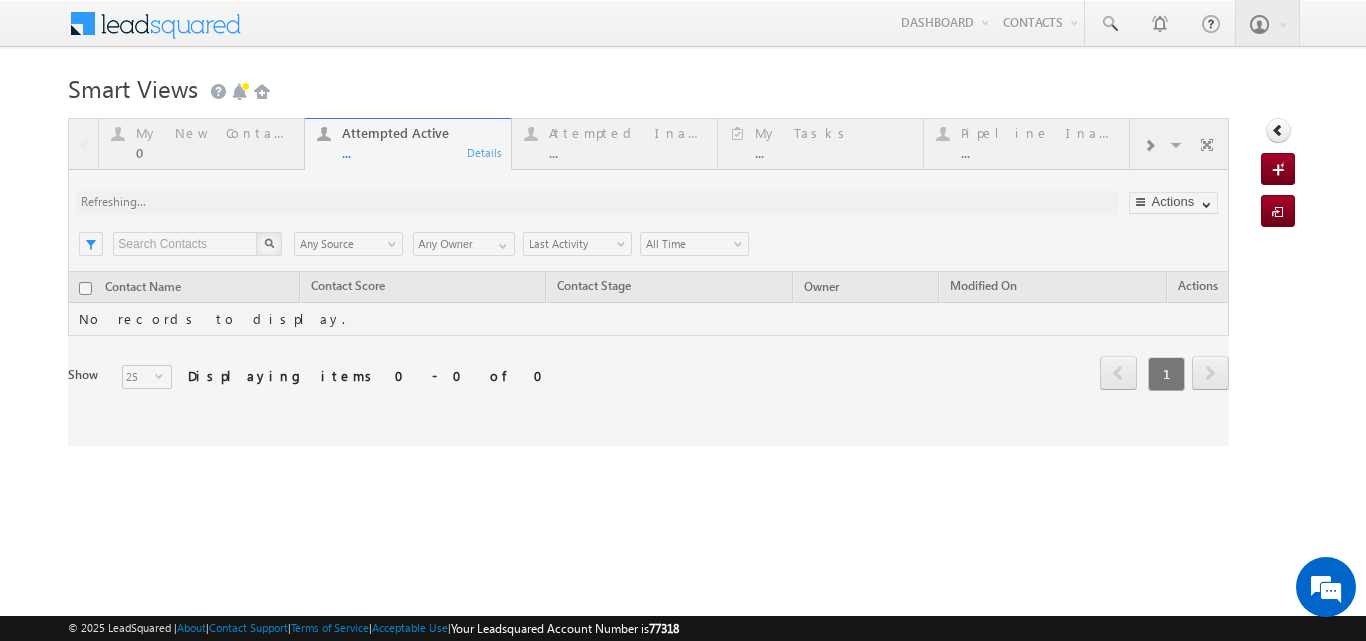 scroll, scrollTop: 0, scrollLeft: 0, axis: both 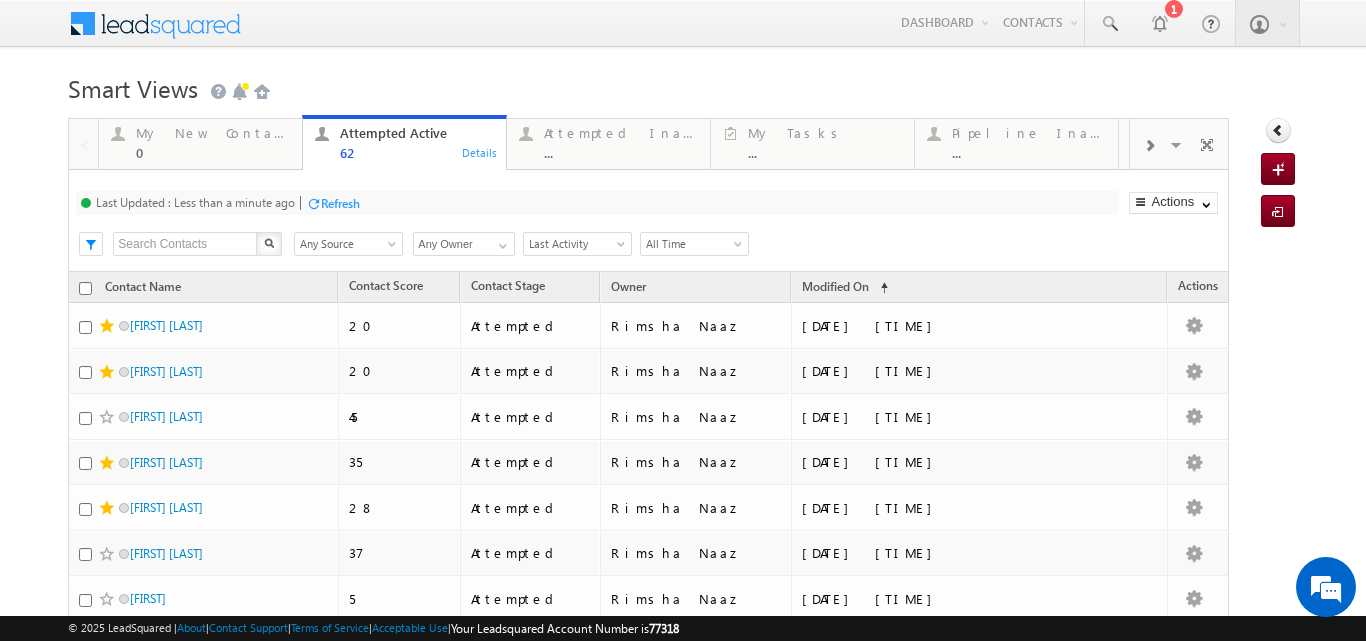 click on "Smart Views Getting Started" at bounding box center [682, 86] 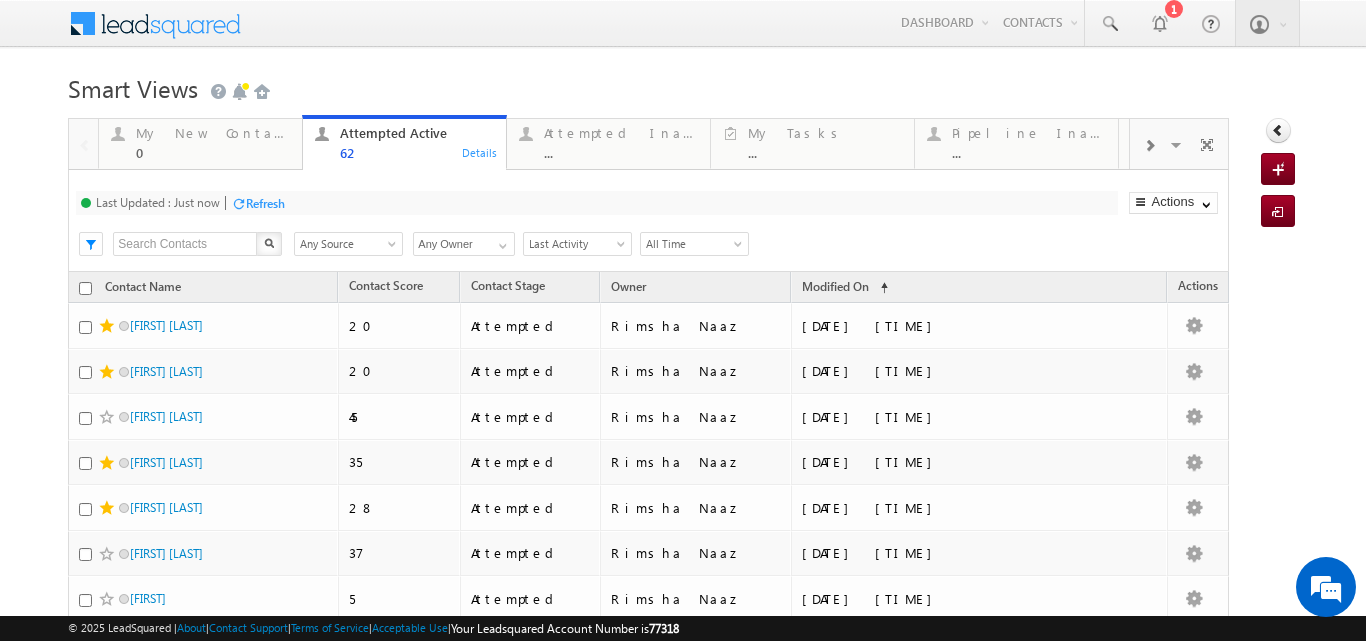 click on "Refresh" at bounding box center [265, 203] 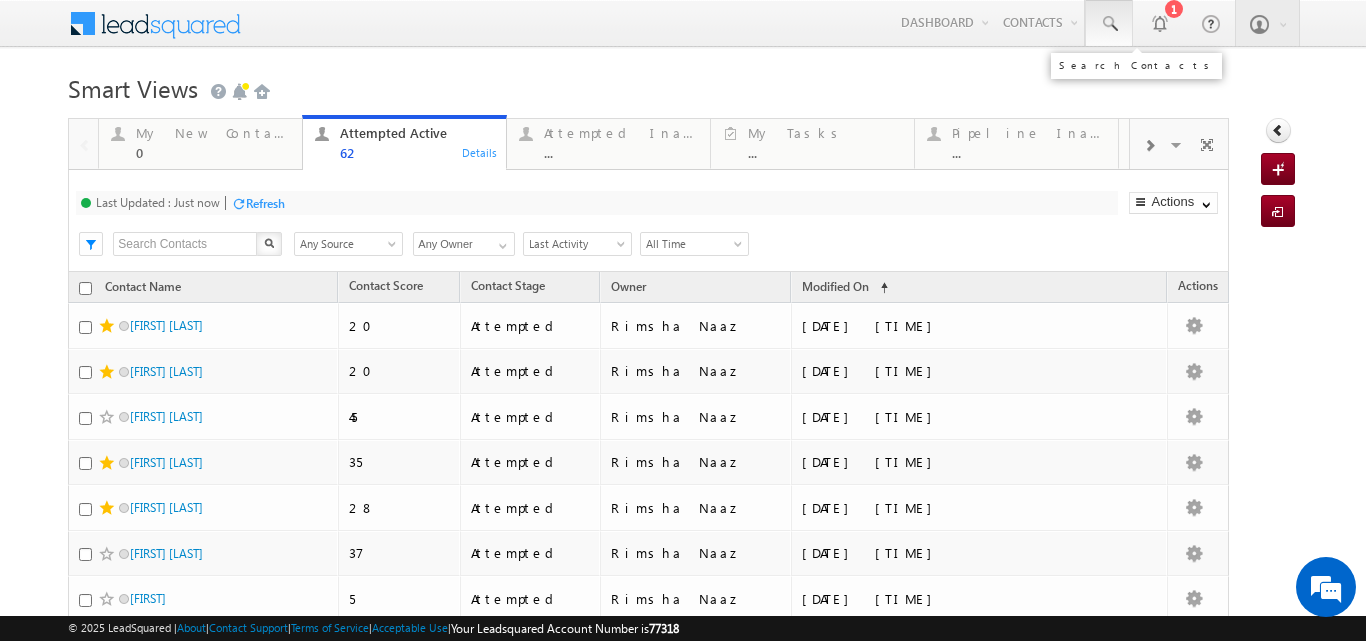 click at bounding box center [1109, 24] 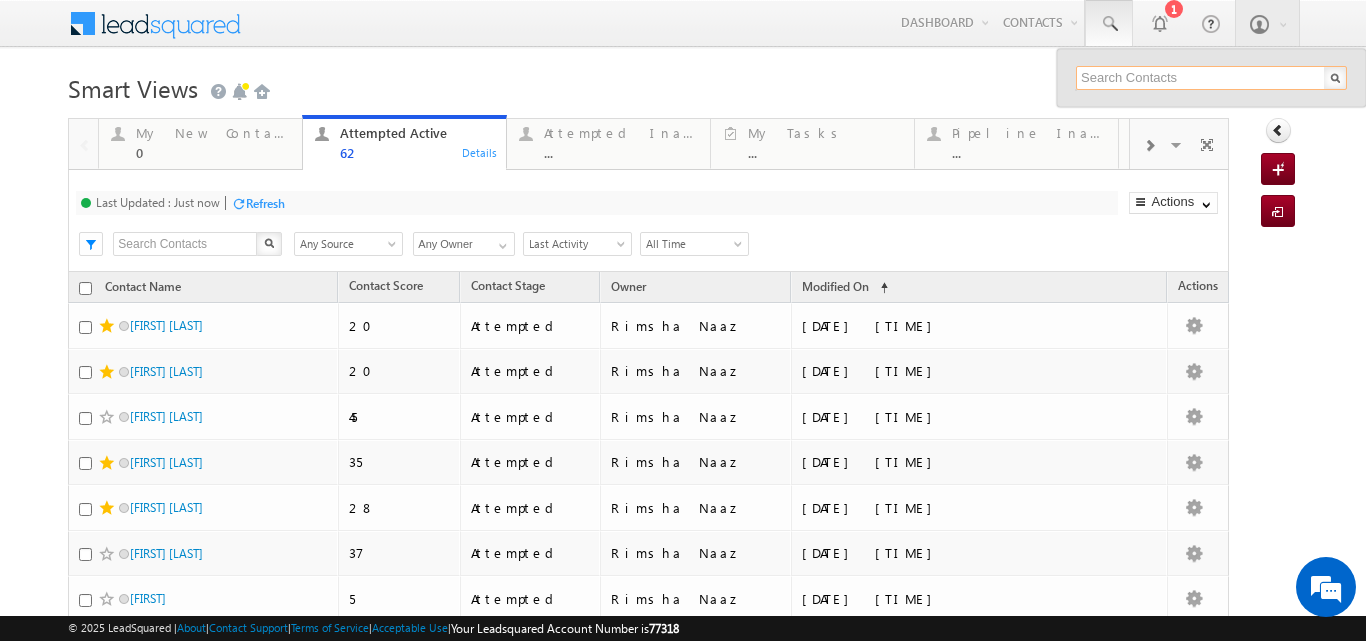 click at bounding box center (1211, 78) 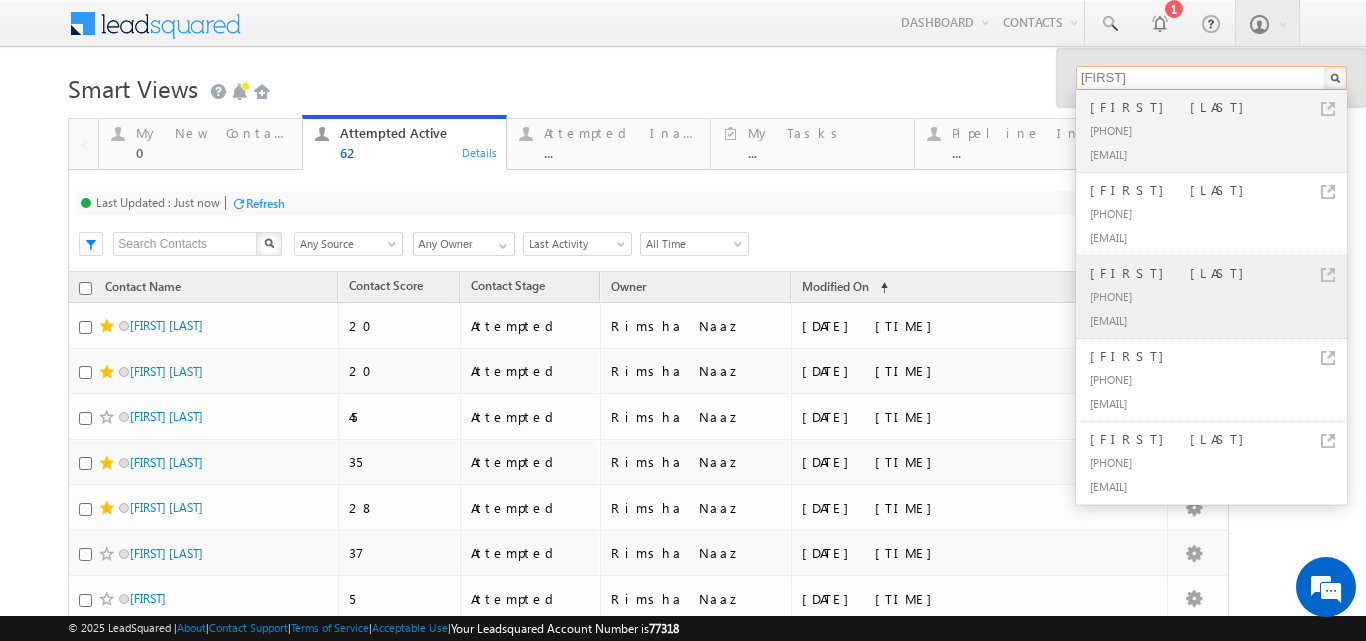 type on "Himanshu" 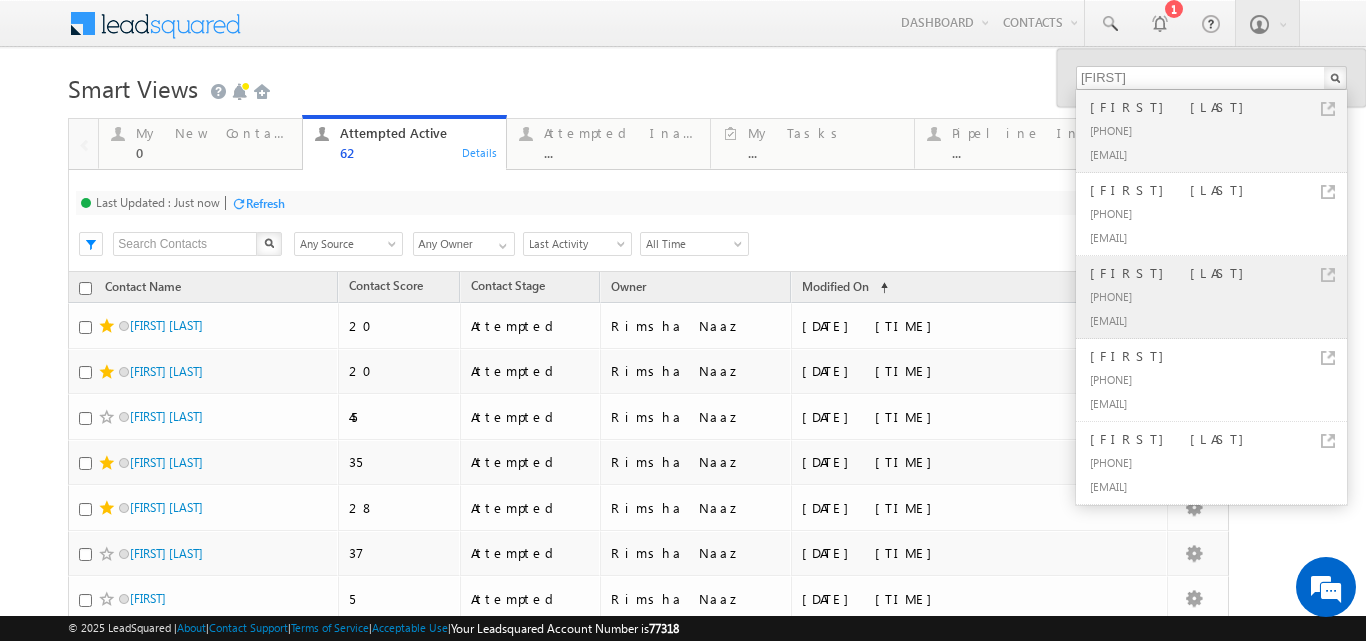 click on "Himanshu Sorout" at bounding box center (1220, 273) 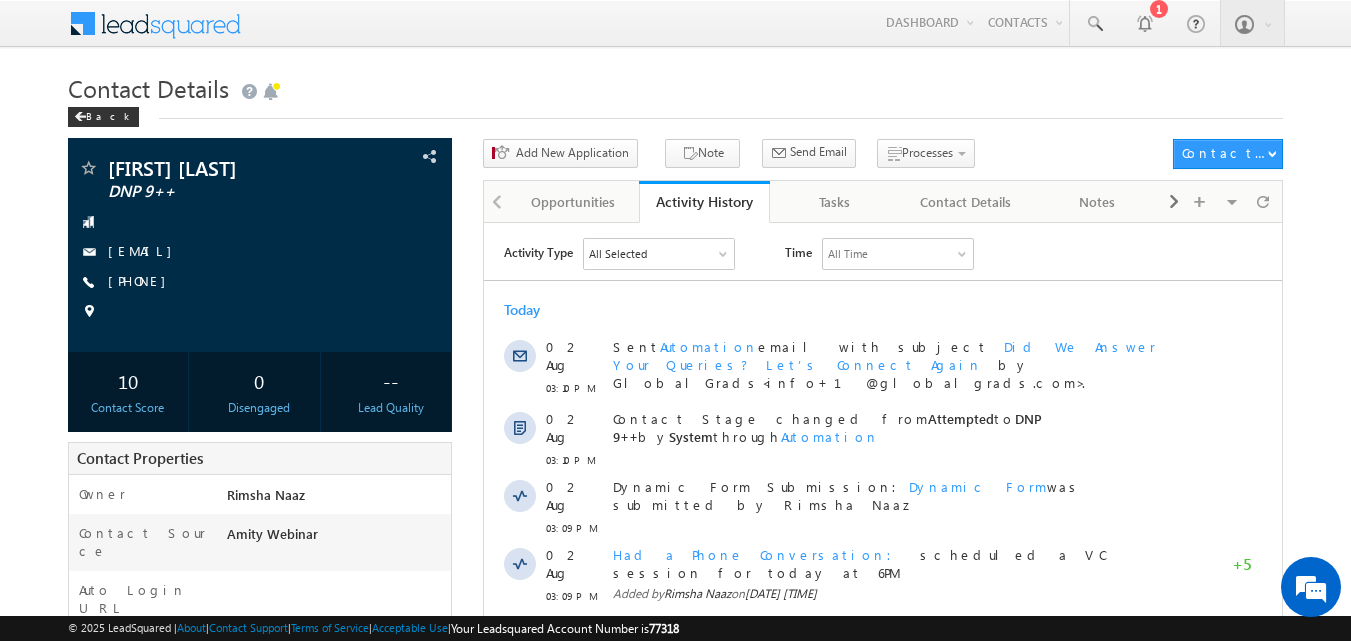 scroll, scrollTop: 0, scrollLeft: 0, axis: both 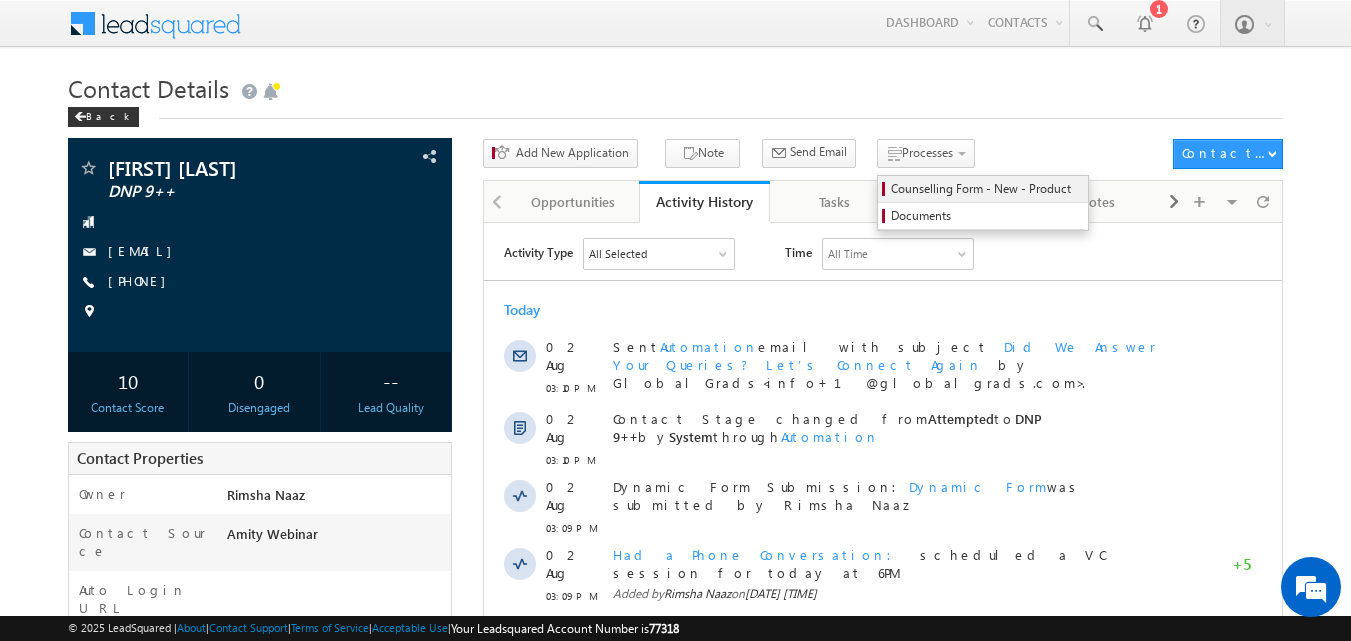 click on "Counselling Form - New - Product" at bounding box center [983, 189] 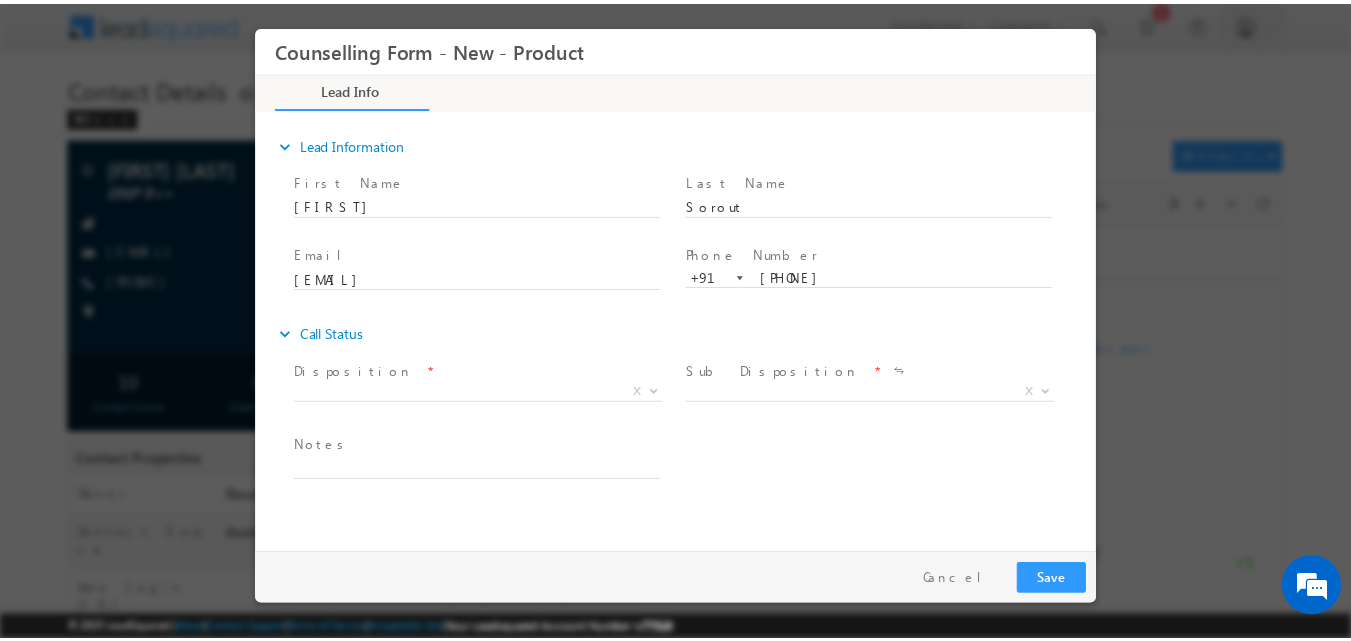 scroll, scrollTop: 0, scrollLeft: 0, axis: both 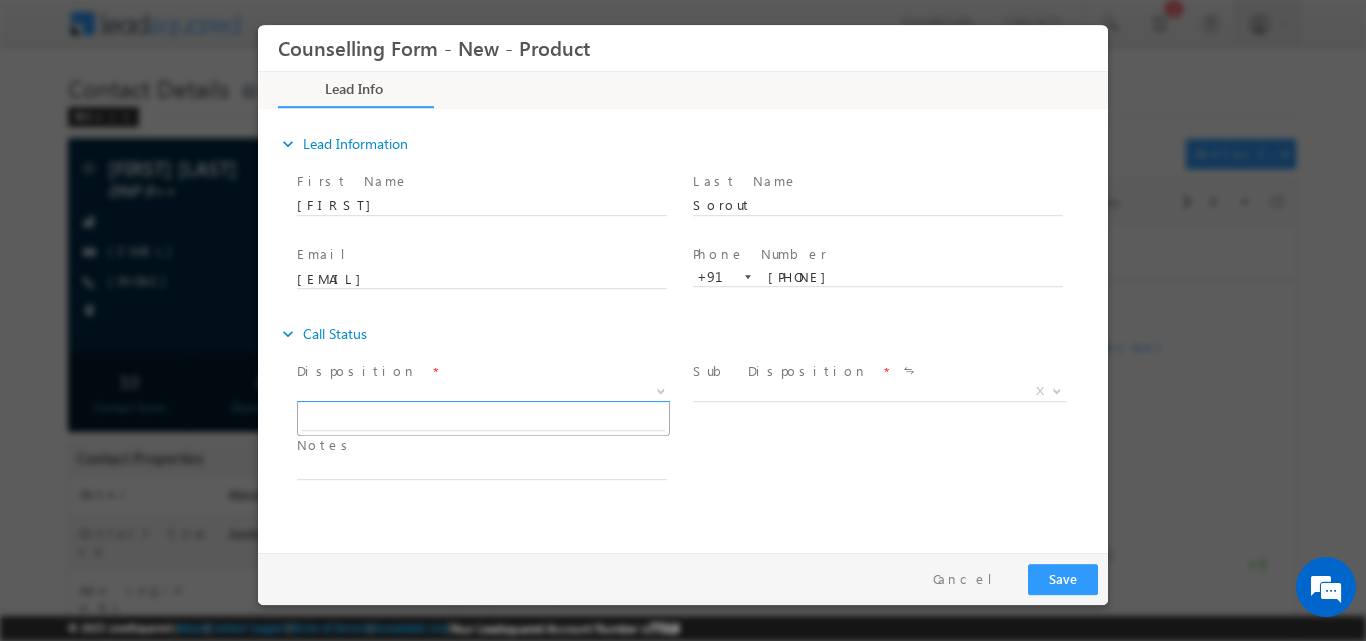 click at bounding box center [659, 390] 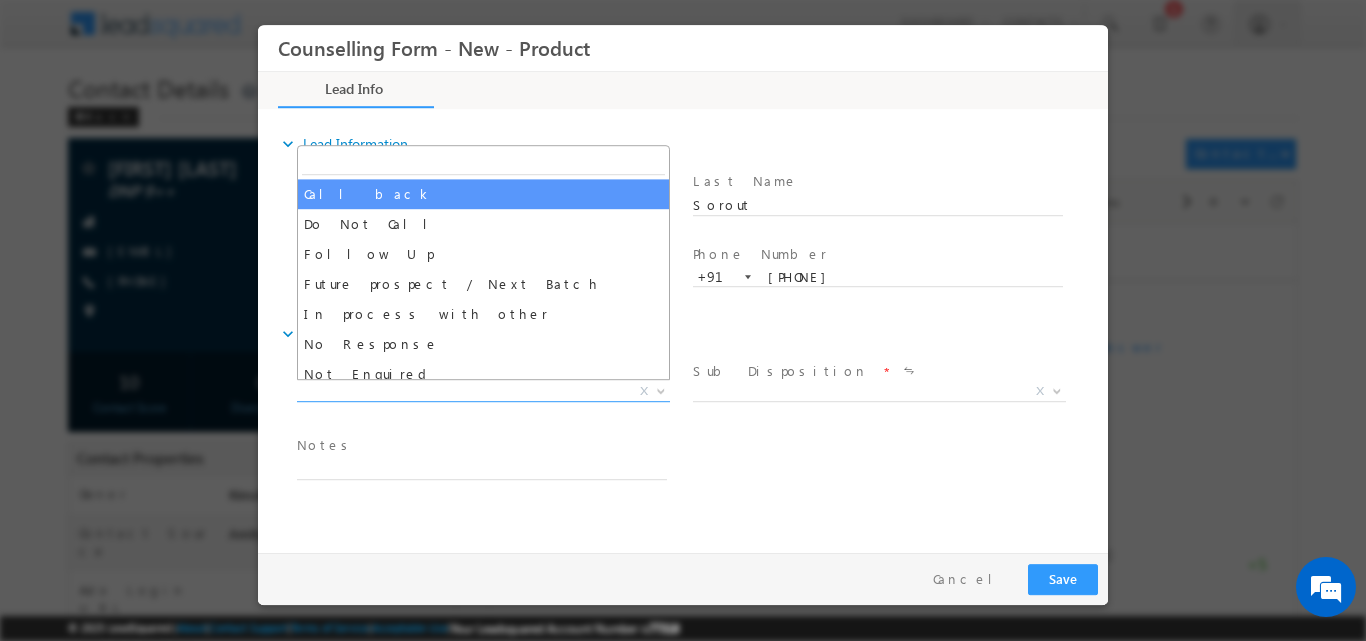 select on "Call back" 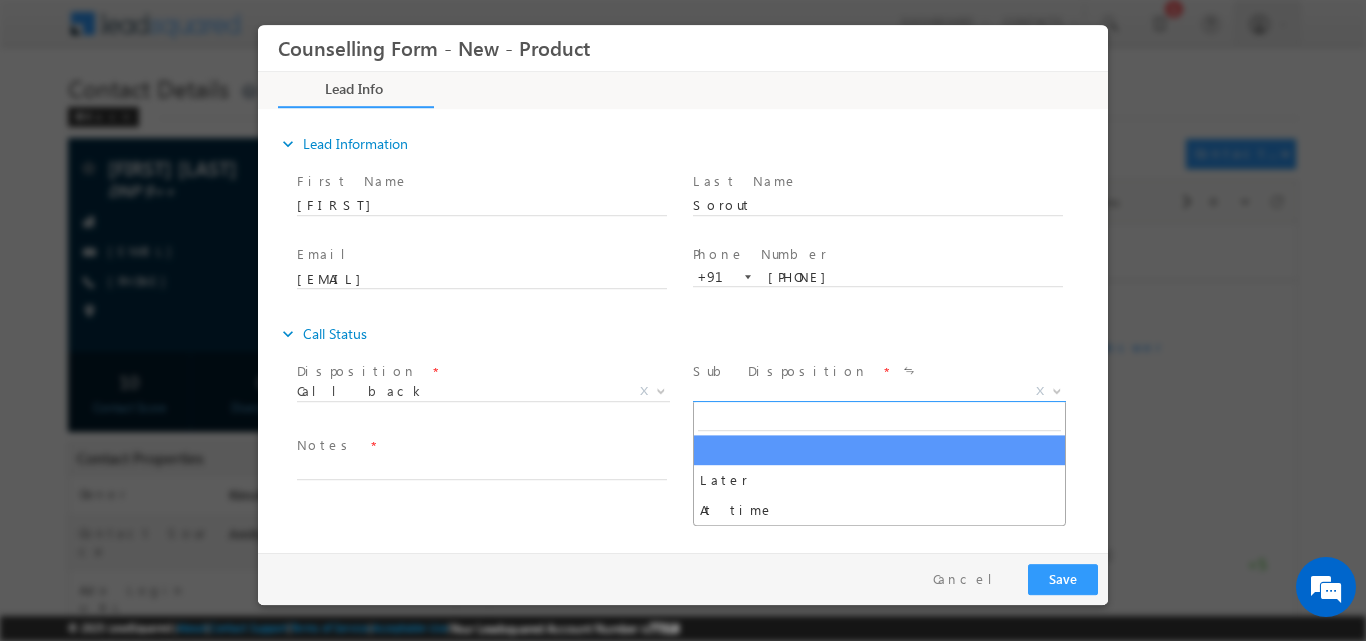 click at bounding box center (1057, 389) 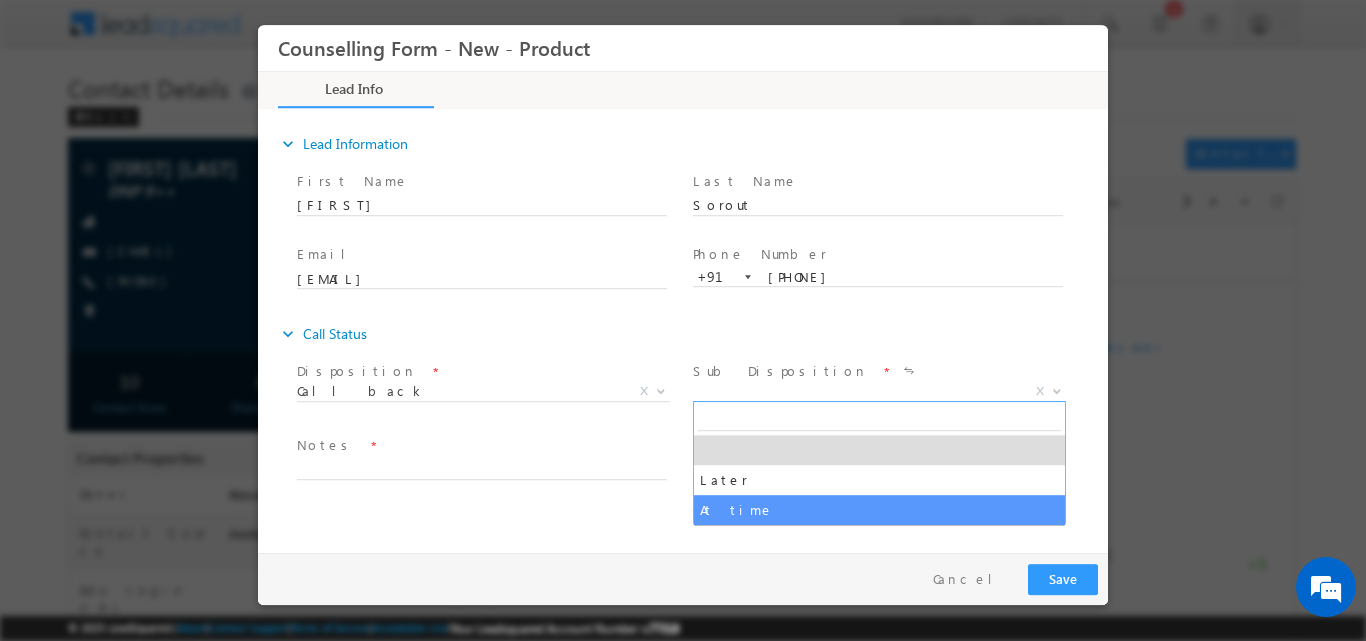 select on "At time" 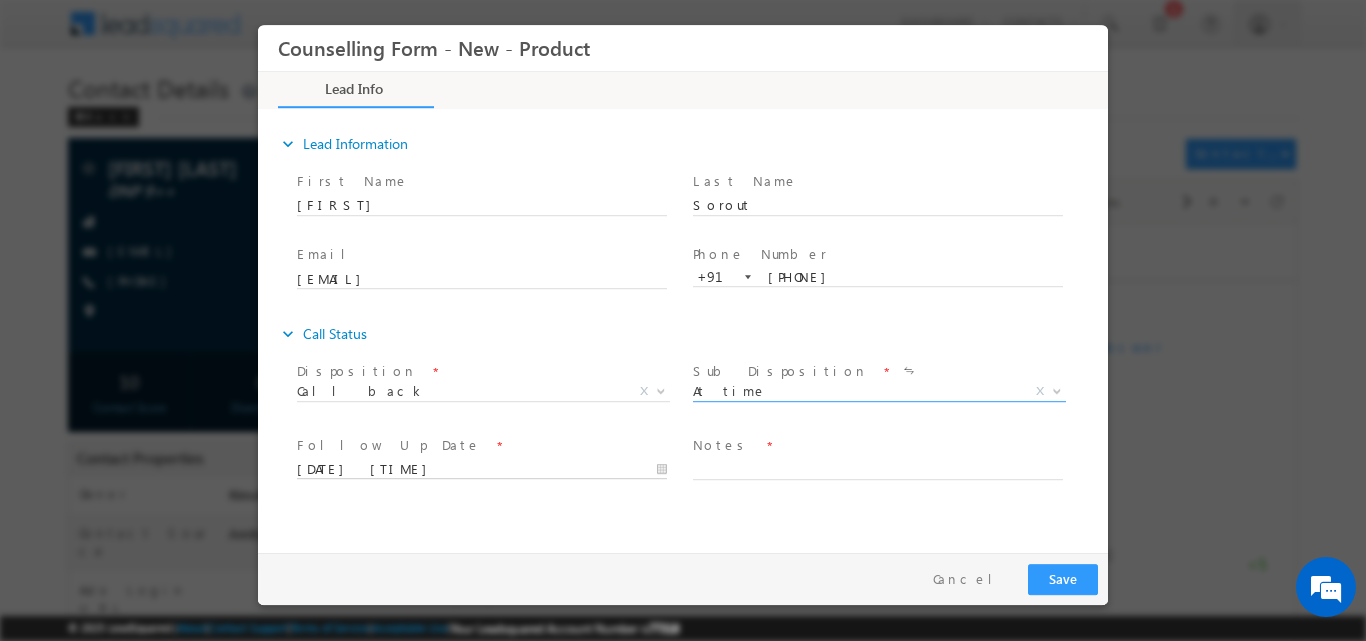 click on "02/08/2025 5:56 PM" at bounding box center (482, 469) 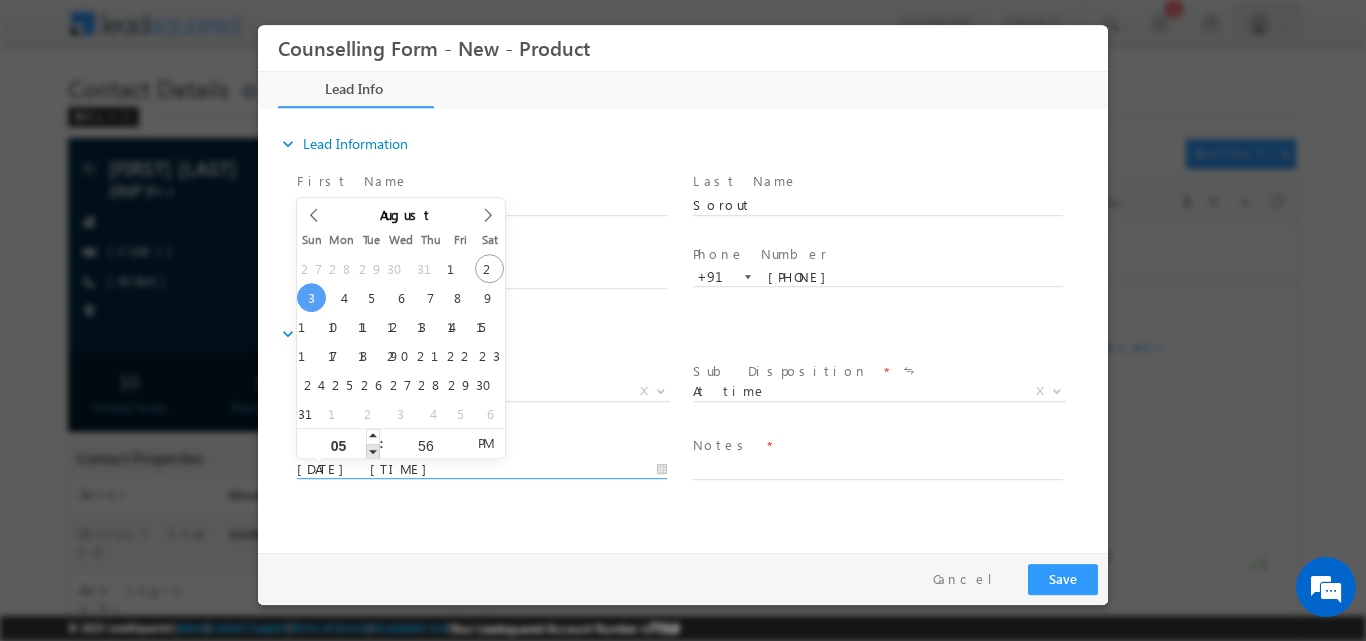 type on "03/08/2025 4:56 PM" 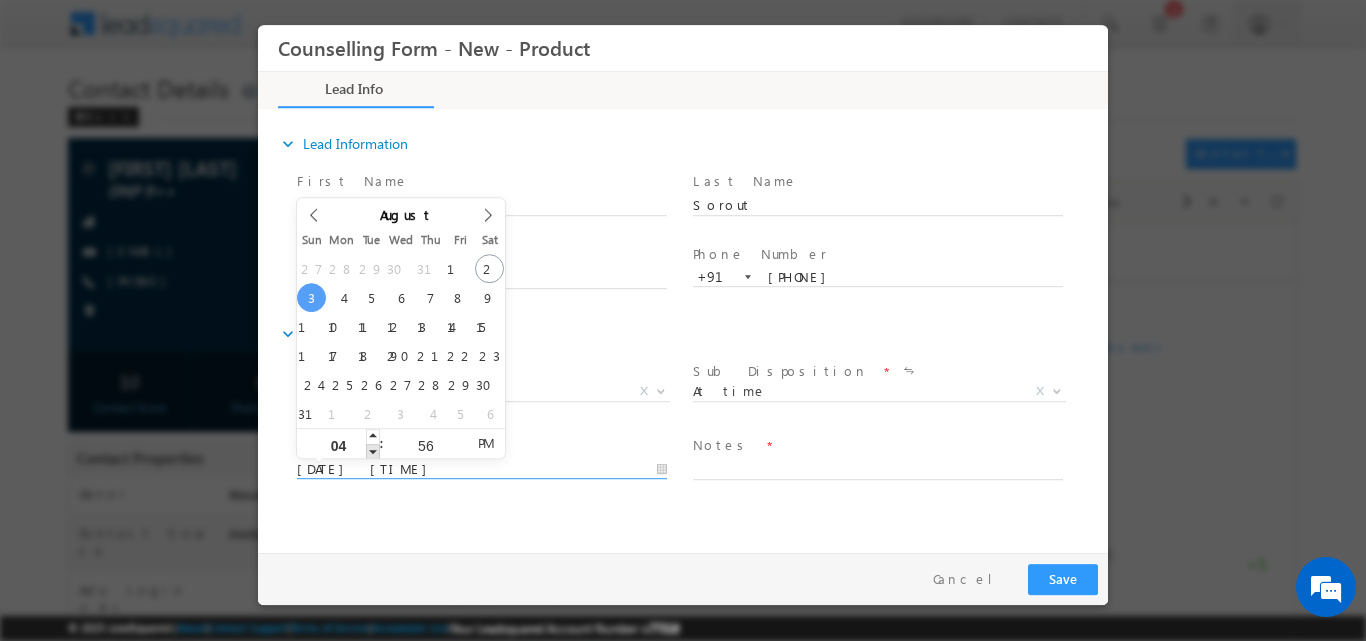 click at bounding box center [373, 450] 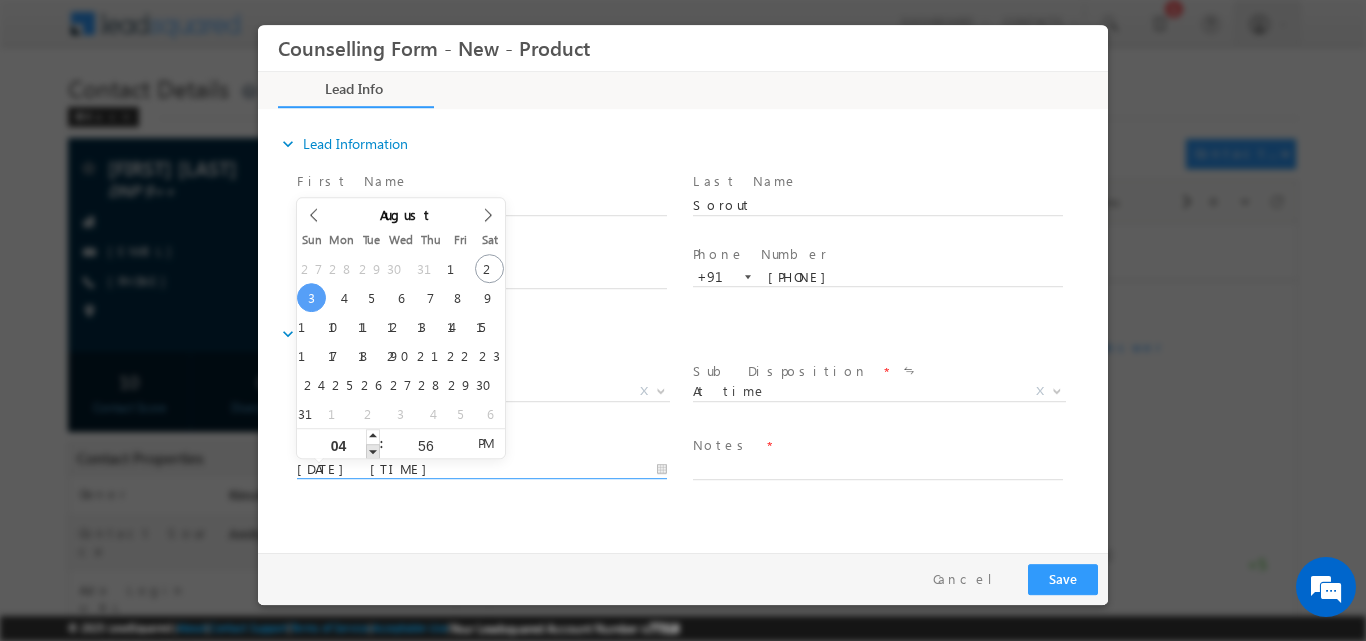 type on "03" 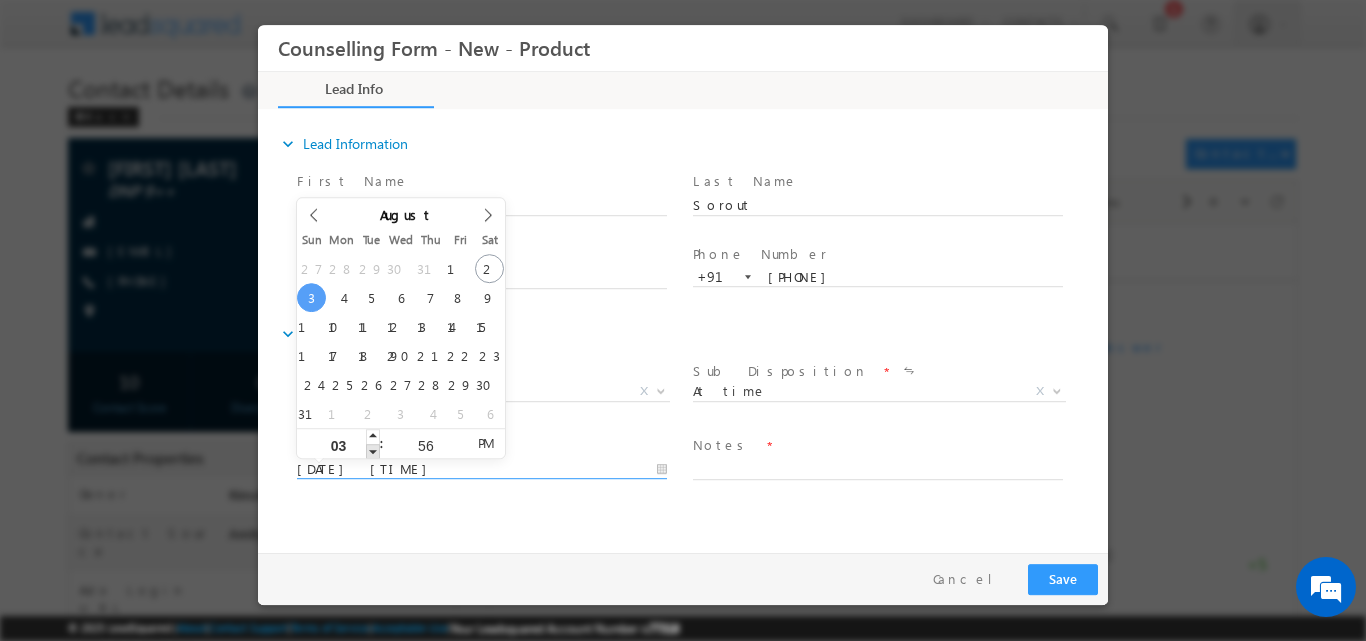 click at bounding box center [373, 450] 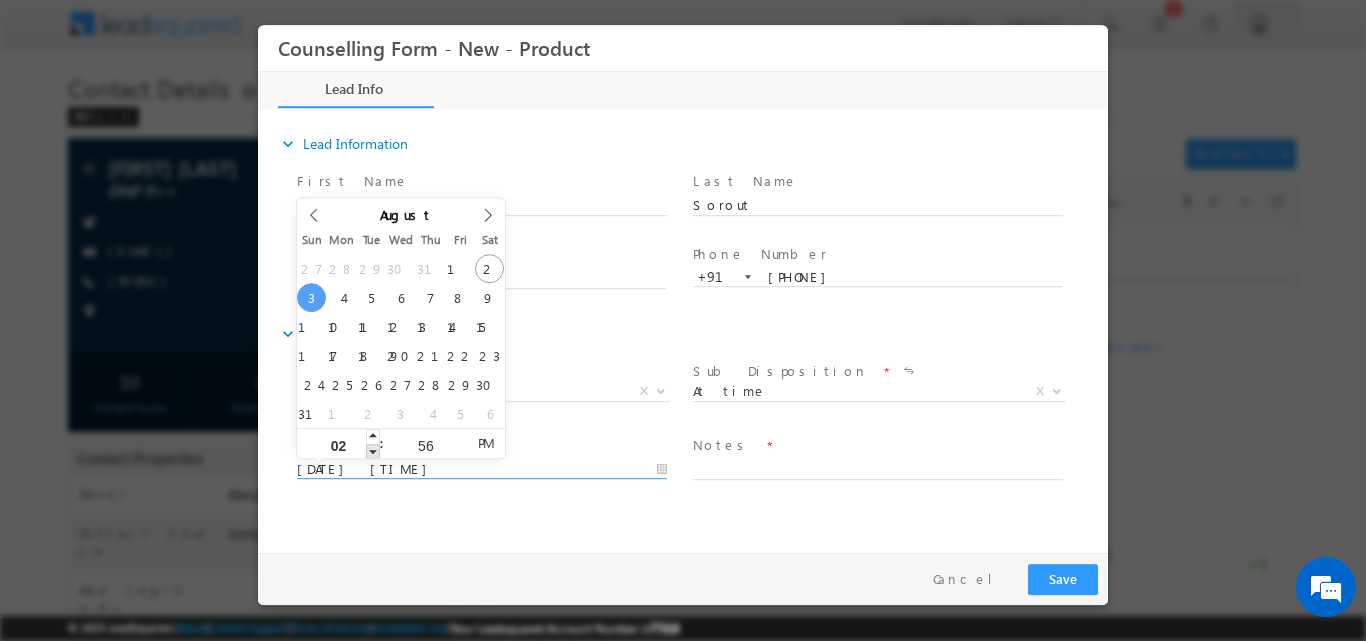 type on "03/08/2025 1:56 PM" 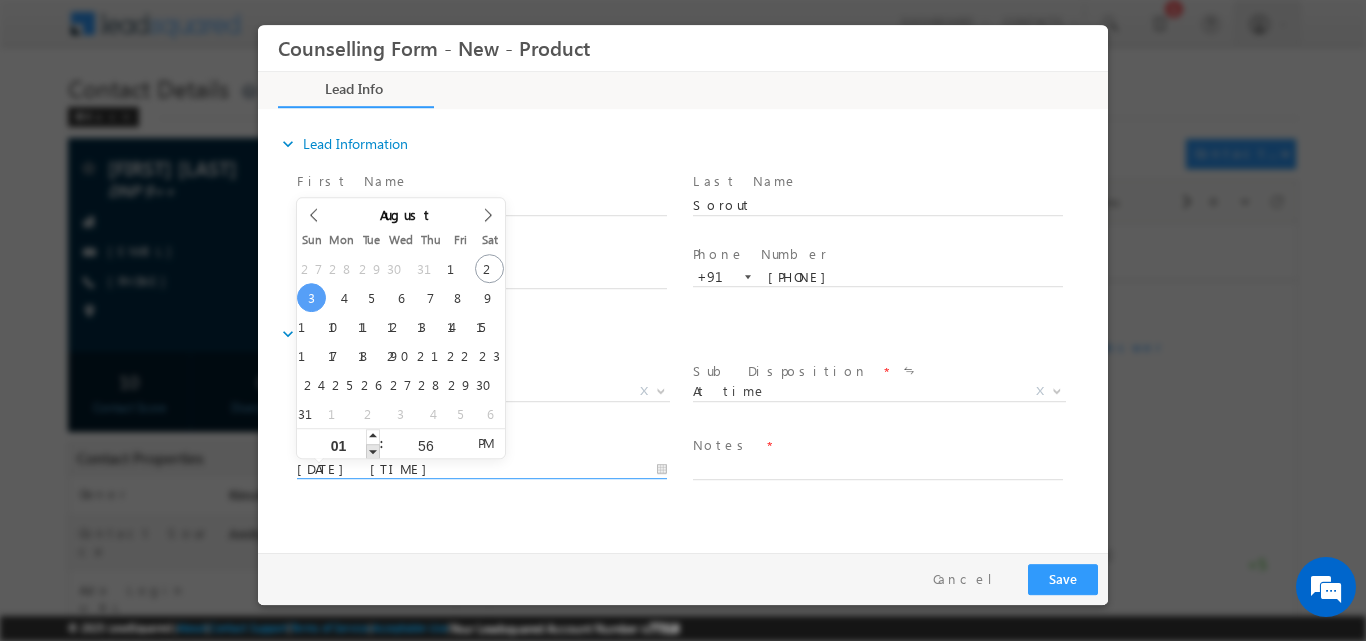 click at bounding box center [373, 450] 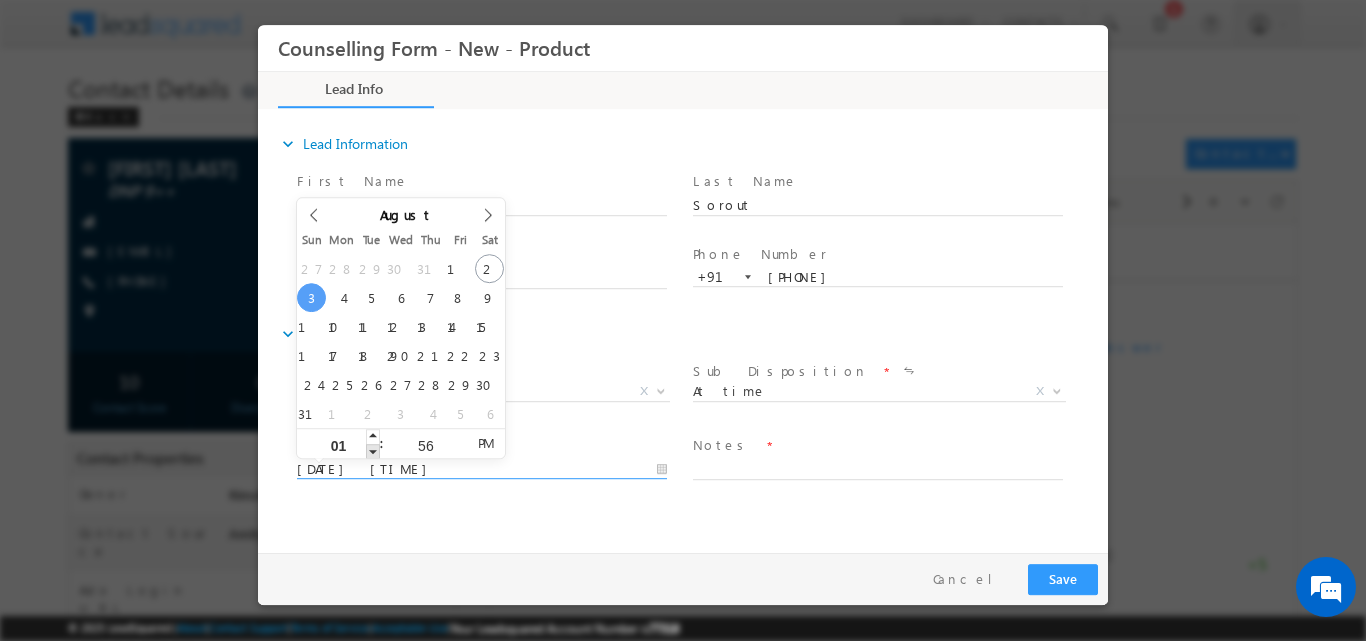 type on "03/08/2025 12:56 PM" 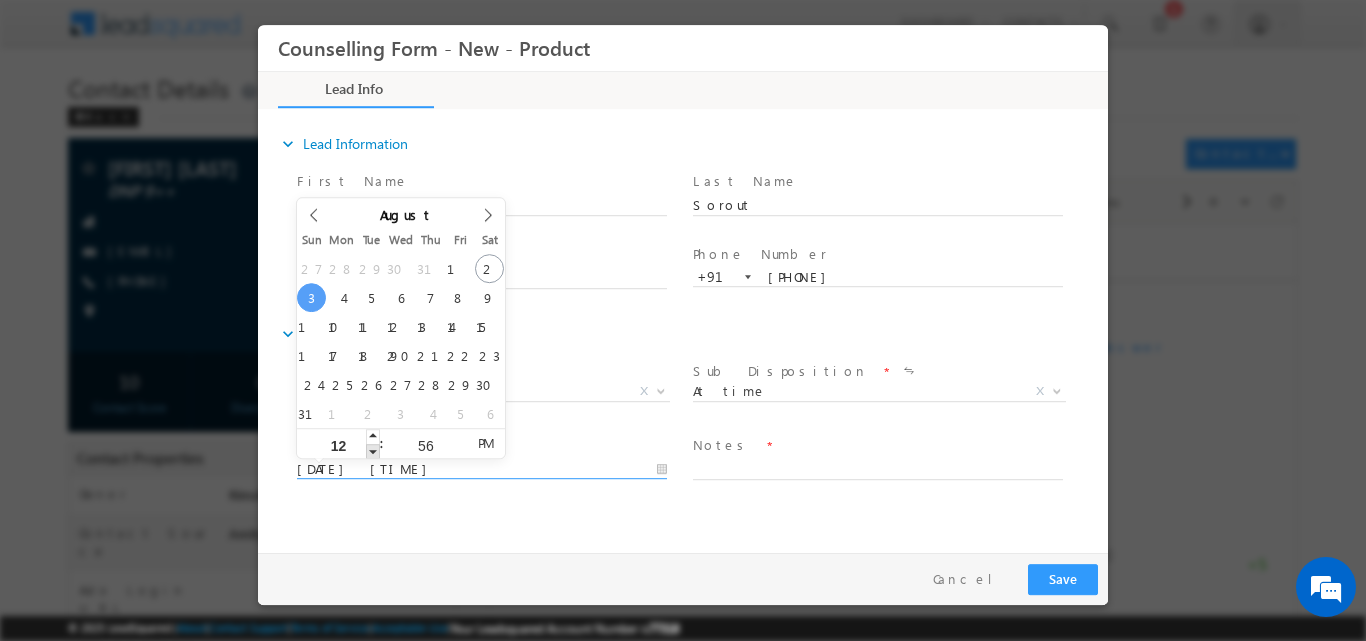 click at bounding box center [373, 450] 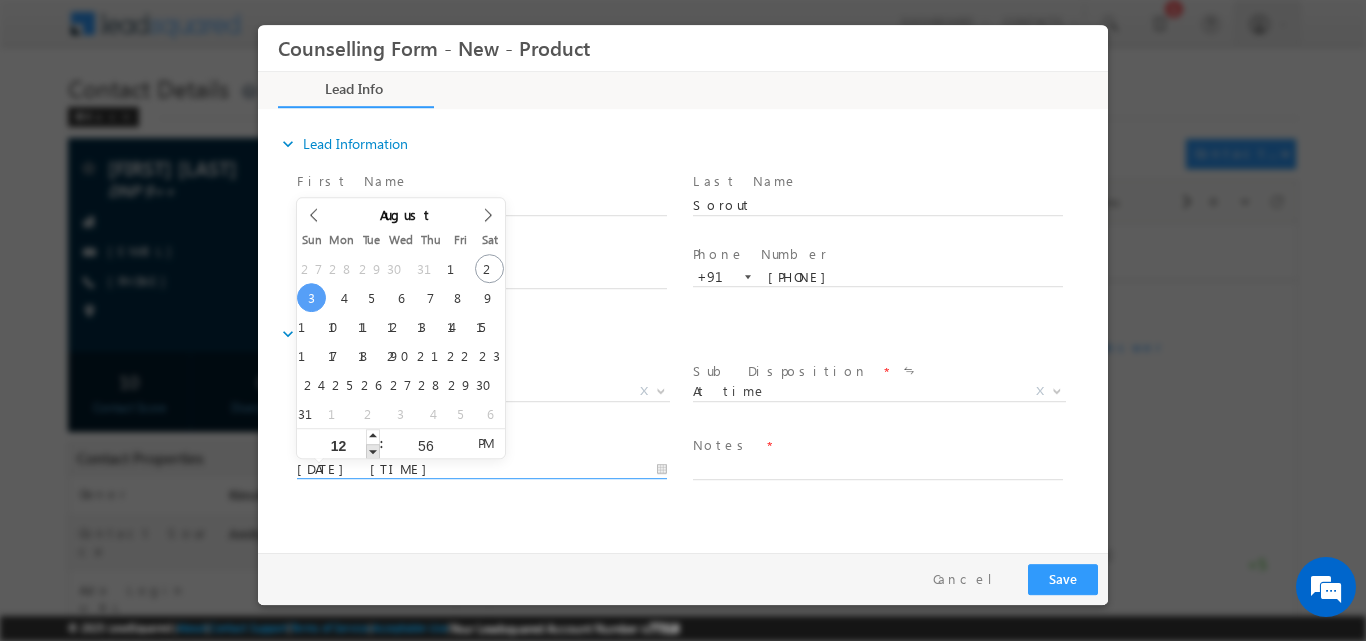 type on "03/08/2025 11:56 AM" 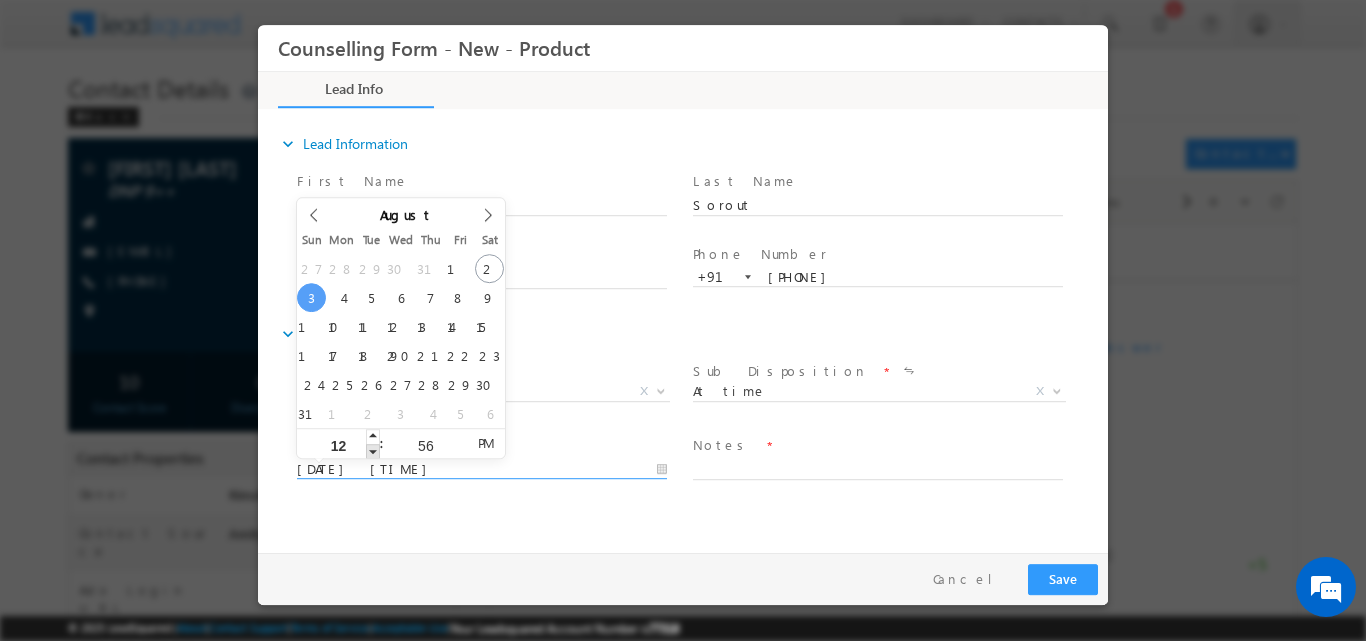type on "11" 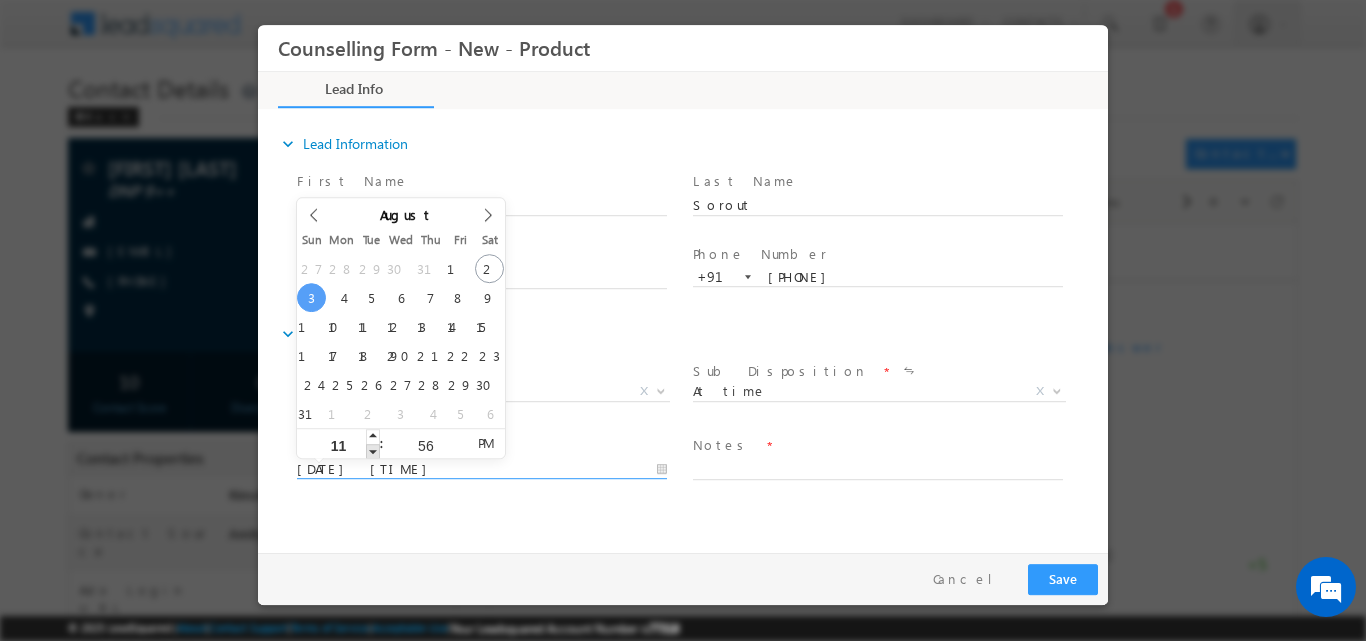 click at bounding box center [373, 450] 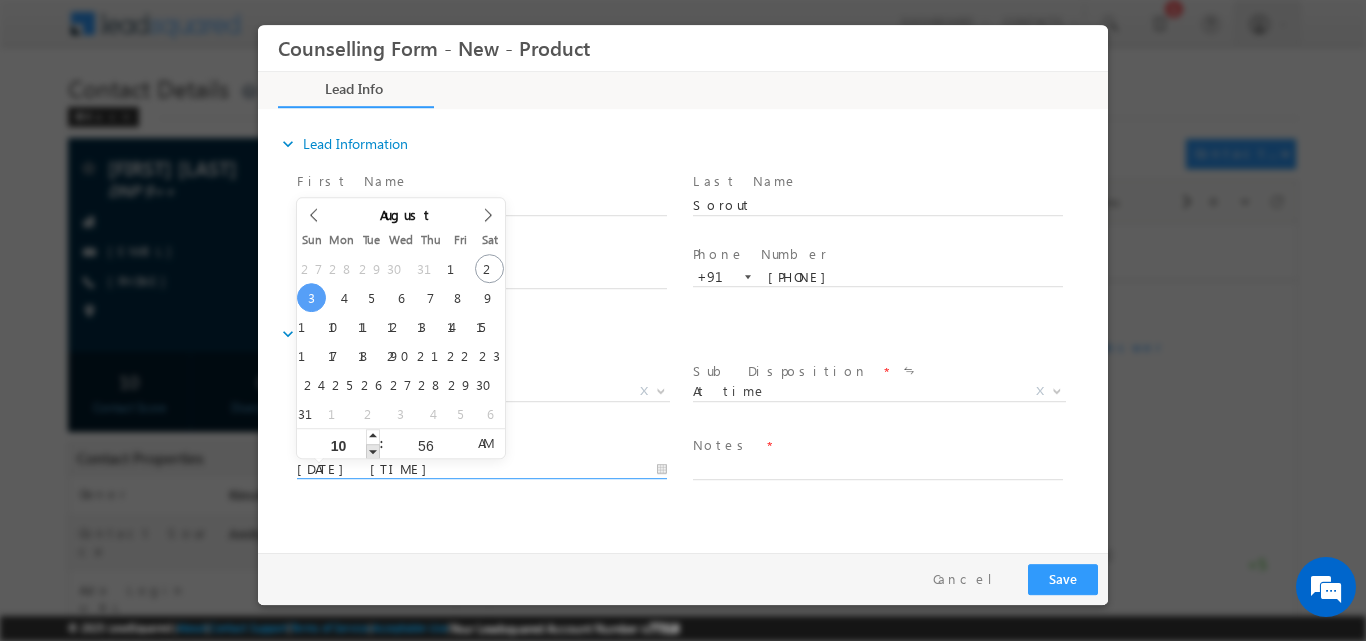 click at bounding box center (373, 450) 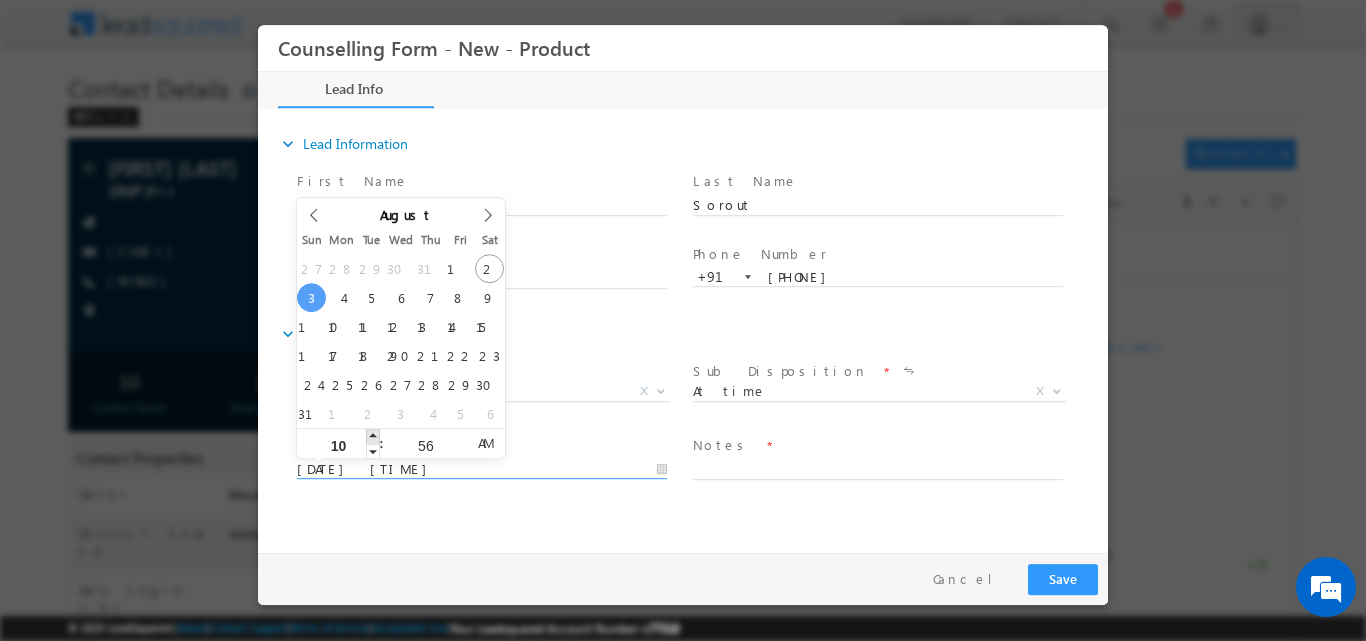 type on "03/08/2025 11:56 AM" 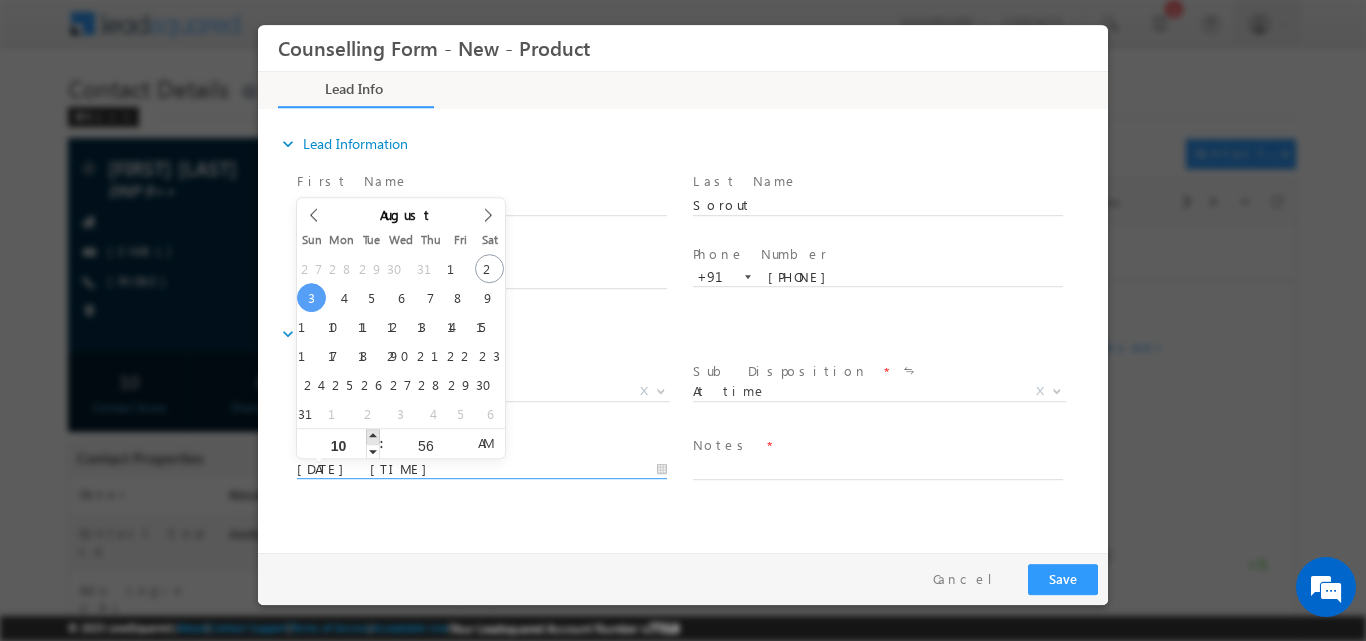 type on "11" 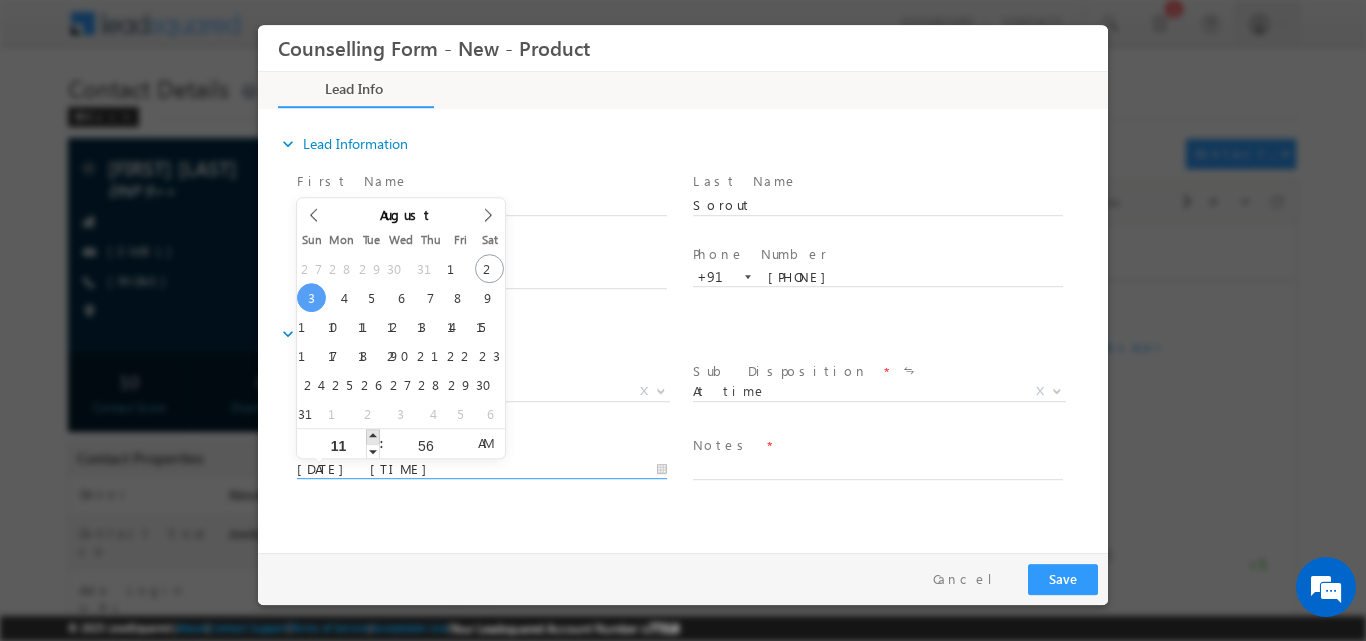 click at bounding box center [373, 435] 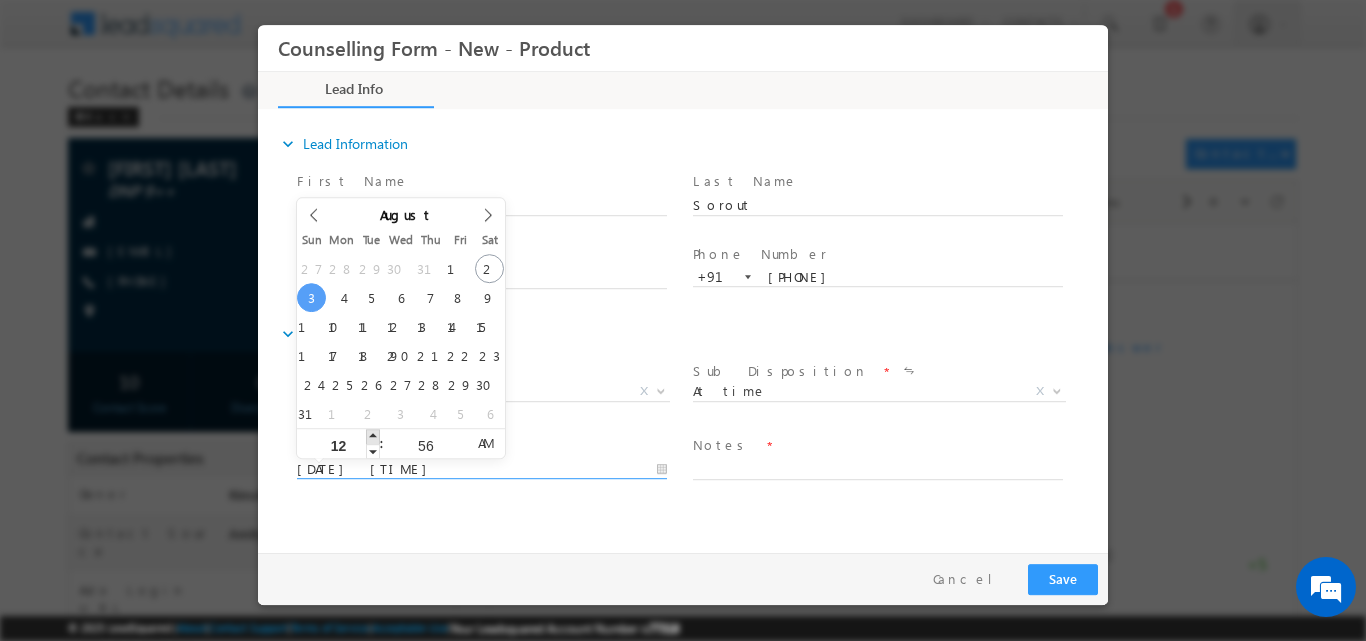 click at bounding box center (373, 435) 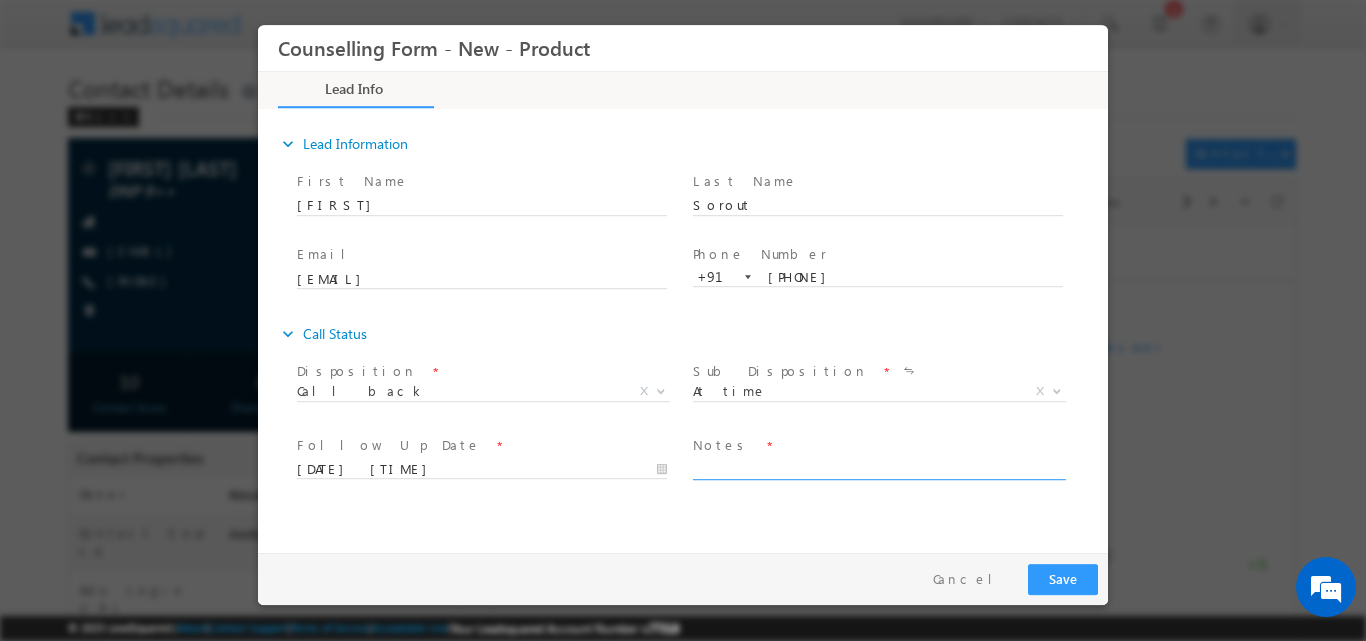 click at bounding box center [878, 467] 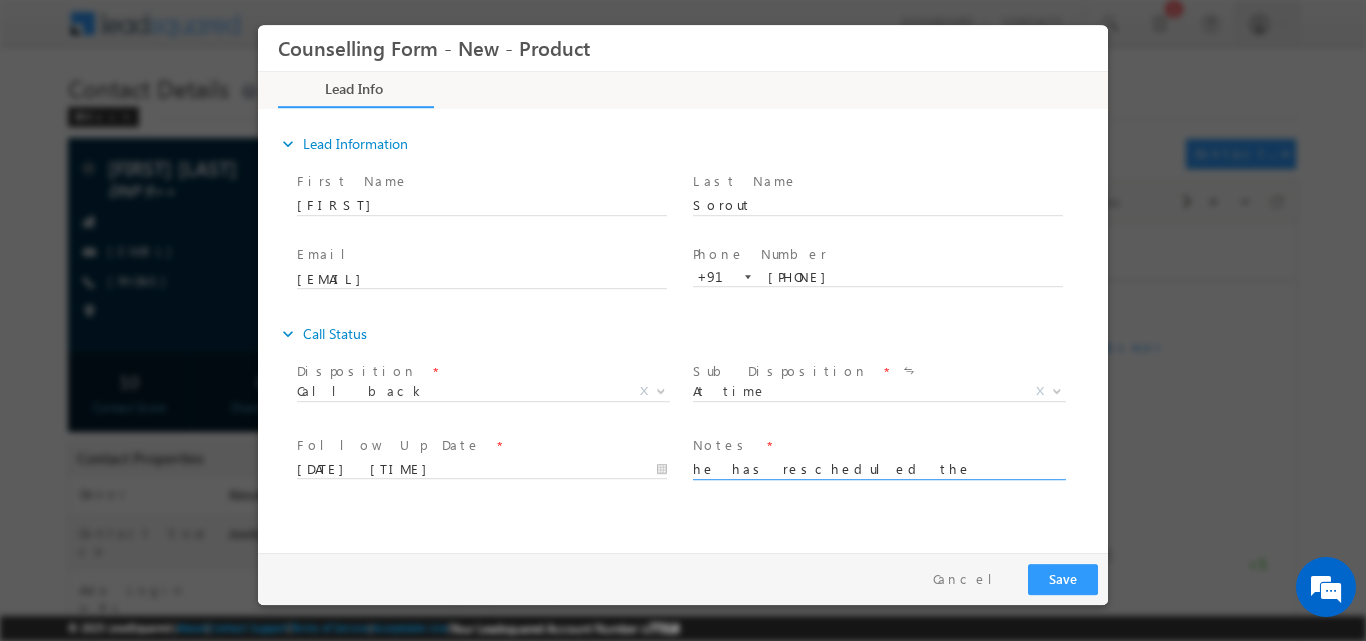 type on "he has rescheduled the session for tomorrow" 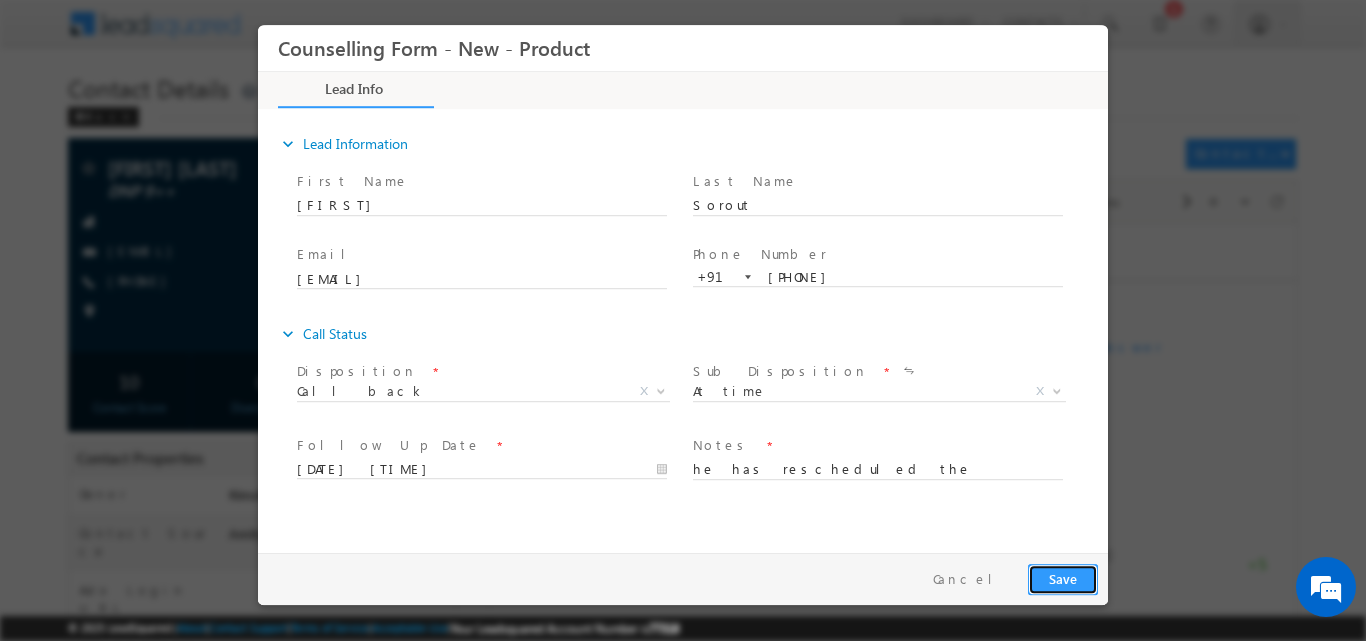 click on "Save" at bounding box center (1063, 578) 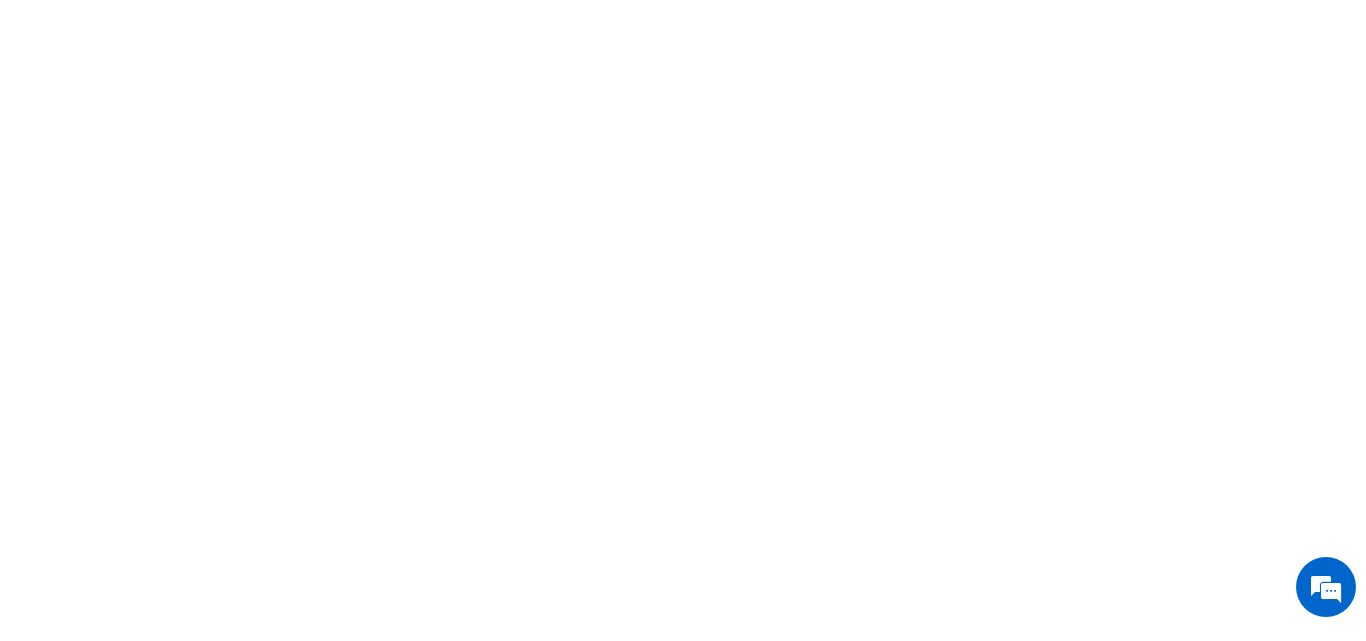 scroll, scrollTop: 0, scrollLeft: 0, axis: both 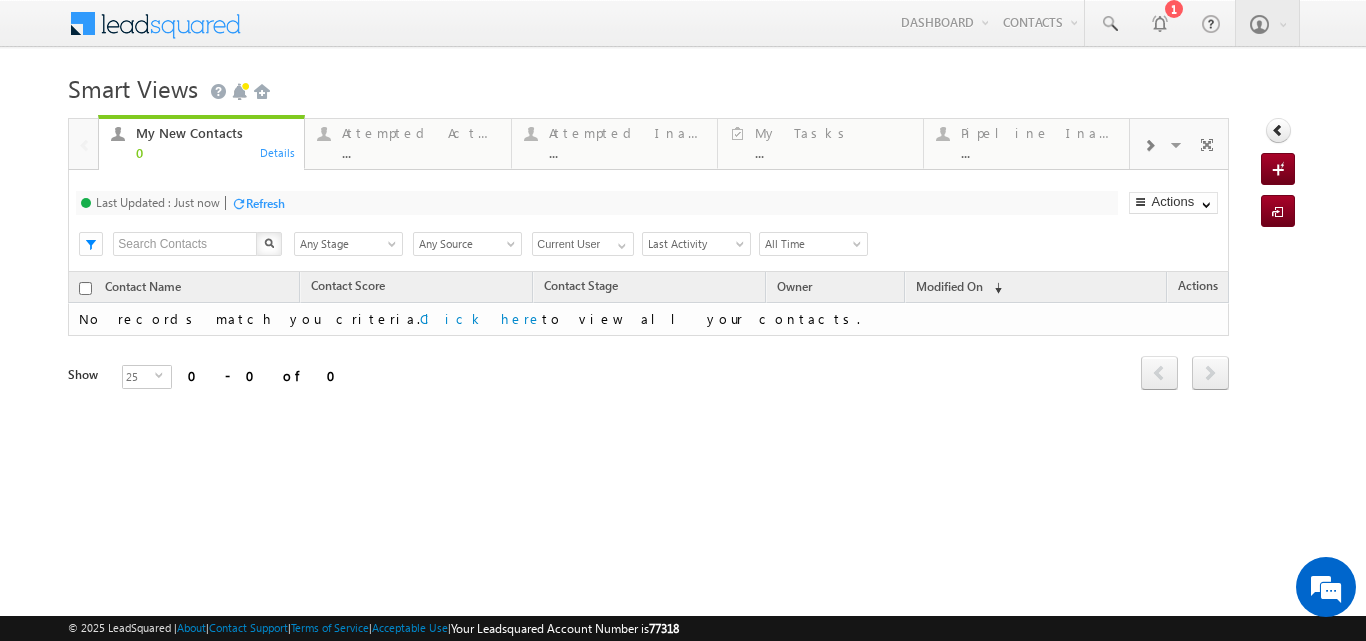 click at bounding box center (238, 203) 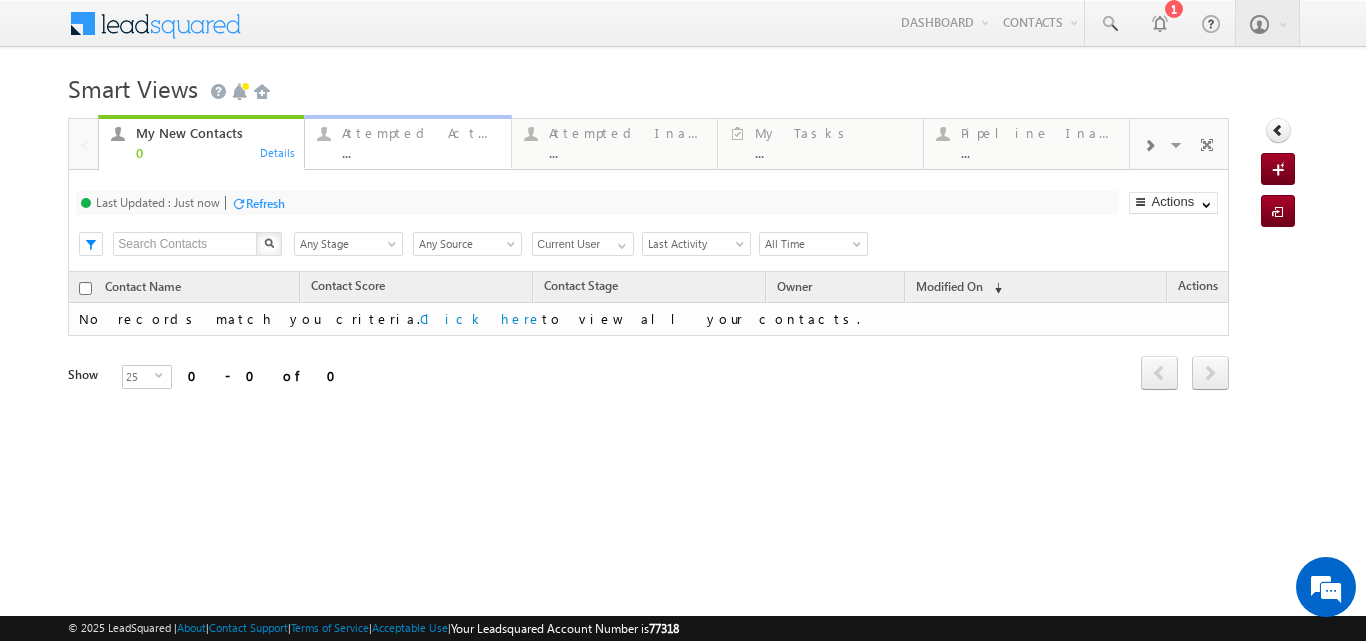 click on "Attempted Active ..." at bounding box center (420, 140) 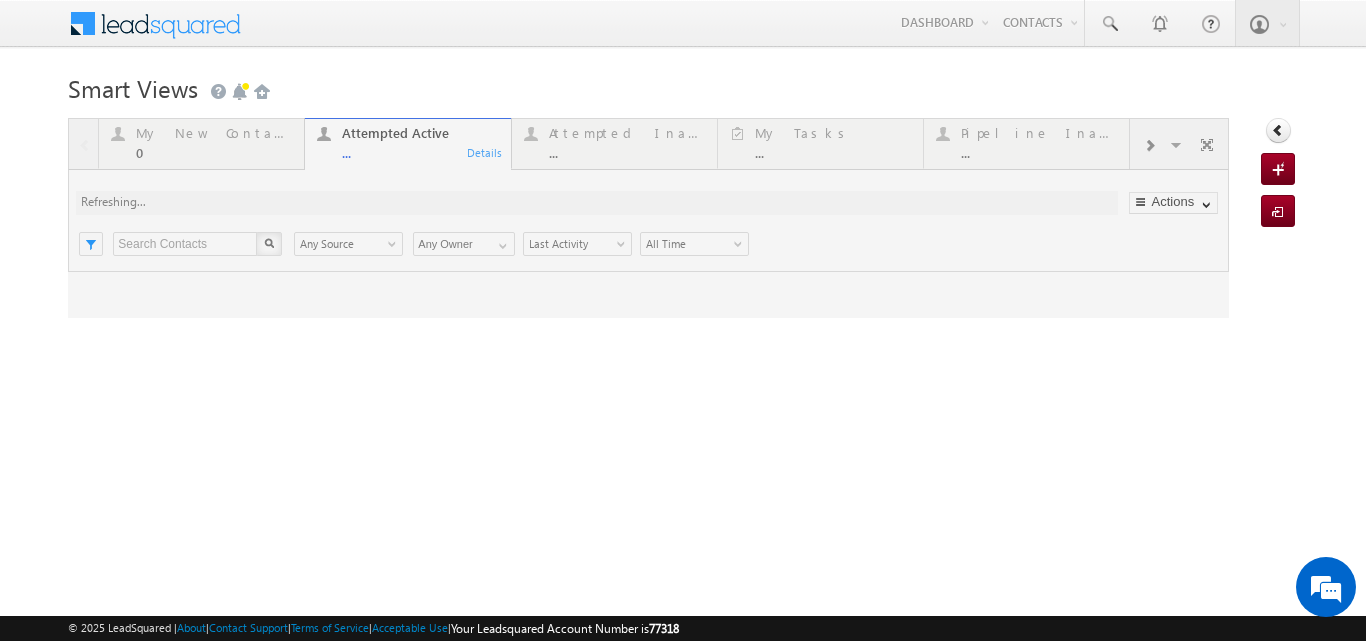 scroll, scrollTop: 0, scrollLeft: 0, axis: both 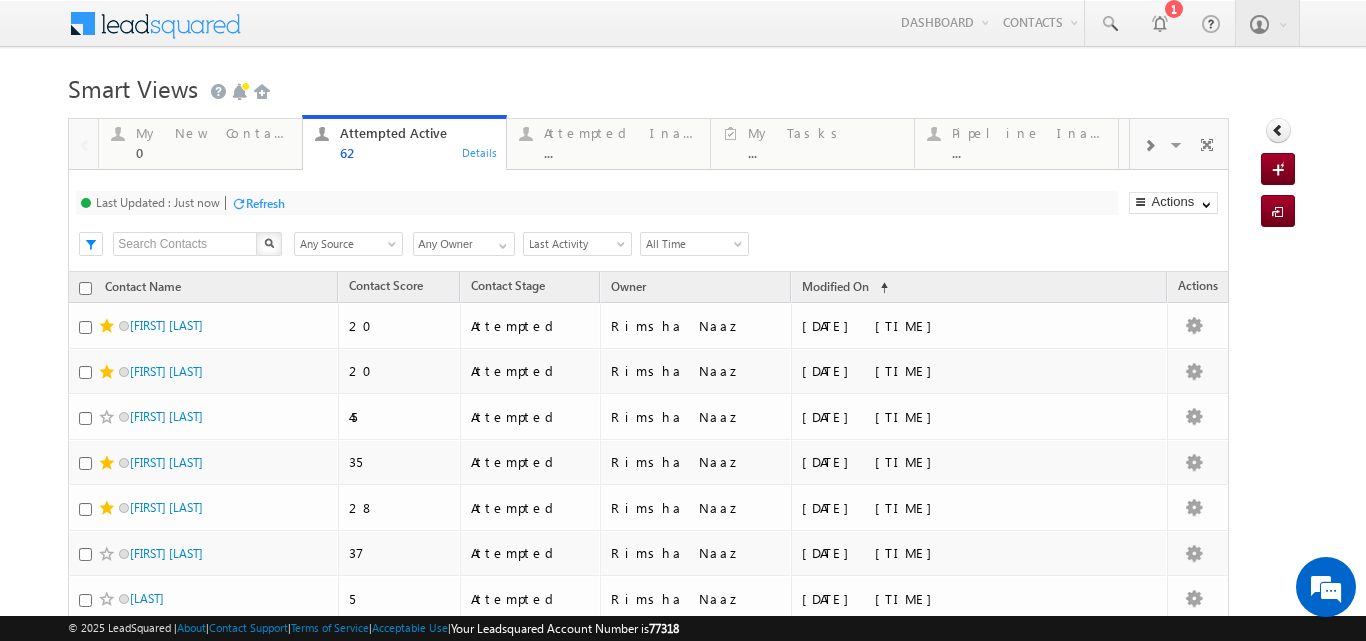 click on "Smart Views Getting Started" at bounding box center [682, 86] 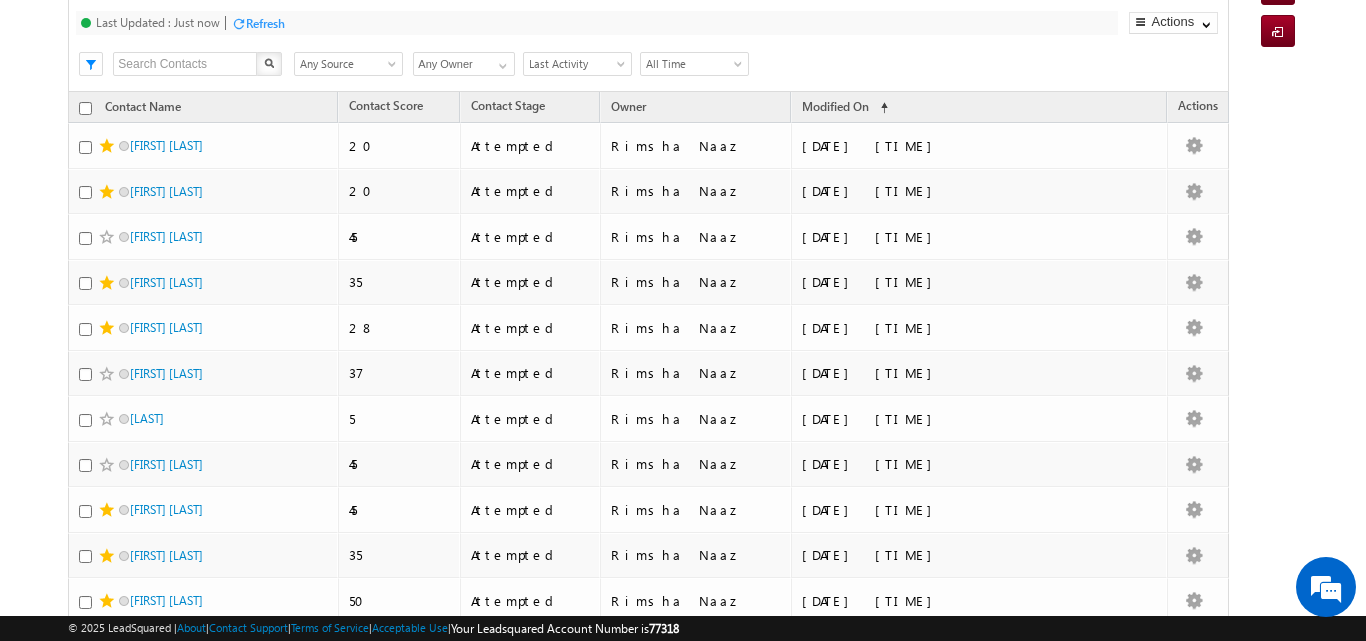 scroll, scrollTop: 0, scrollLeft: 0, axis: both 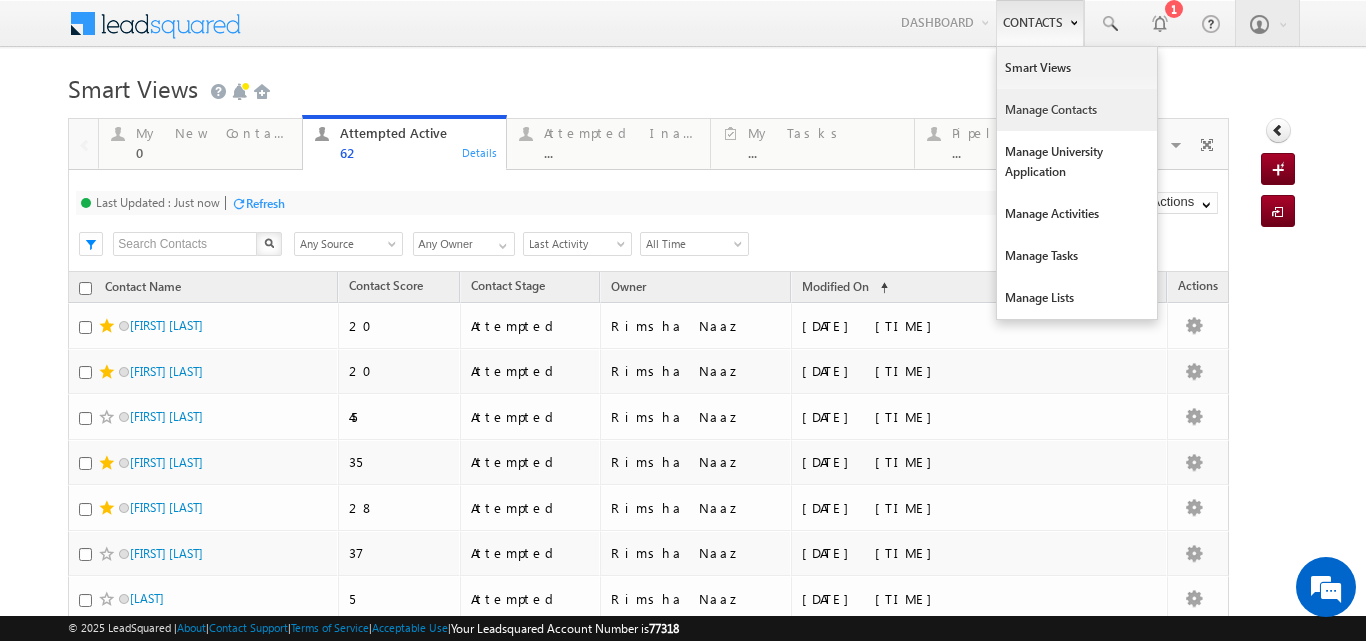 click on "Manage Contacts" at bounding box center (1077, 110) 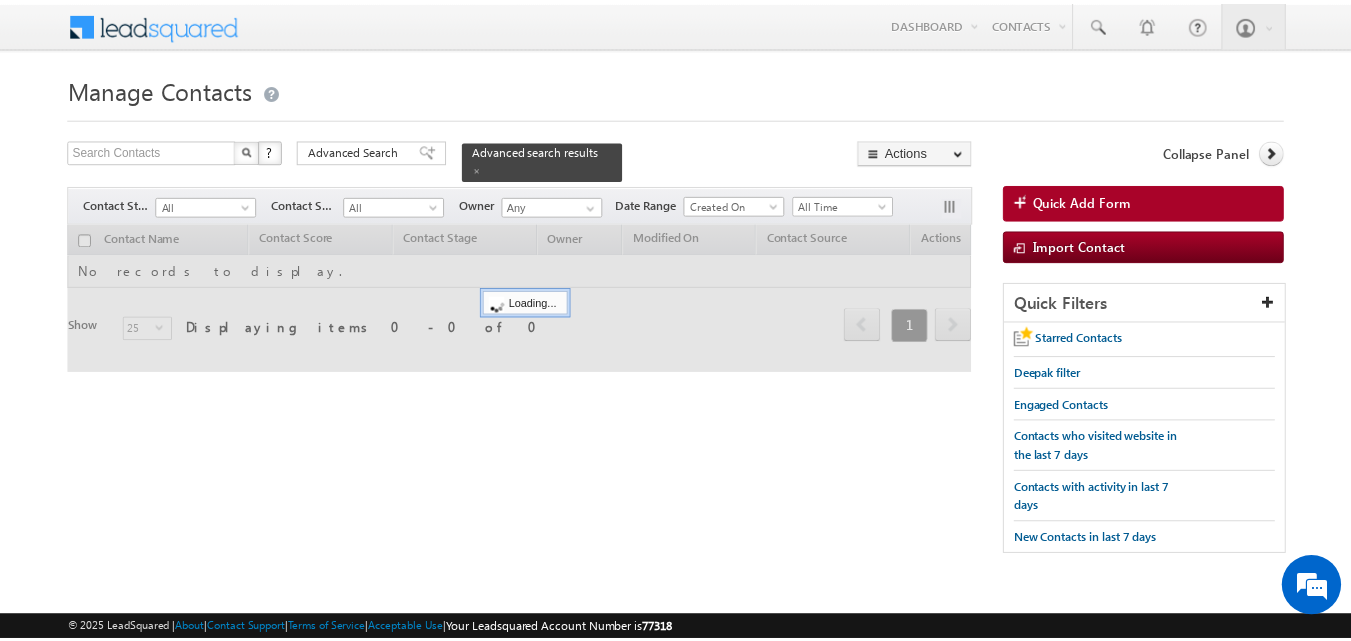 scroll, scrollTop: 0, scrollLeft: 0, axis: both 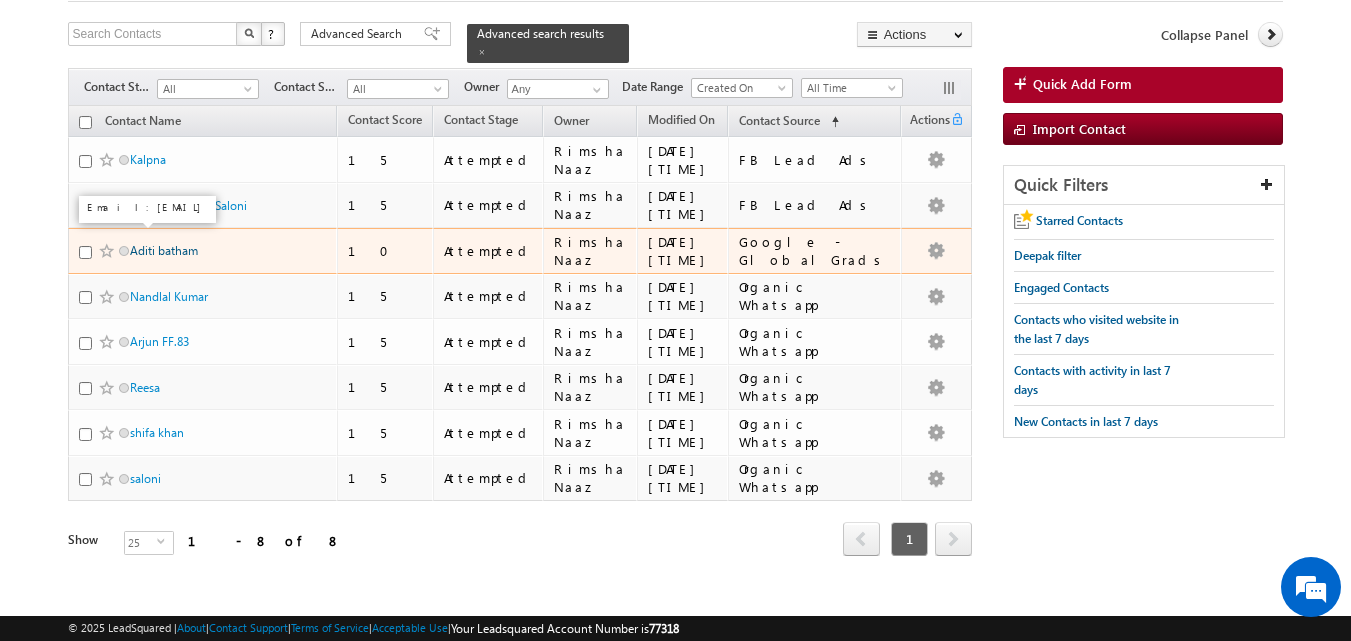 click on "Aditi batham" at bounding box center (164, 250) 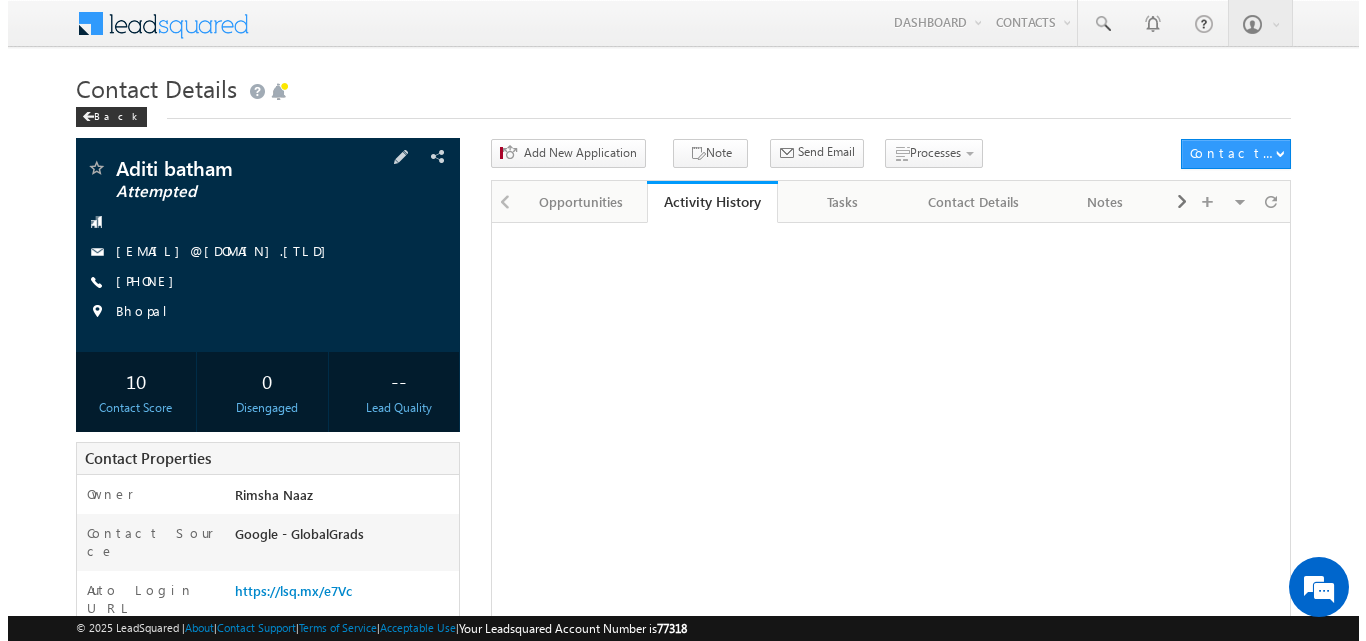 scroll, scrollTop: 0, scrollLeft: 0, axis: both 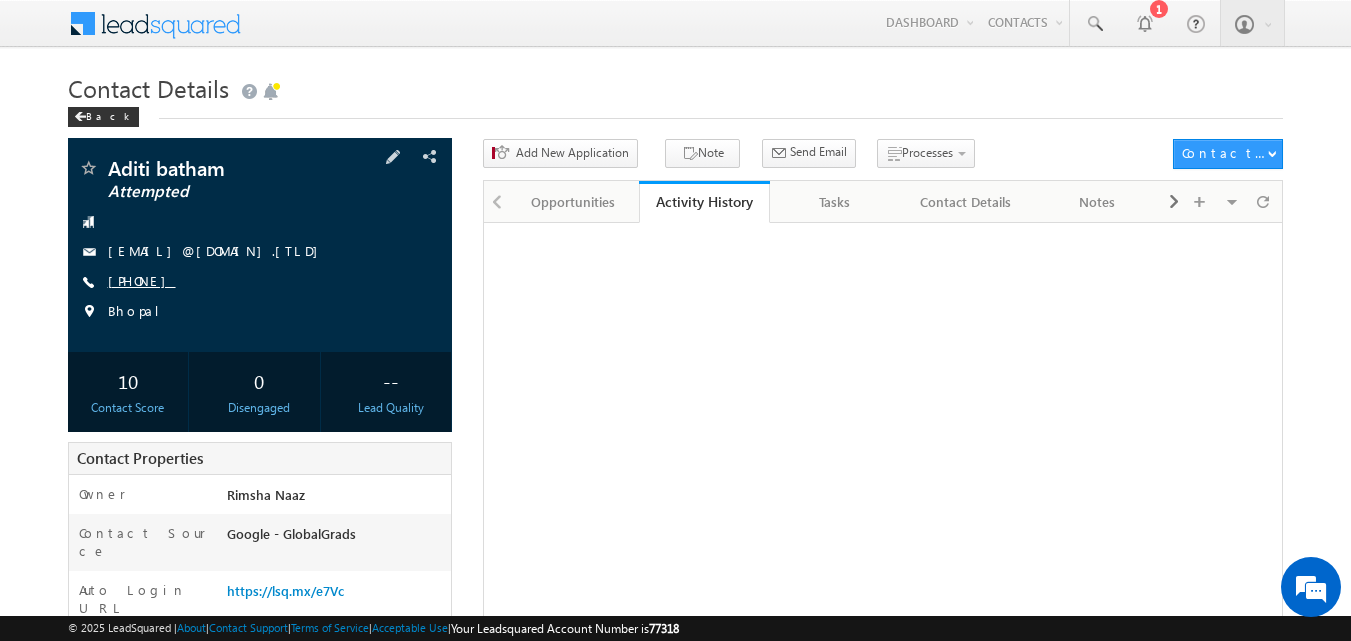 click on "+91-8839617561" at bounding box center [142, 280] 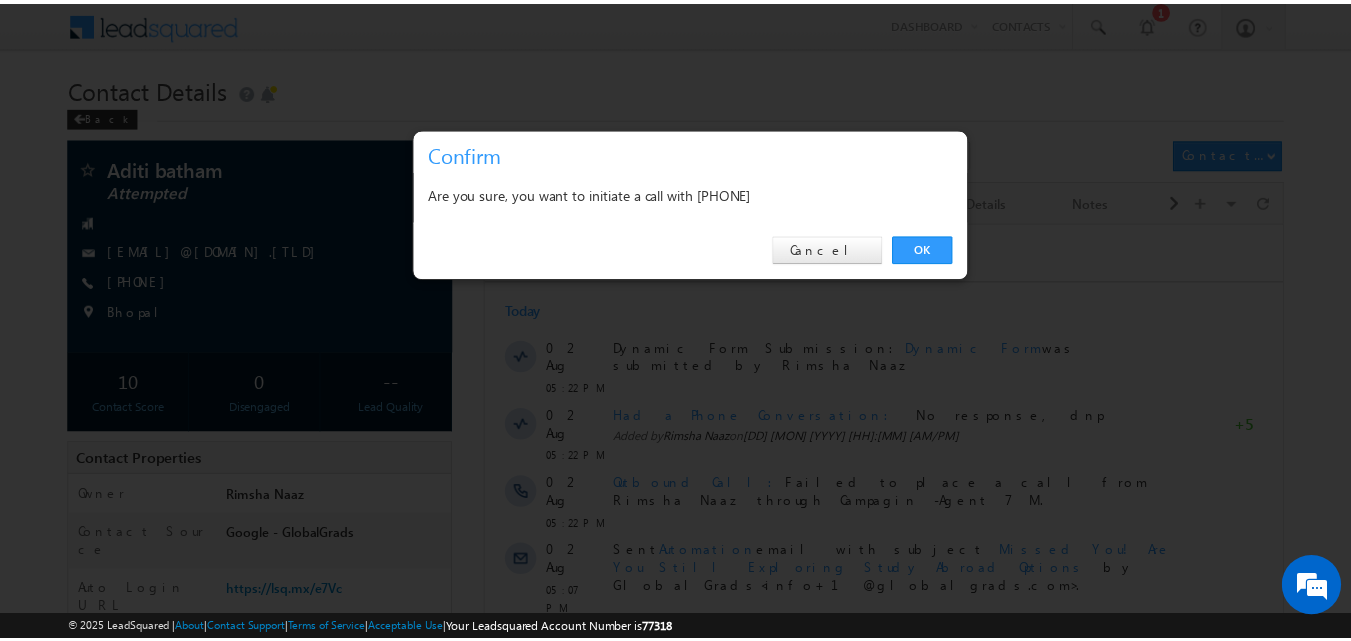 scroll, scrollTop: 0, scrollLeft: 0, axis: both 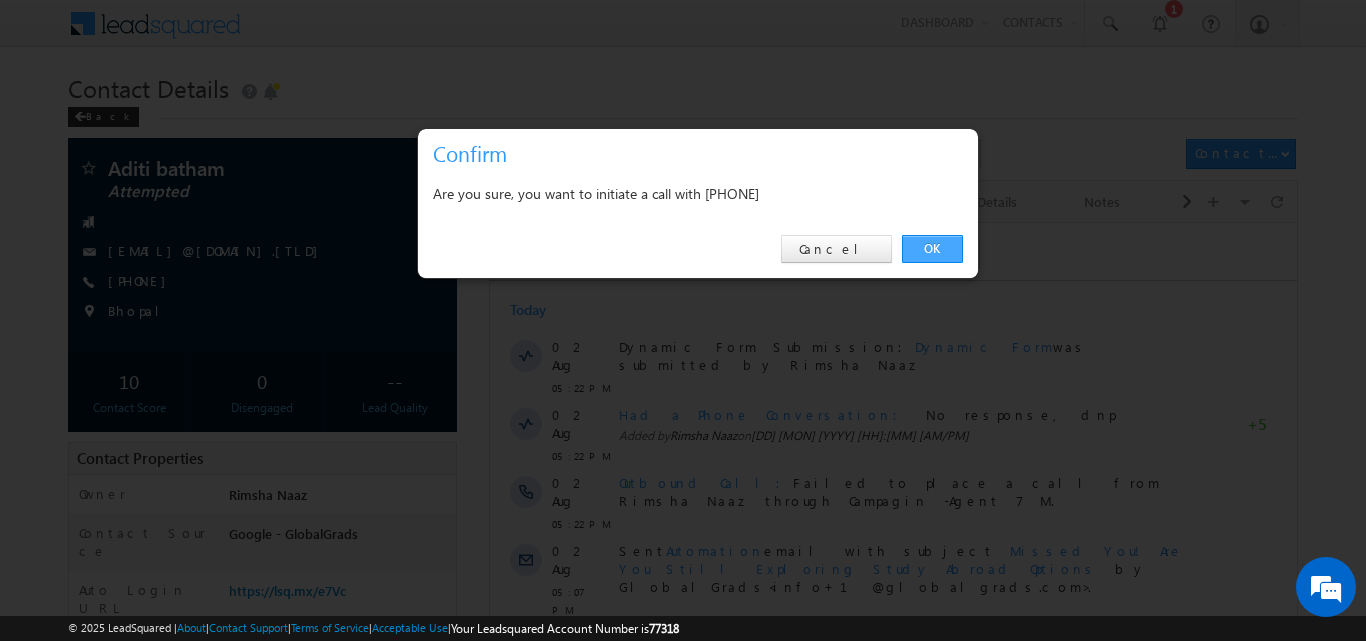 click on "OK" at bounding box center [932, 249] 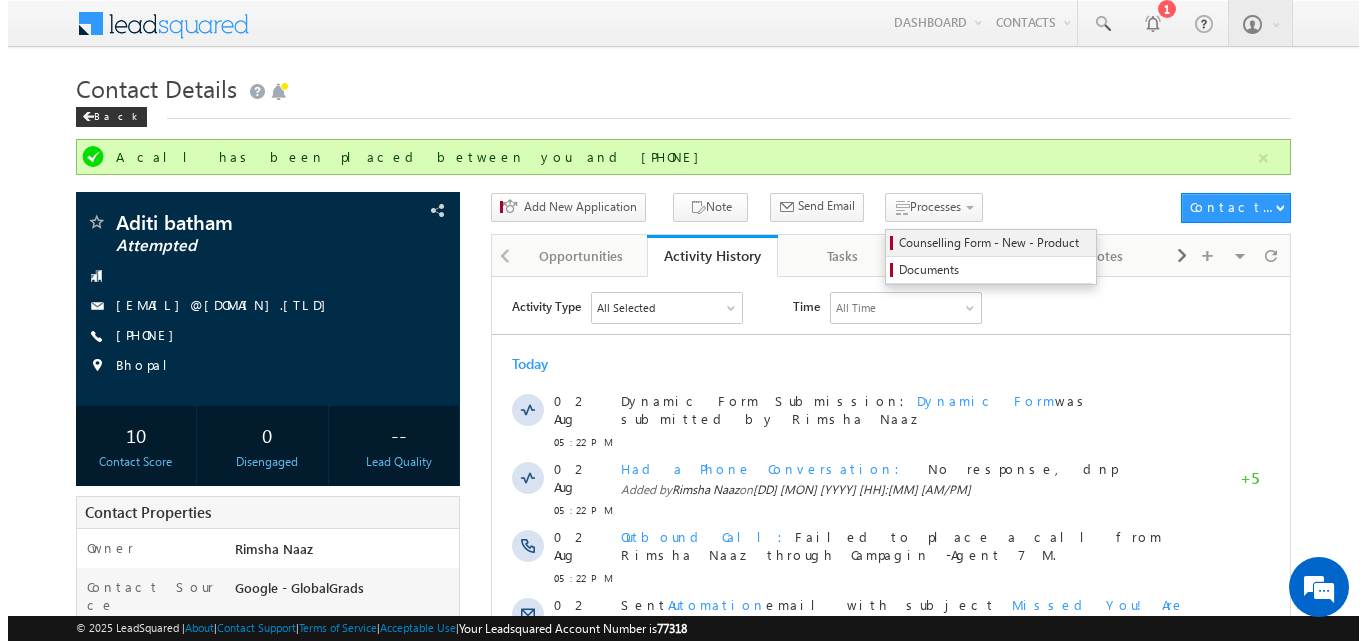 scroll, scrollTop: 0, scrollLeft: 0, axis: both 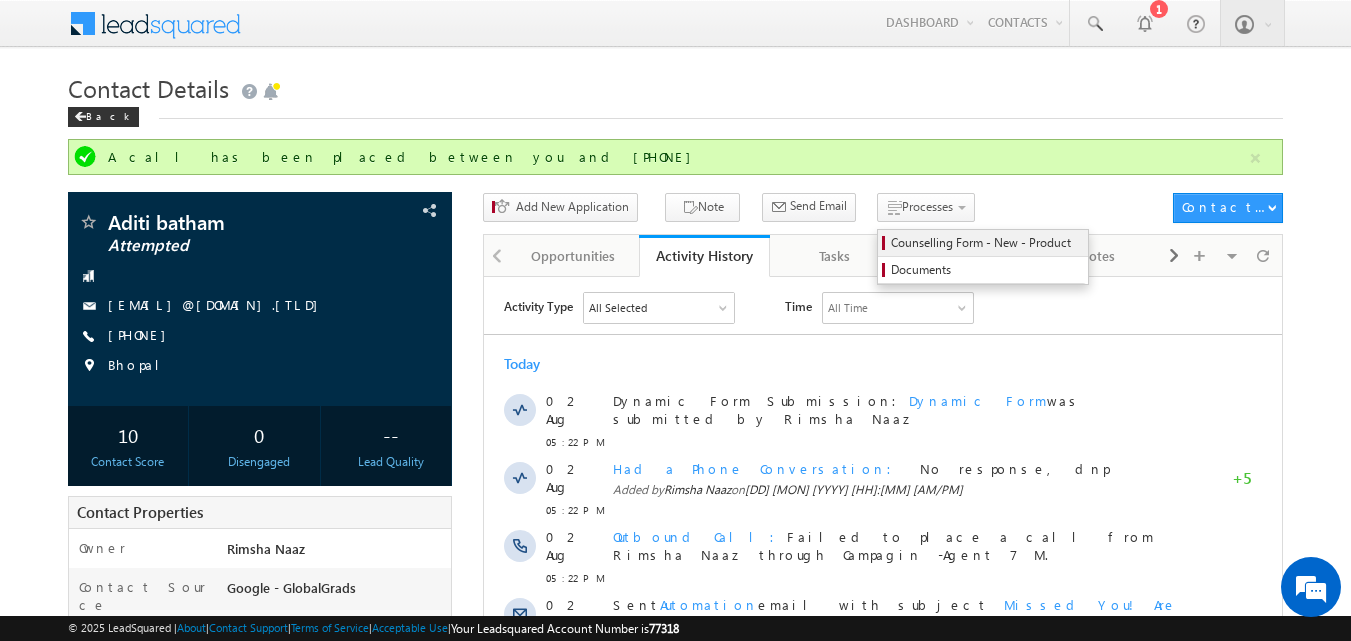 click on "Counselling Form - New - Product" at bounding box center [986, 243] 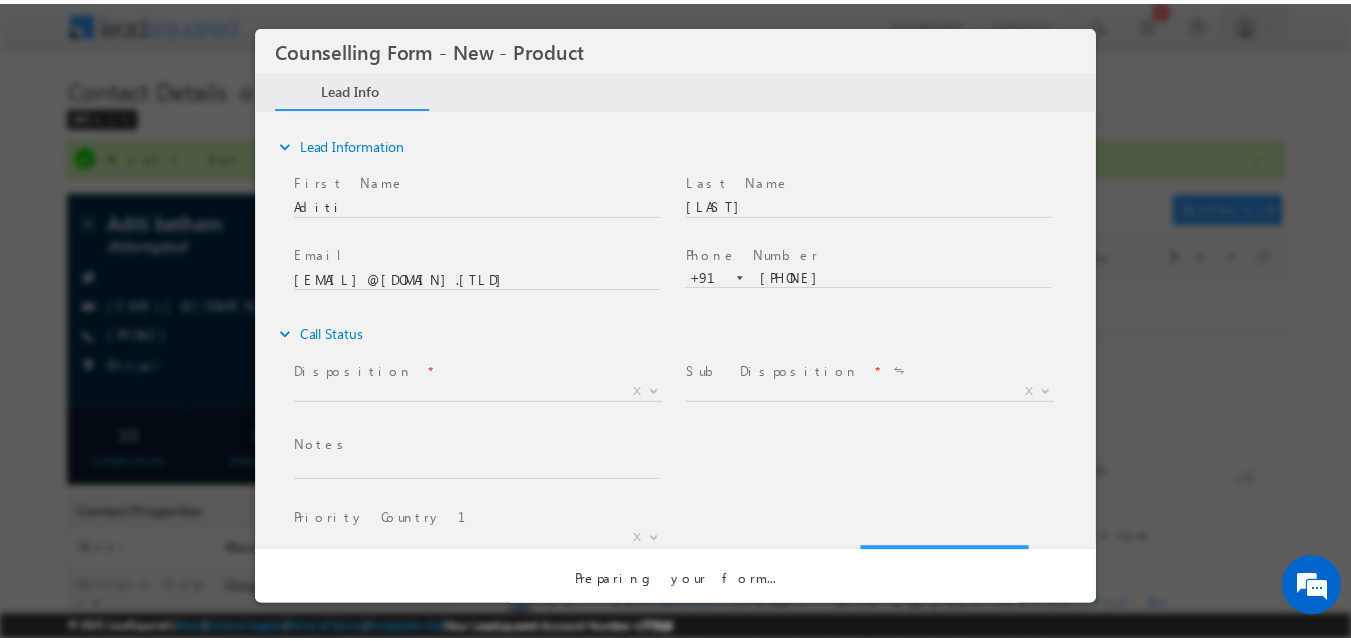 scroll, scrollTop: 0, scrollLeft: 0, axis: both 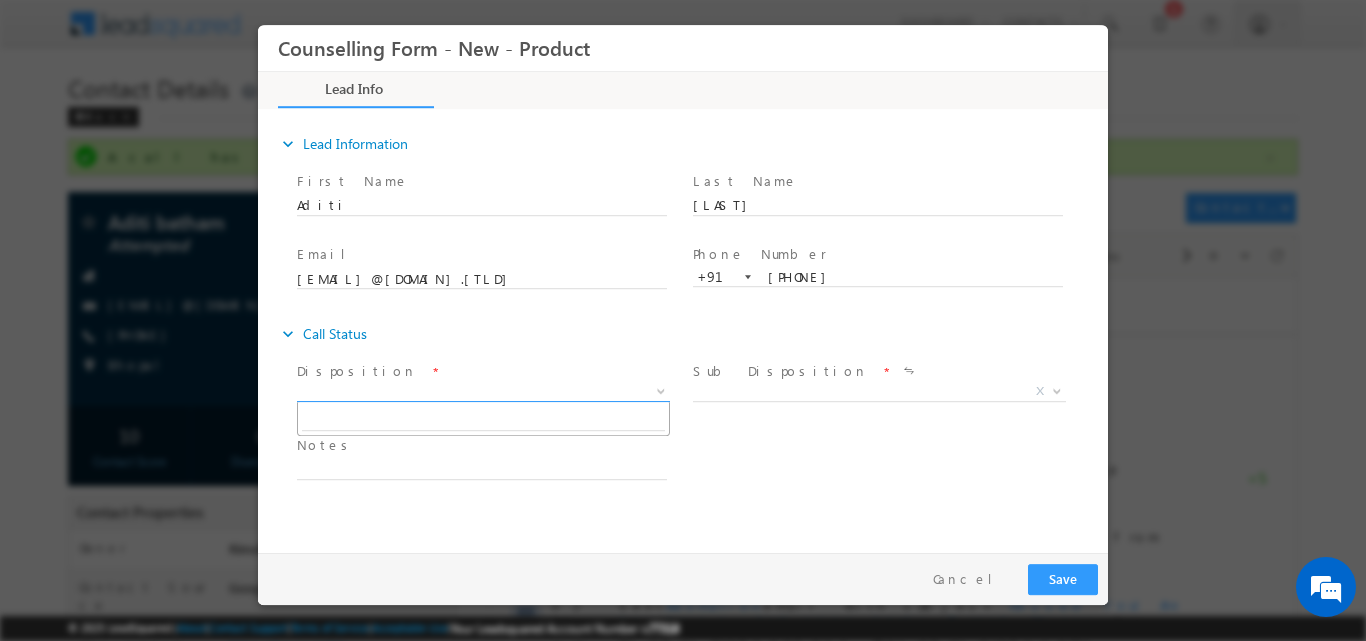 click at bounding box center [659, 390] 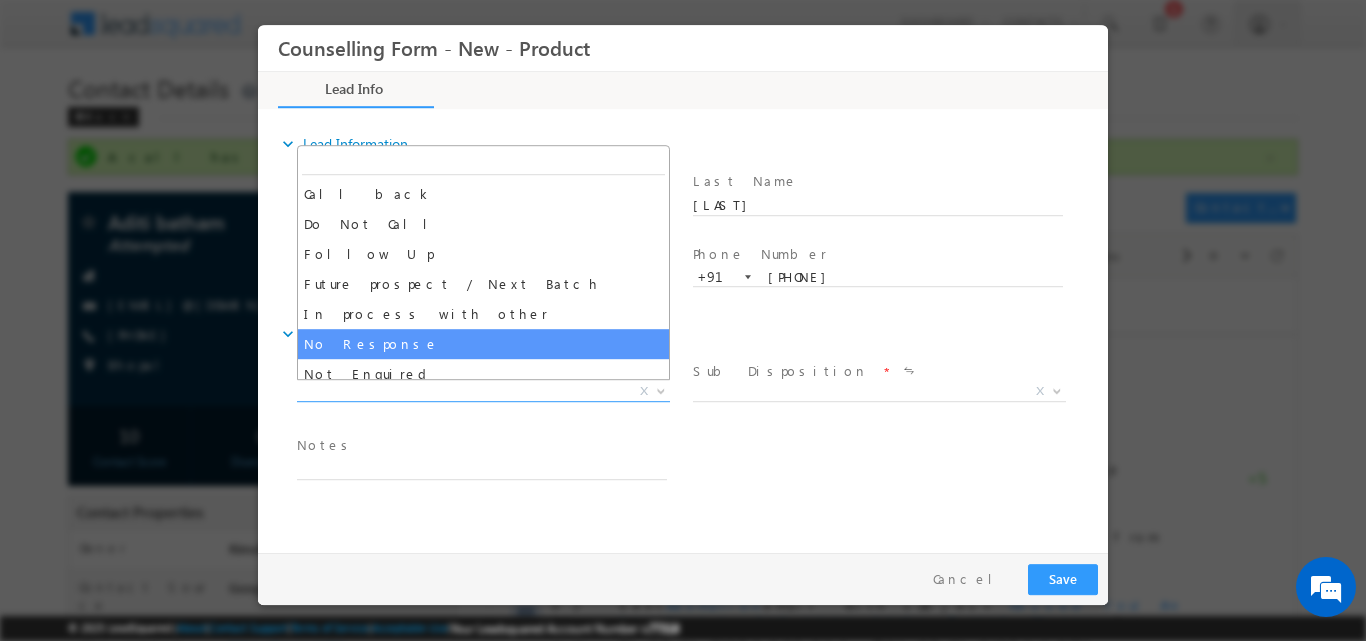 select on "No Response" 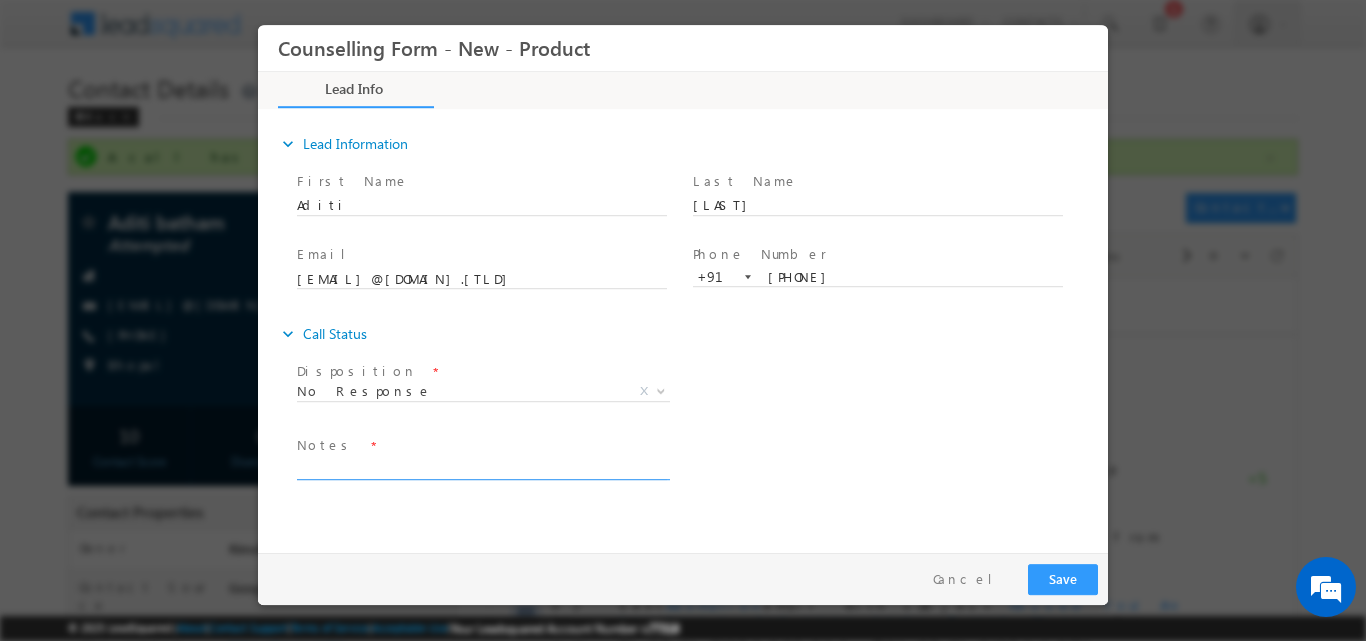 click at bounding box center (482, 467) 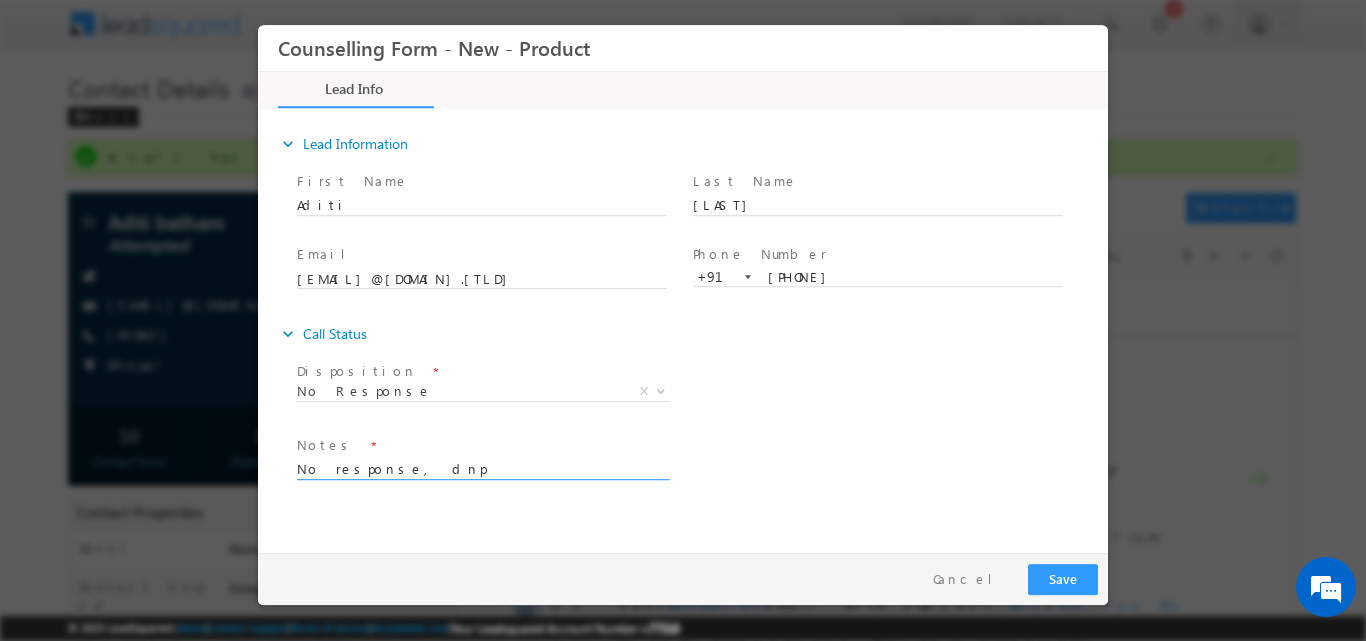 type on "No response, dnp" 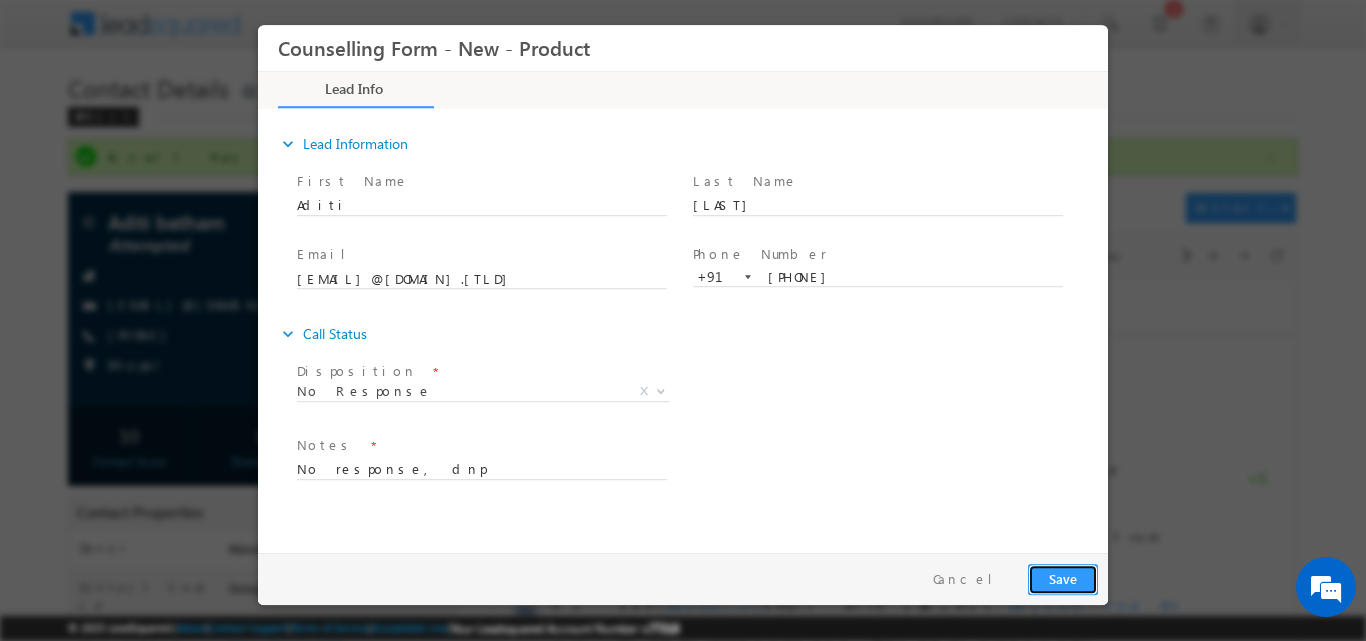 click on "Save" at bounding box center [1063, 578] 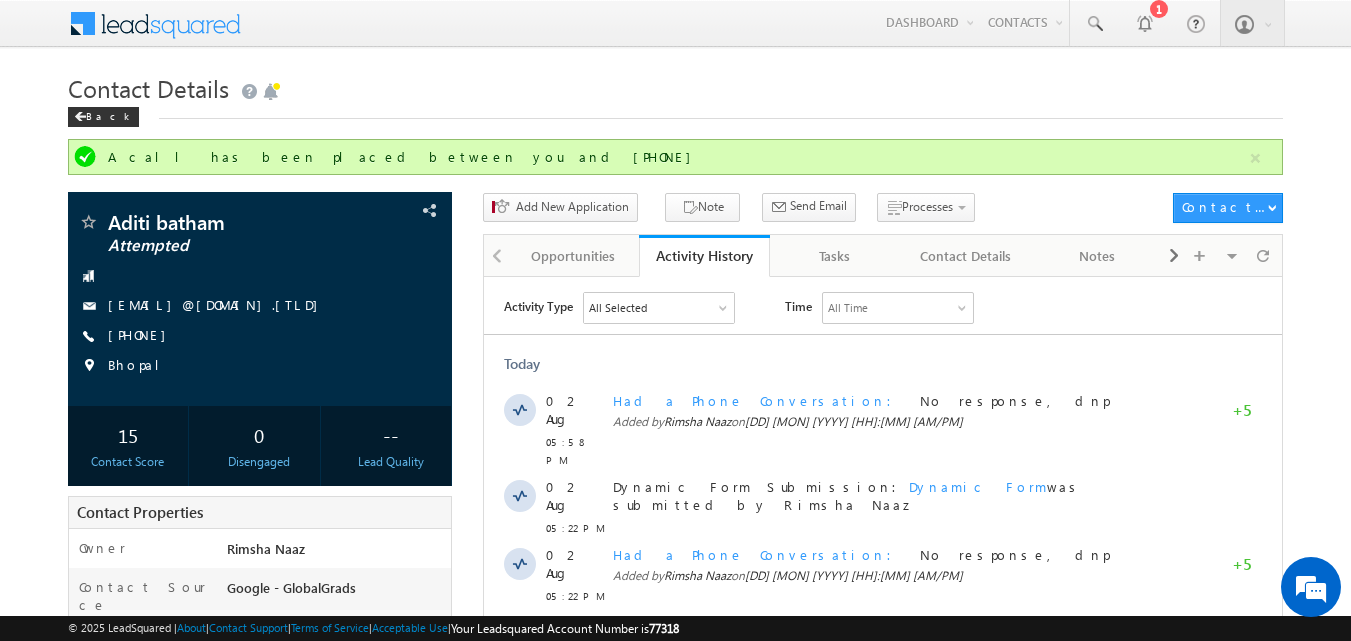 click on "Menu
Rimsha Naaz
rnaaz +1@am ity.e du" at bounding box center (675, 591) 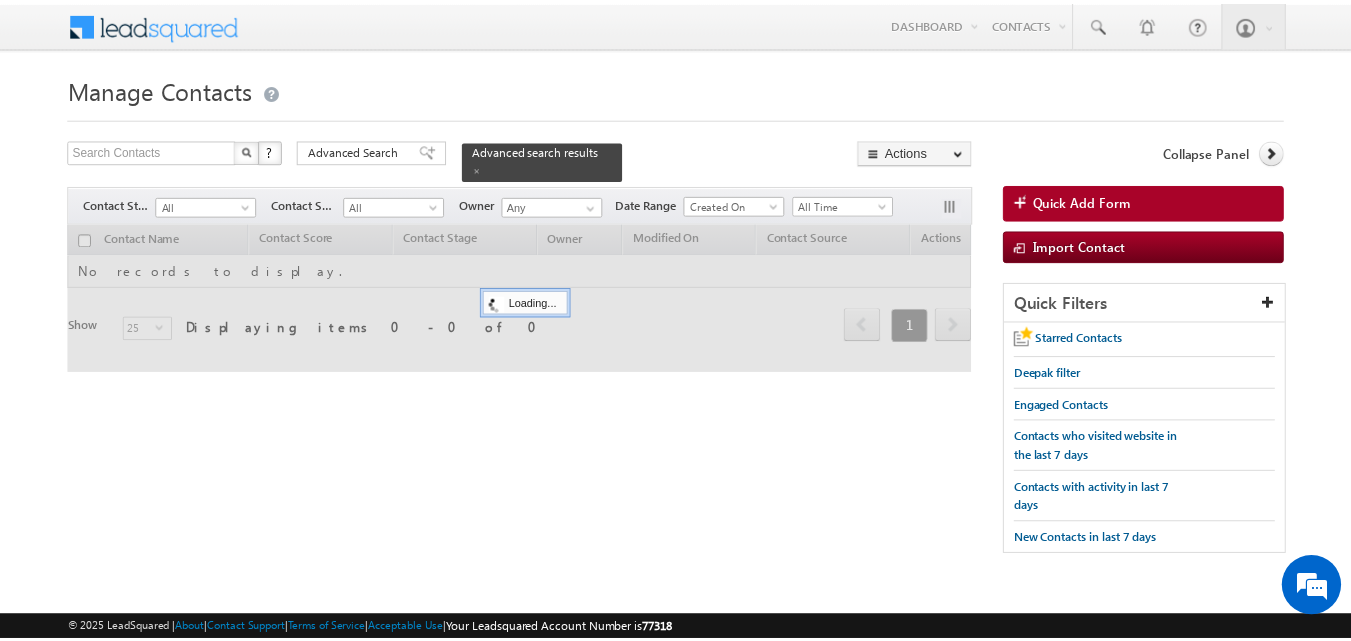 scroll, scrollTop: 0, scrollLeft: 0, axis: both 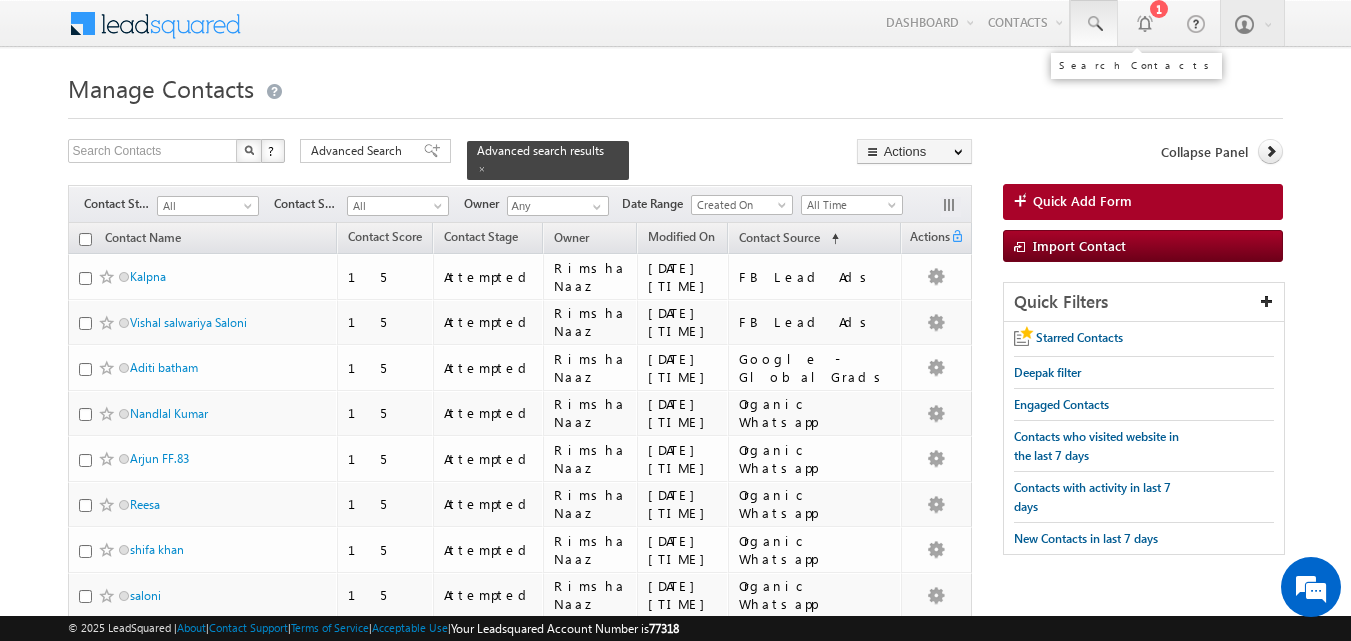 click at bounding box center [1094, 23] 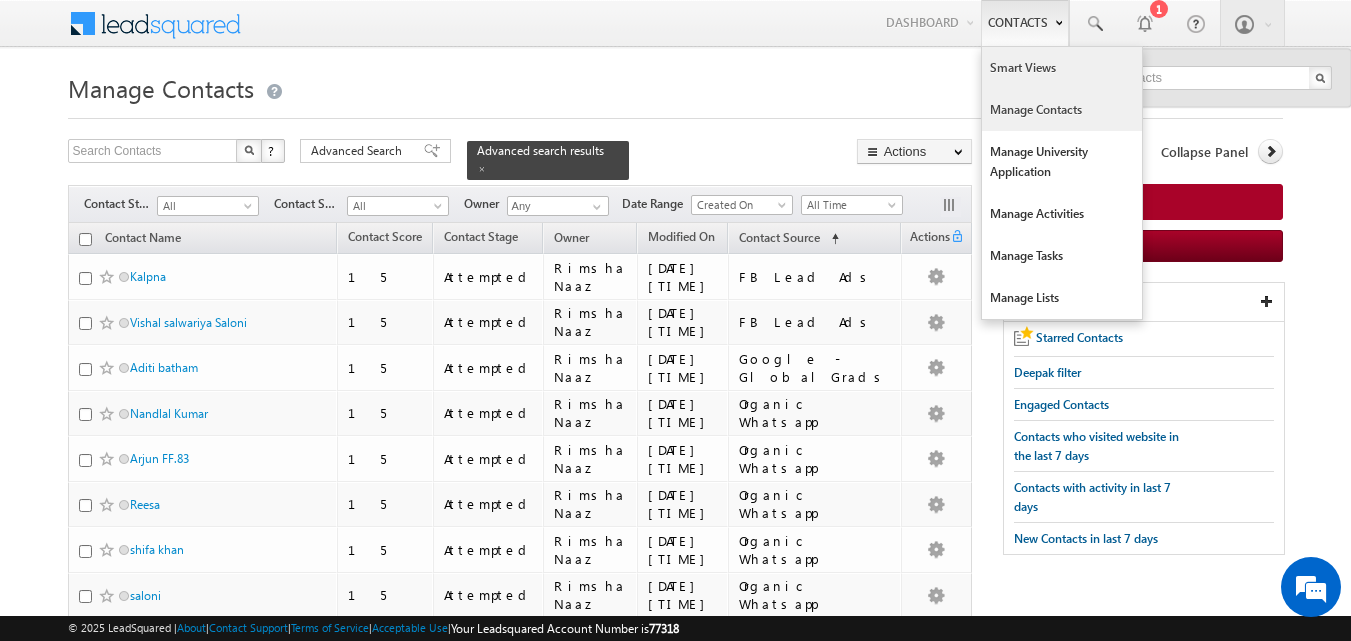 click on "Smart Views" at bounding box center [1062, 68] 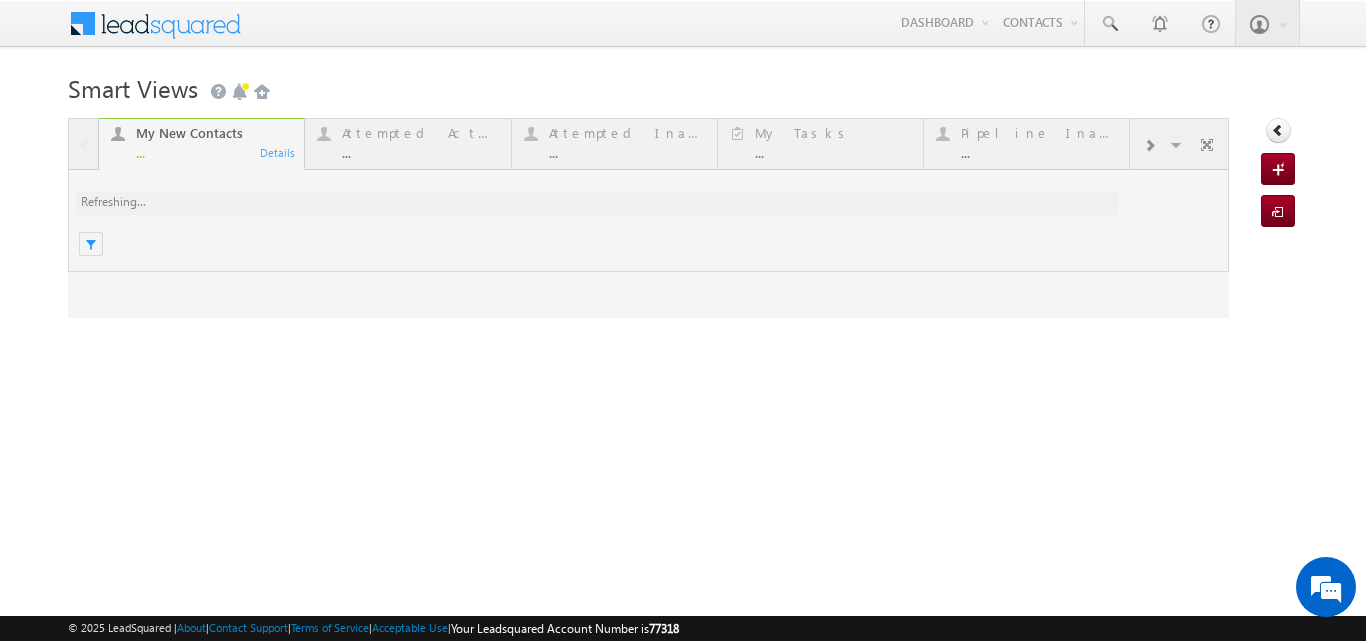scroll, scrollTop: 0, scrollLeft: 0, axis: both 